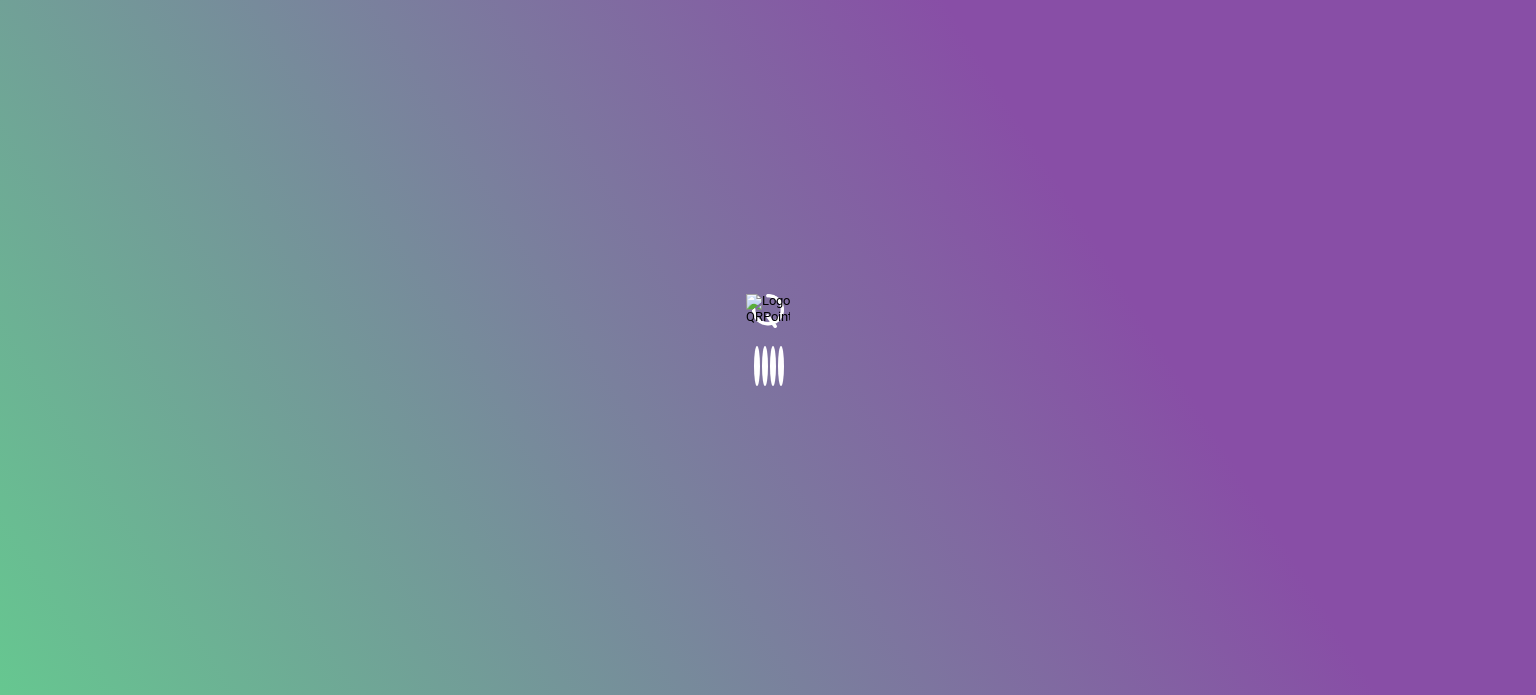 scroll, scrollTop: 0, scrollLeft: 0, axis: both 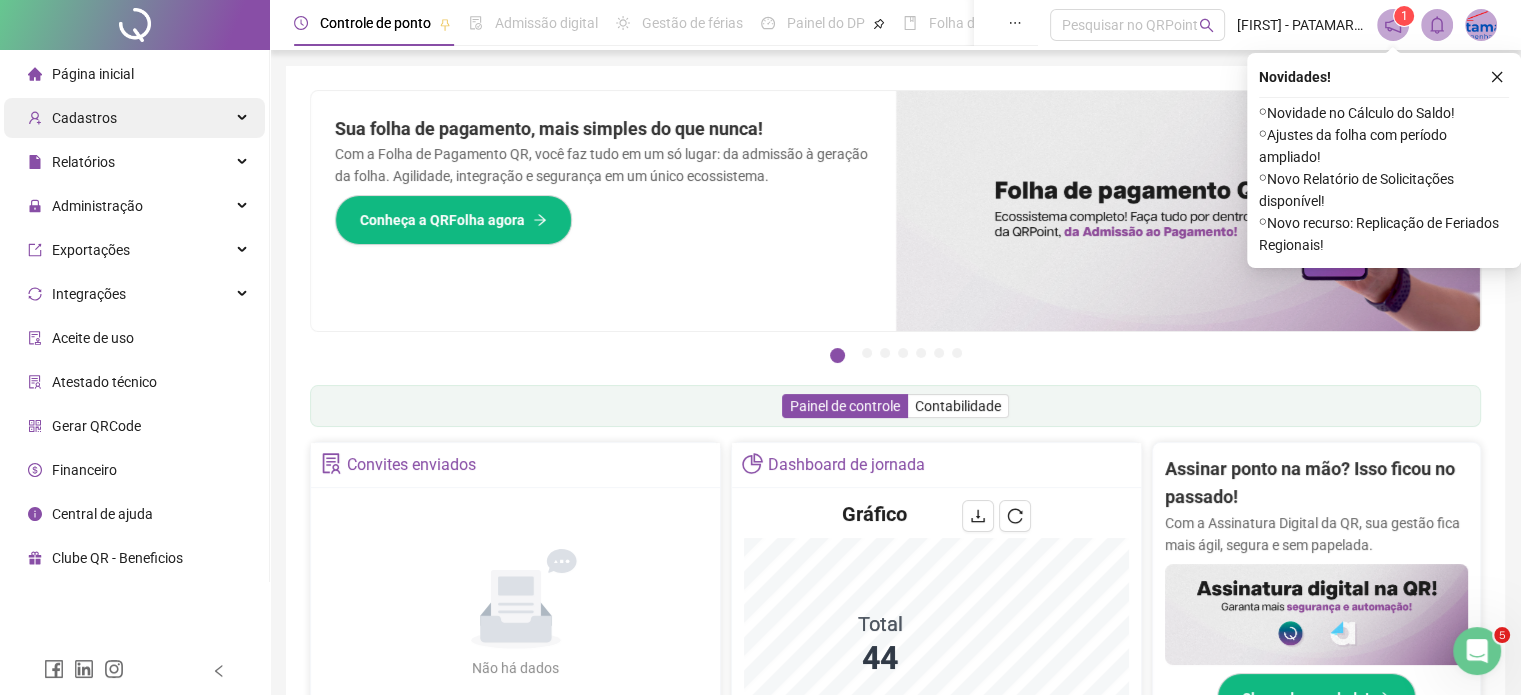 click on "Cadastros" at bounding box center (134, 118) 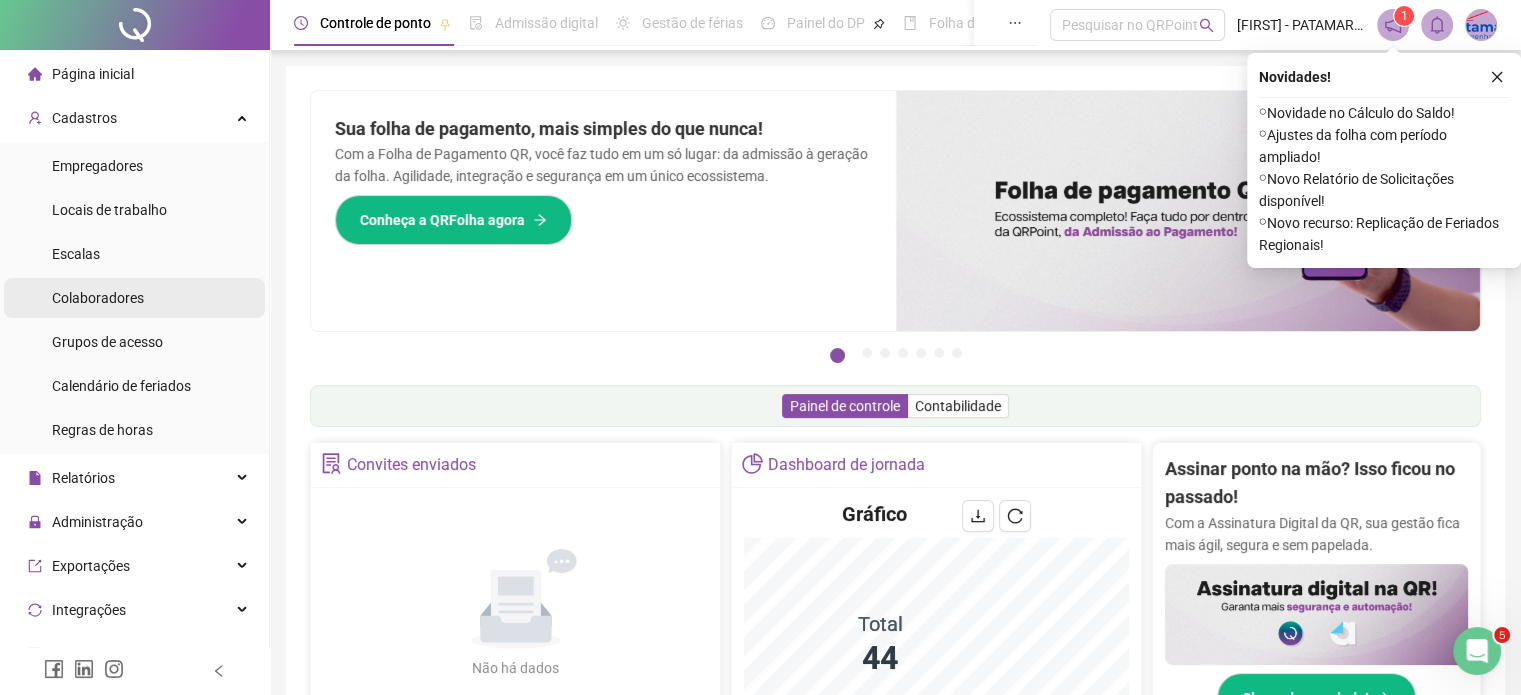 click on "Colaboradores" at bounding box center (98, 298) 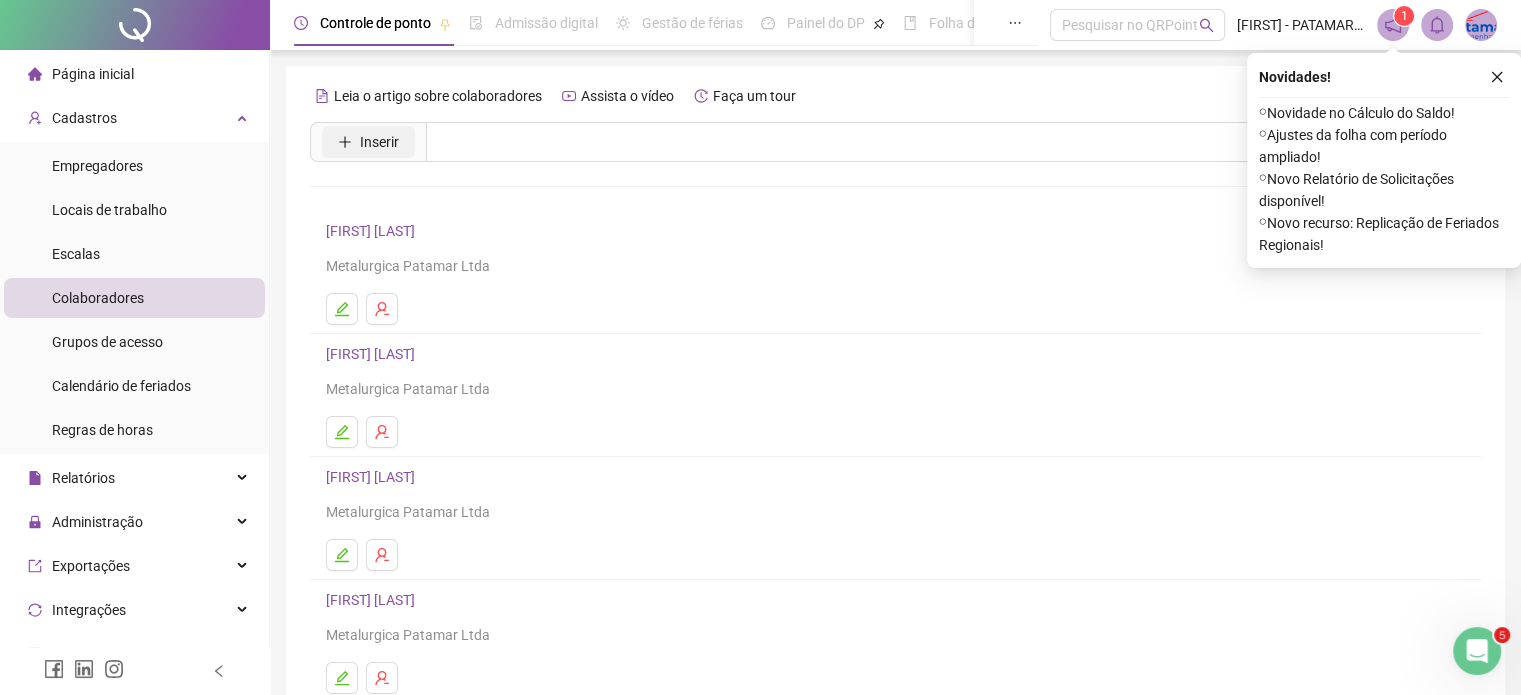 click on "Inserir" at bounding box center (368, 142) 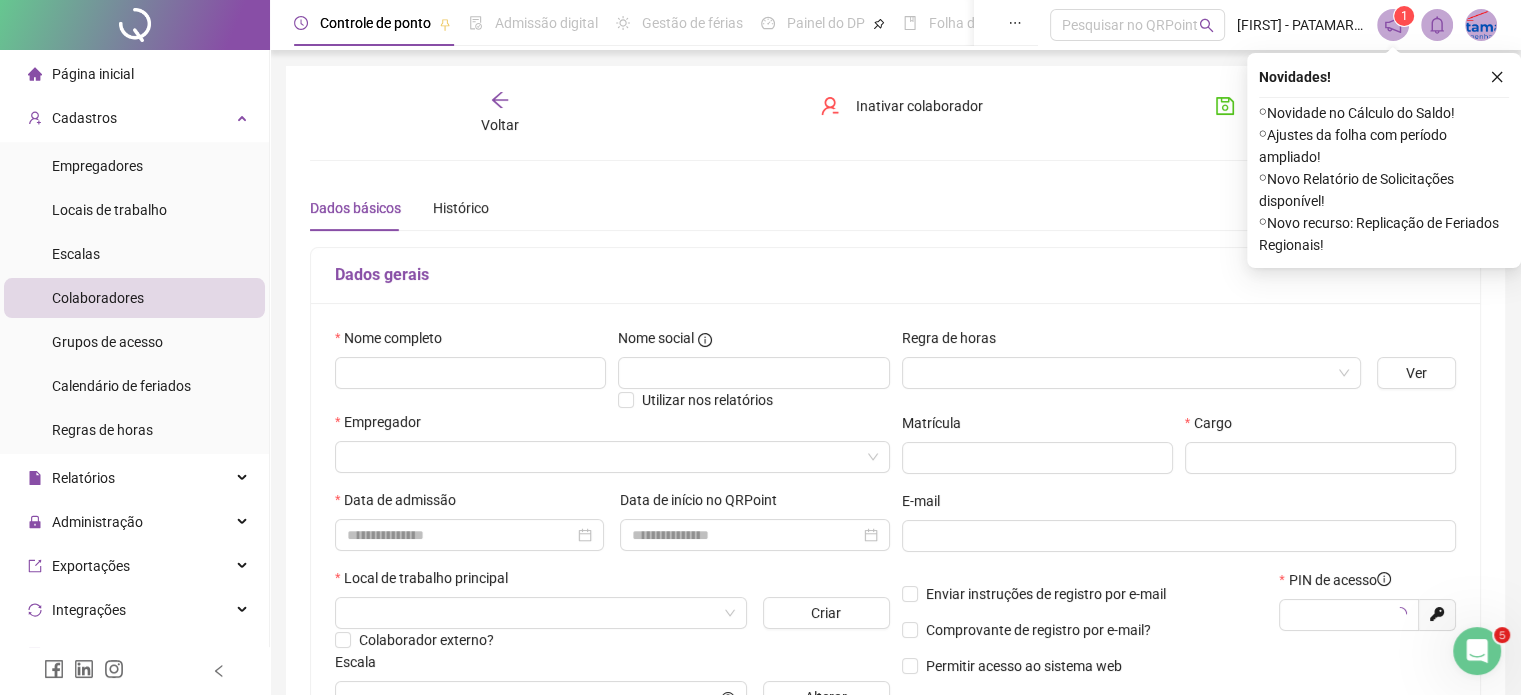 type on "*****" 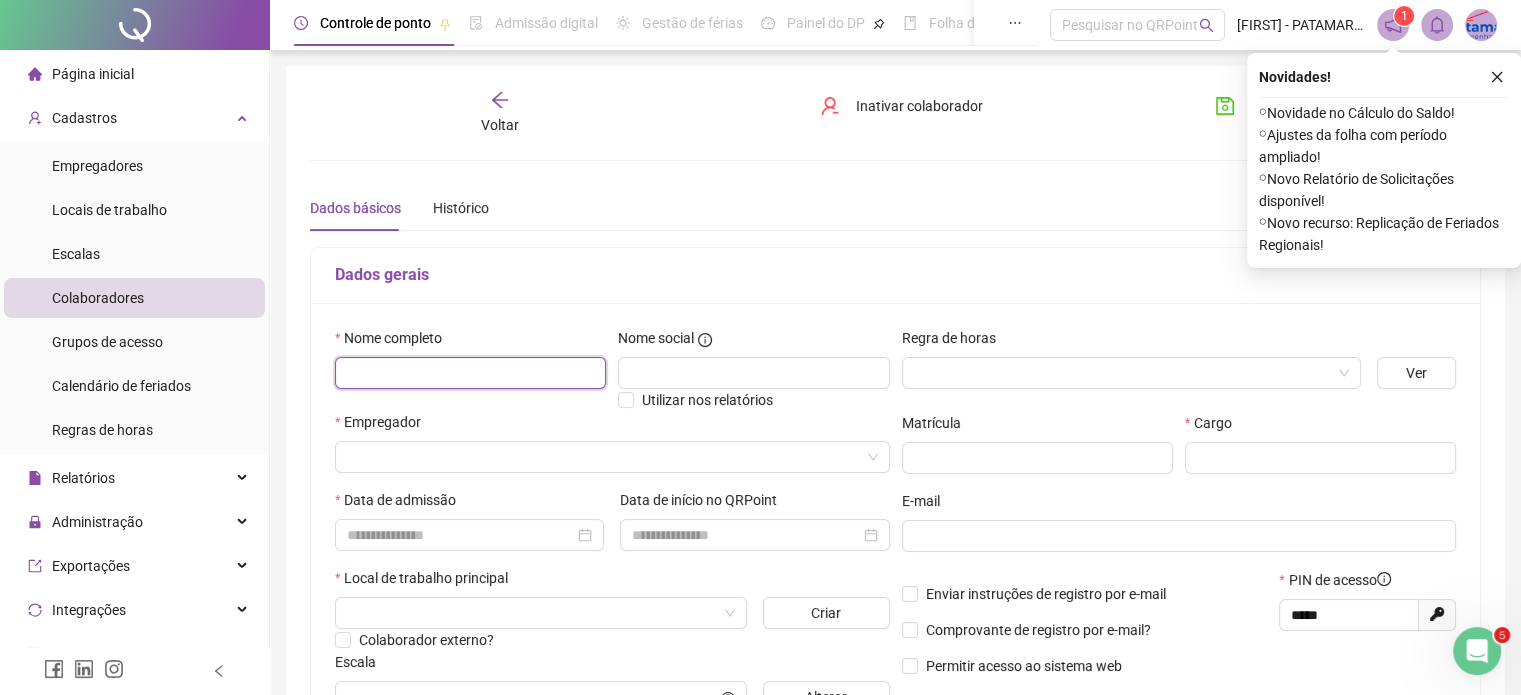 click at bounding box center [470, 373] 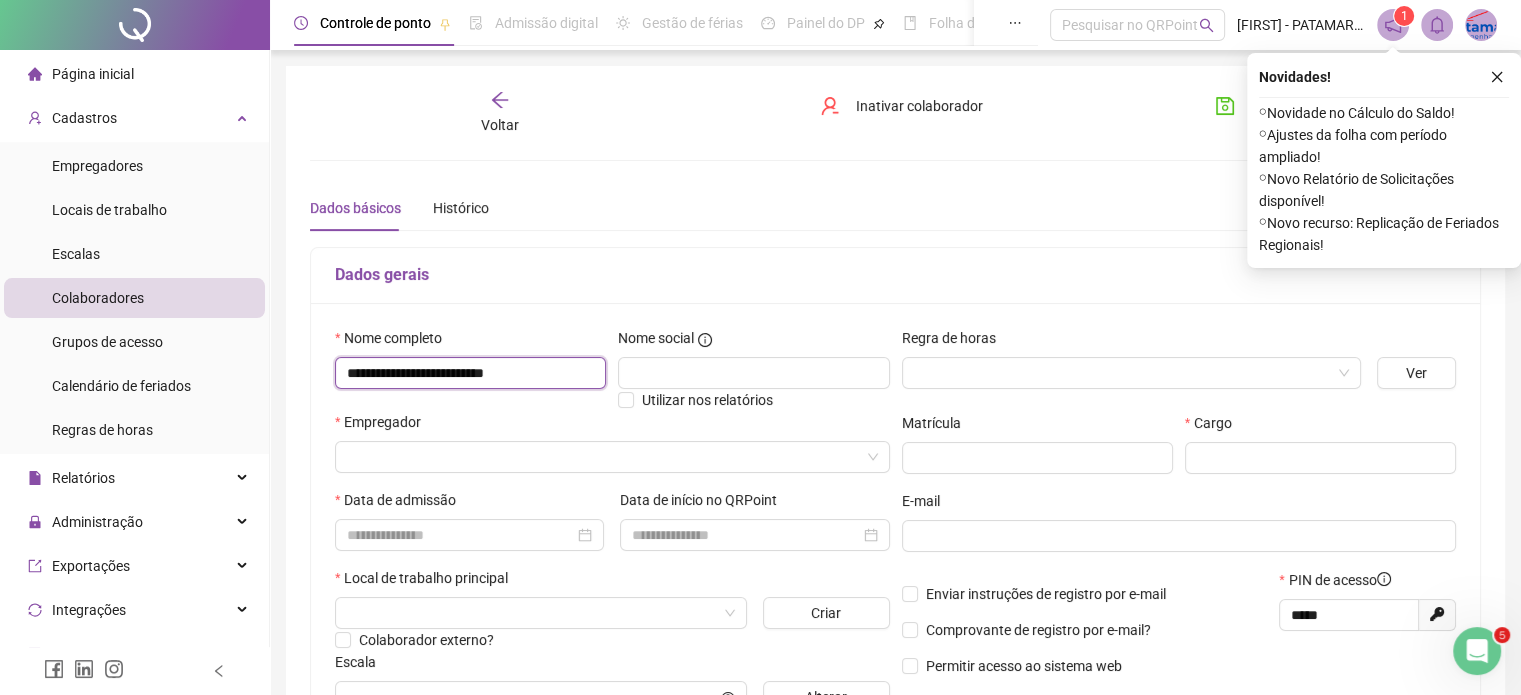 type on "**********" 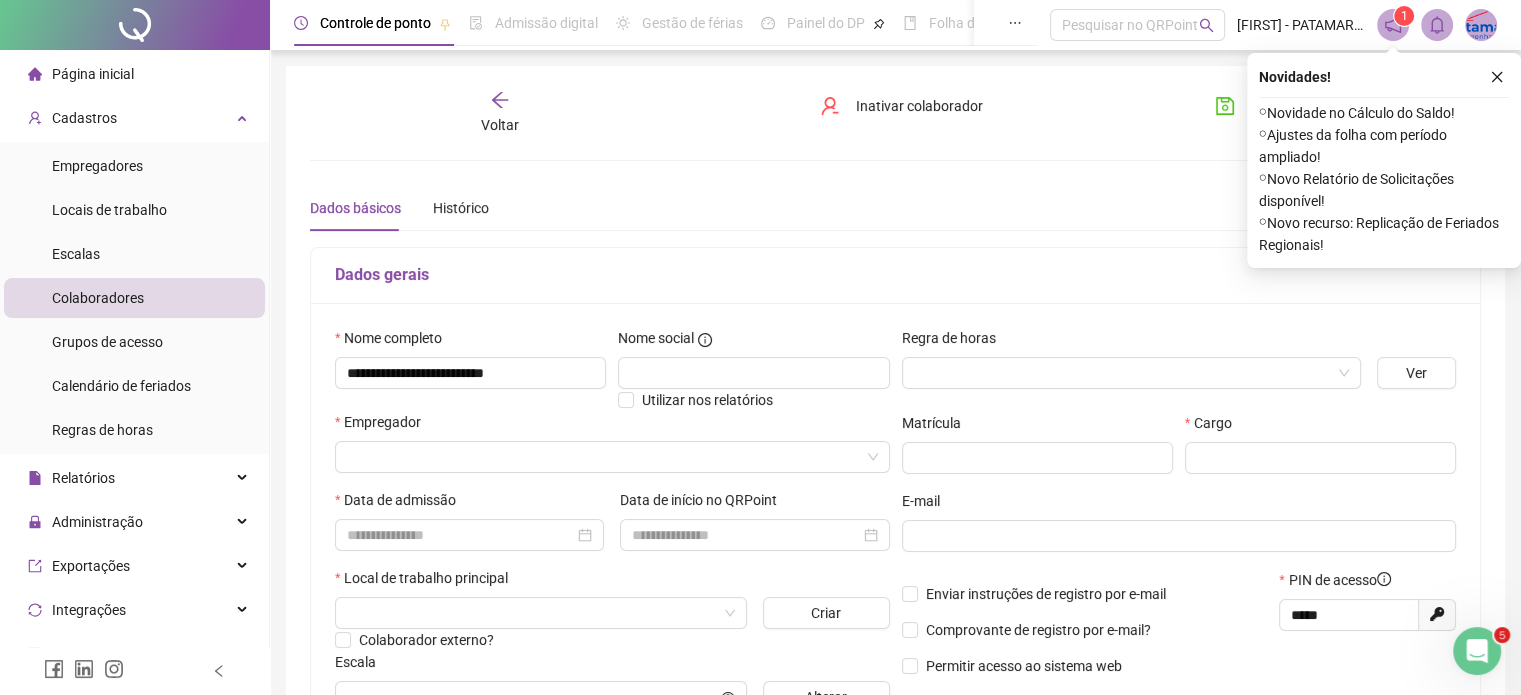click on "Regra de horas" at bounding box center [1131, 366] 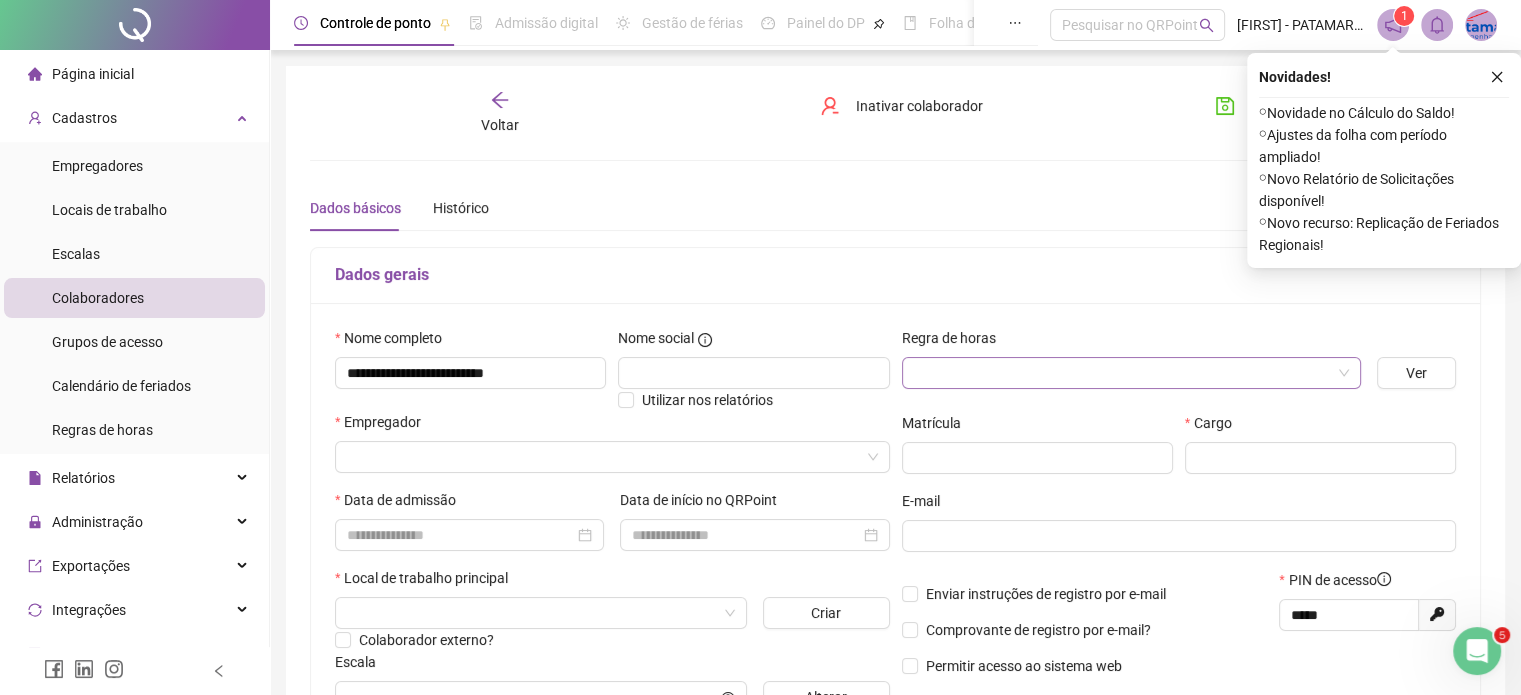 click at bounding box center (1131, 373) 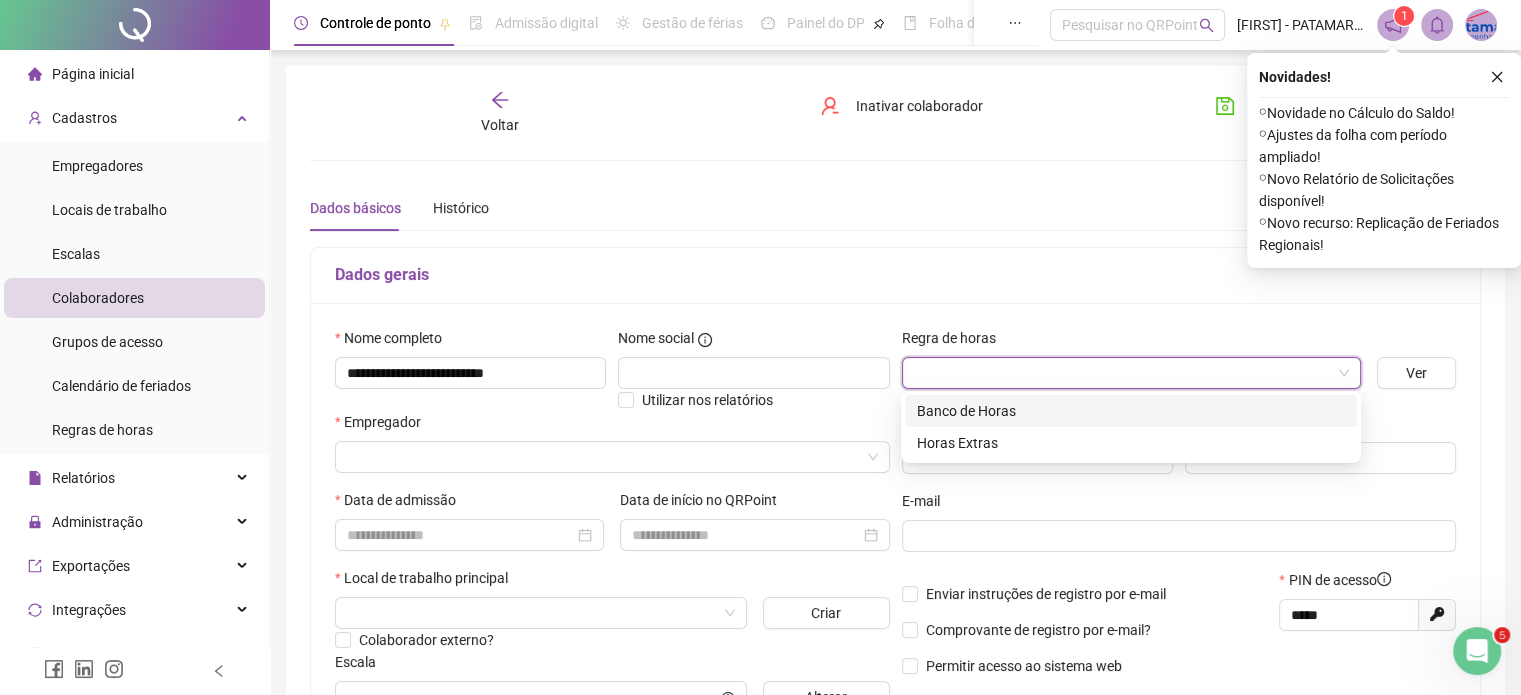 click on "Banco de Horas" at bounding box center [1131, 411] 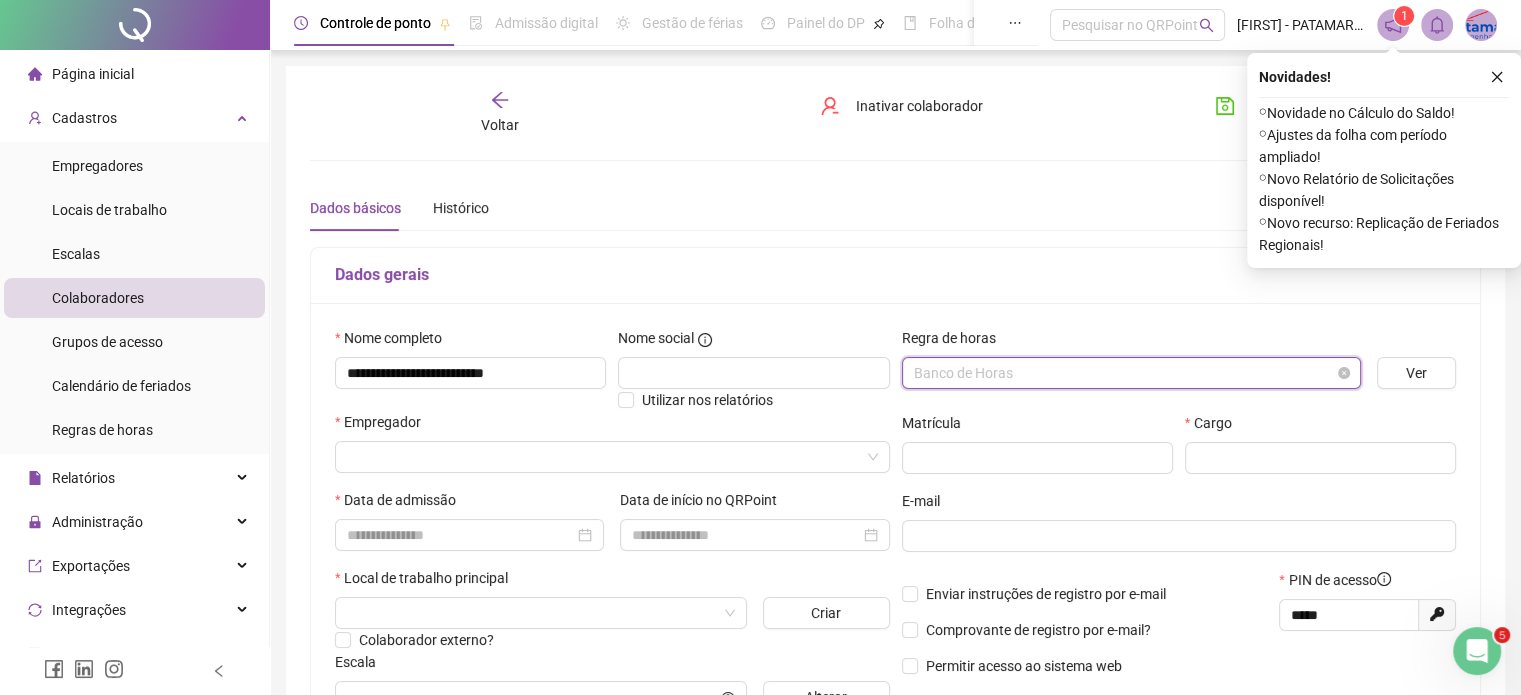 click on "Banco de Horas" at bounding box center (1131, 373) 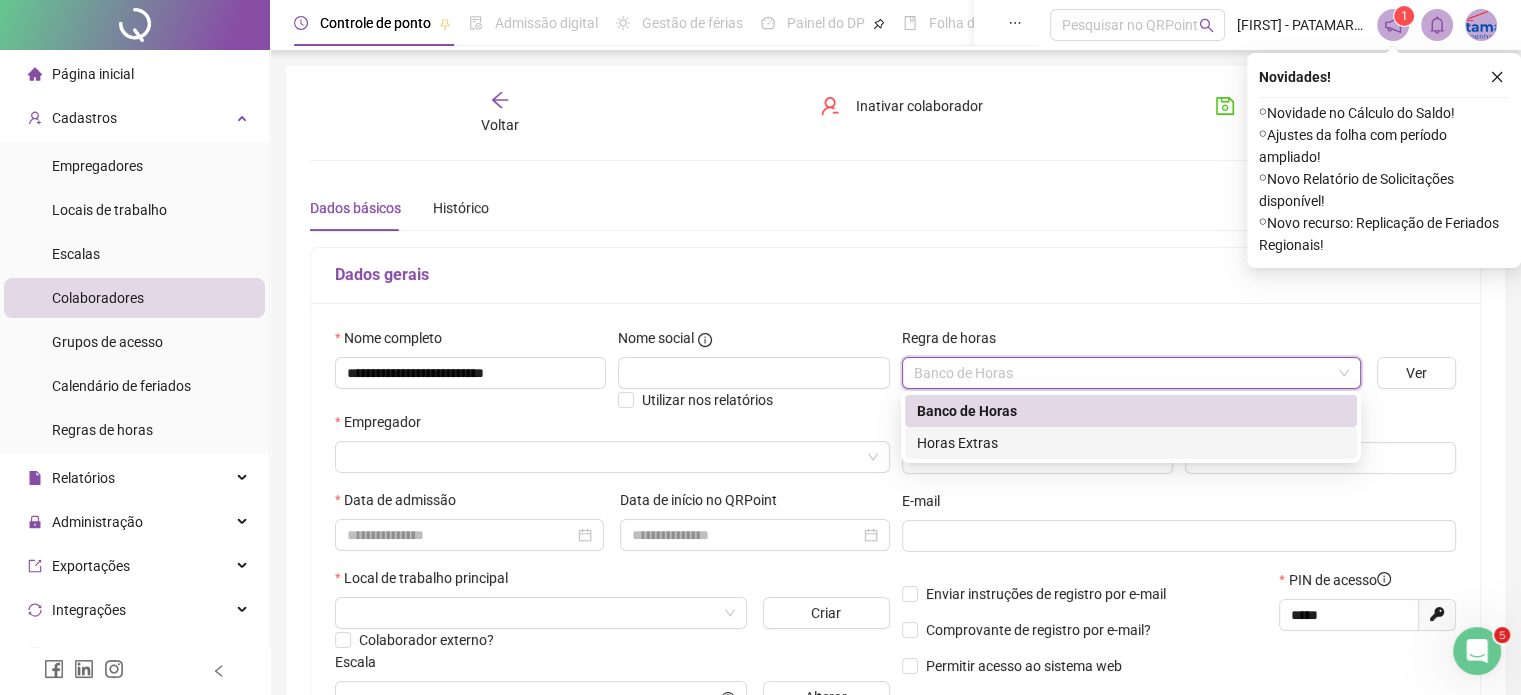 click on "Horas Extras" at bounding box center [1131, 443] 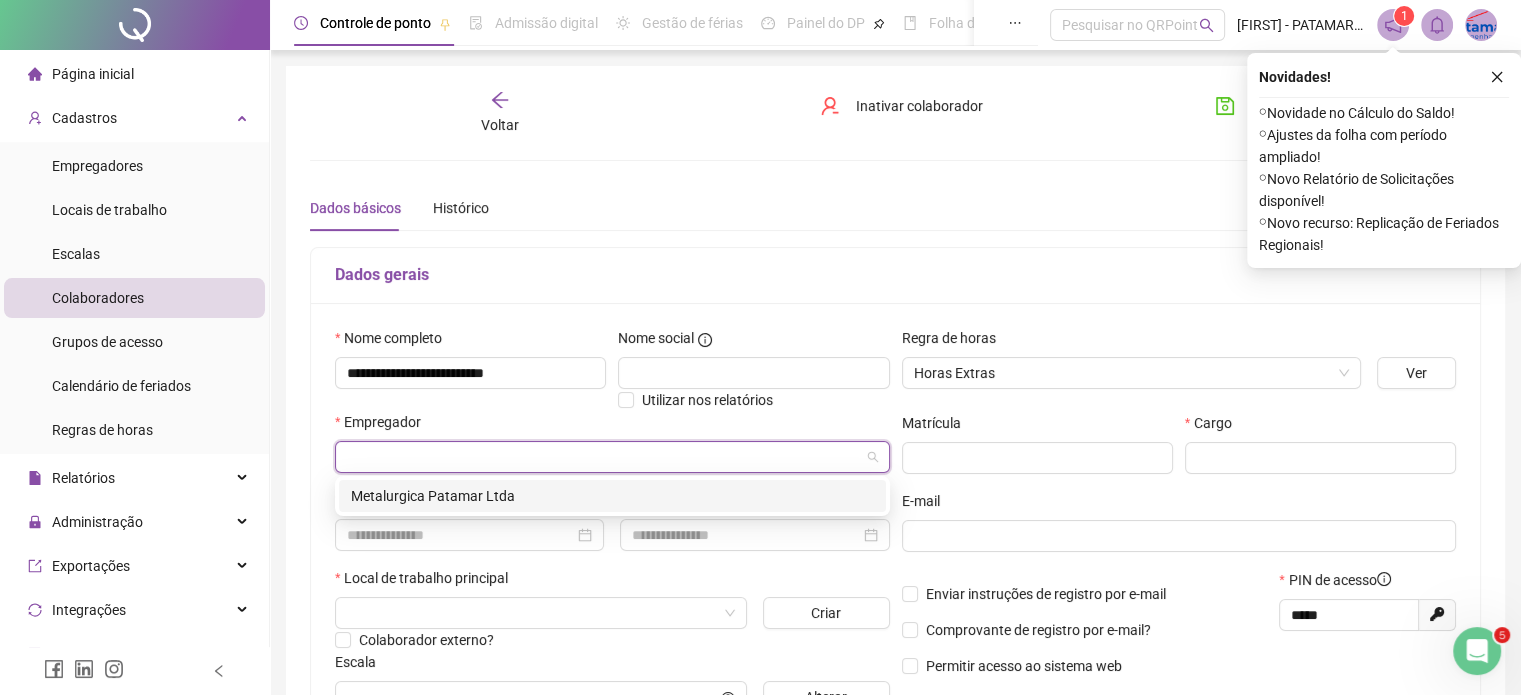 click at bounding box center [606, 457] 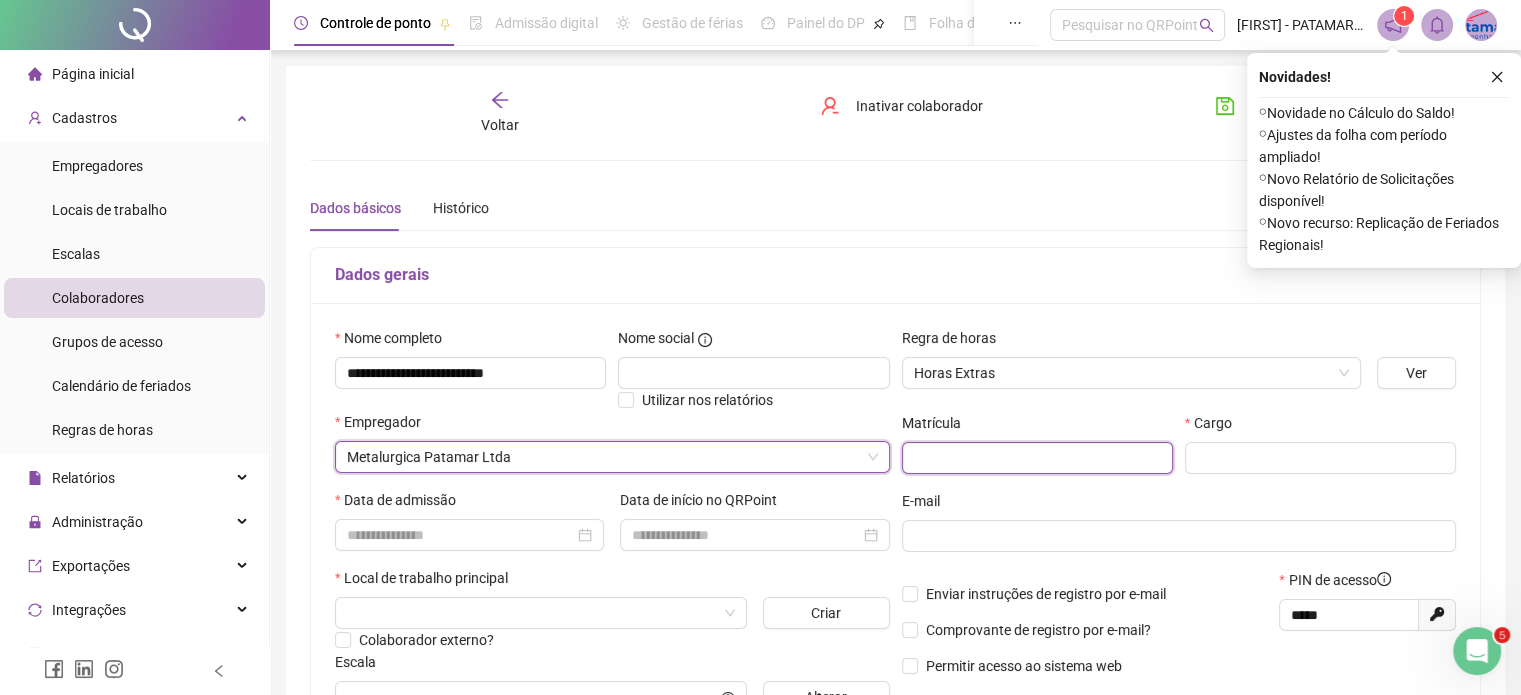 click at bounding box center [1037, 458] 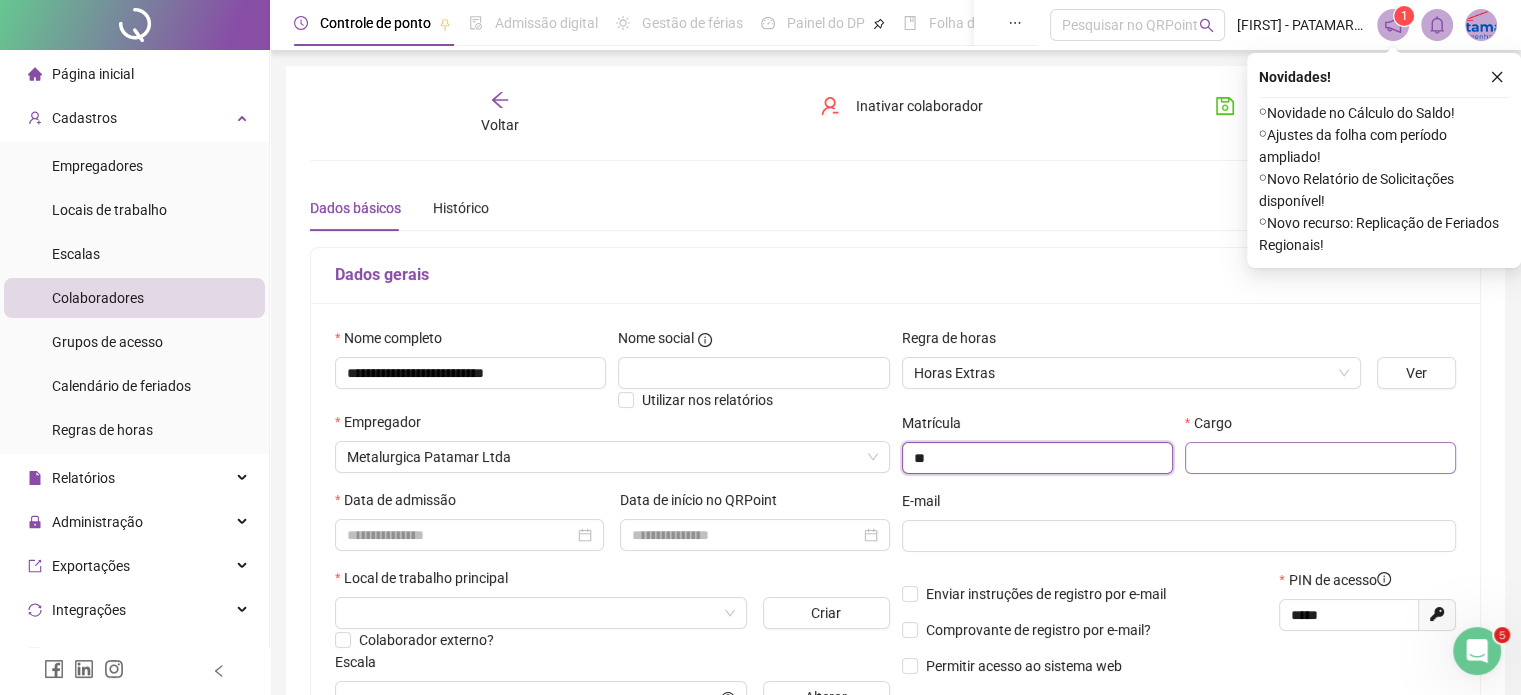 type on "**" 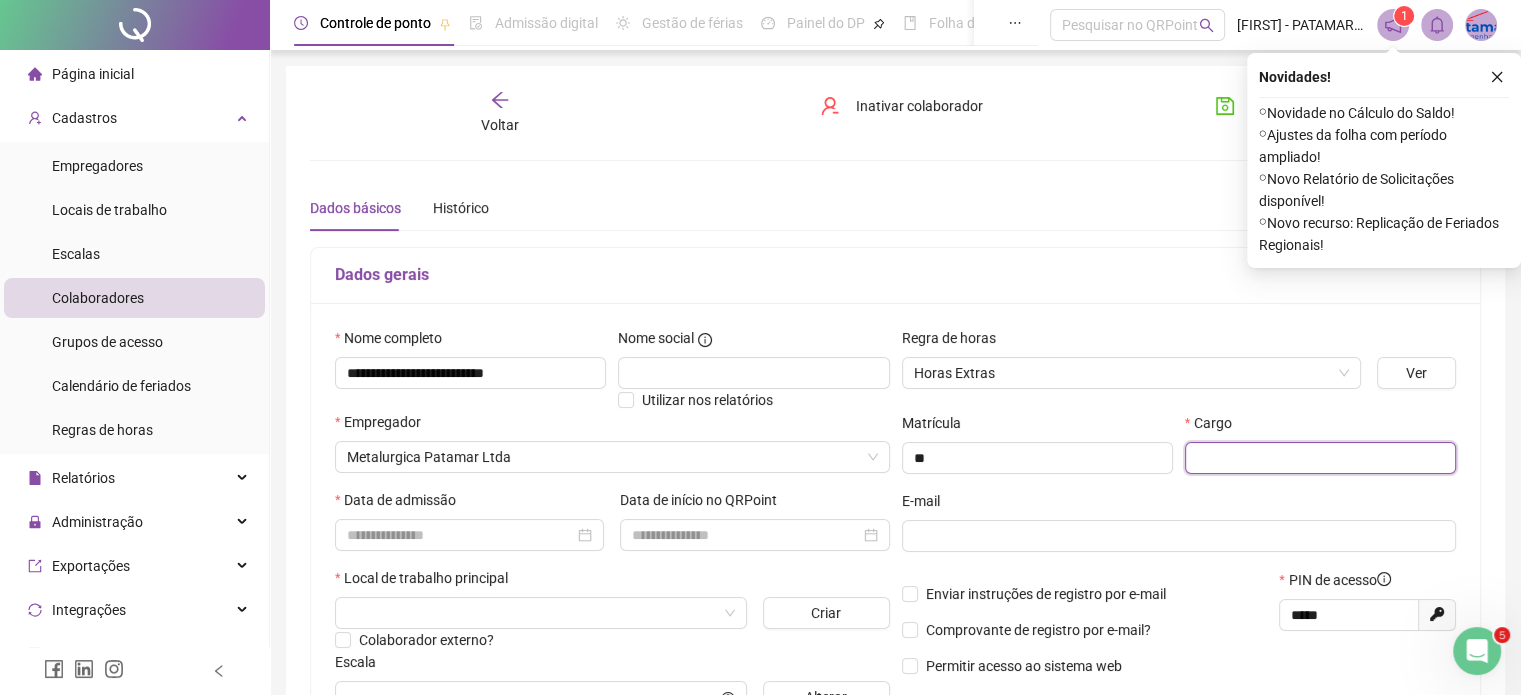 click at bounding box center (1320, 458) 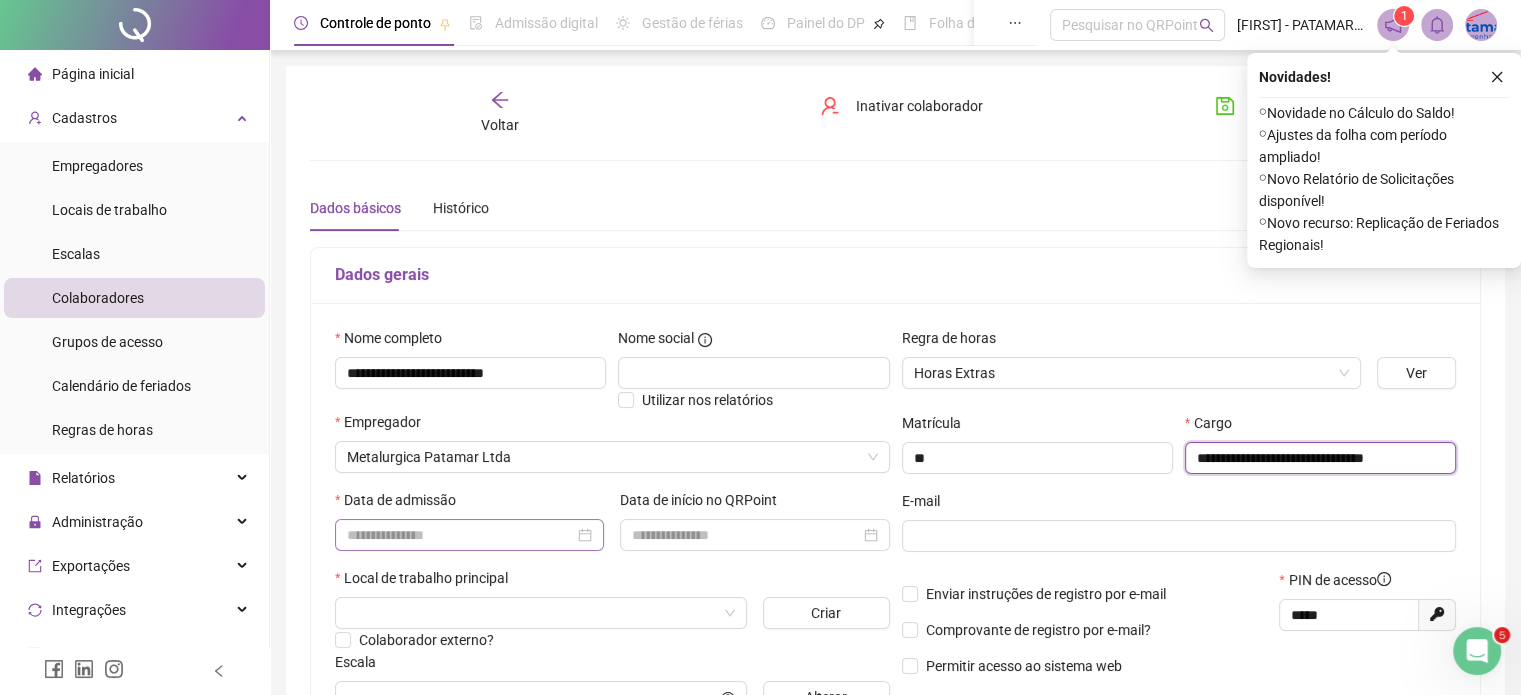 type on "**********" 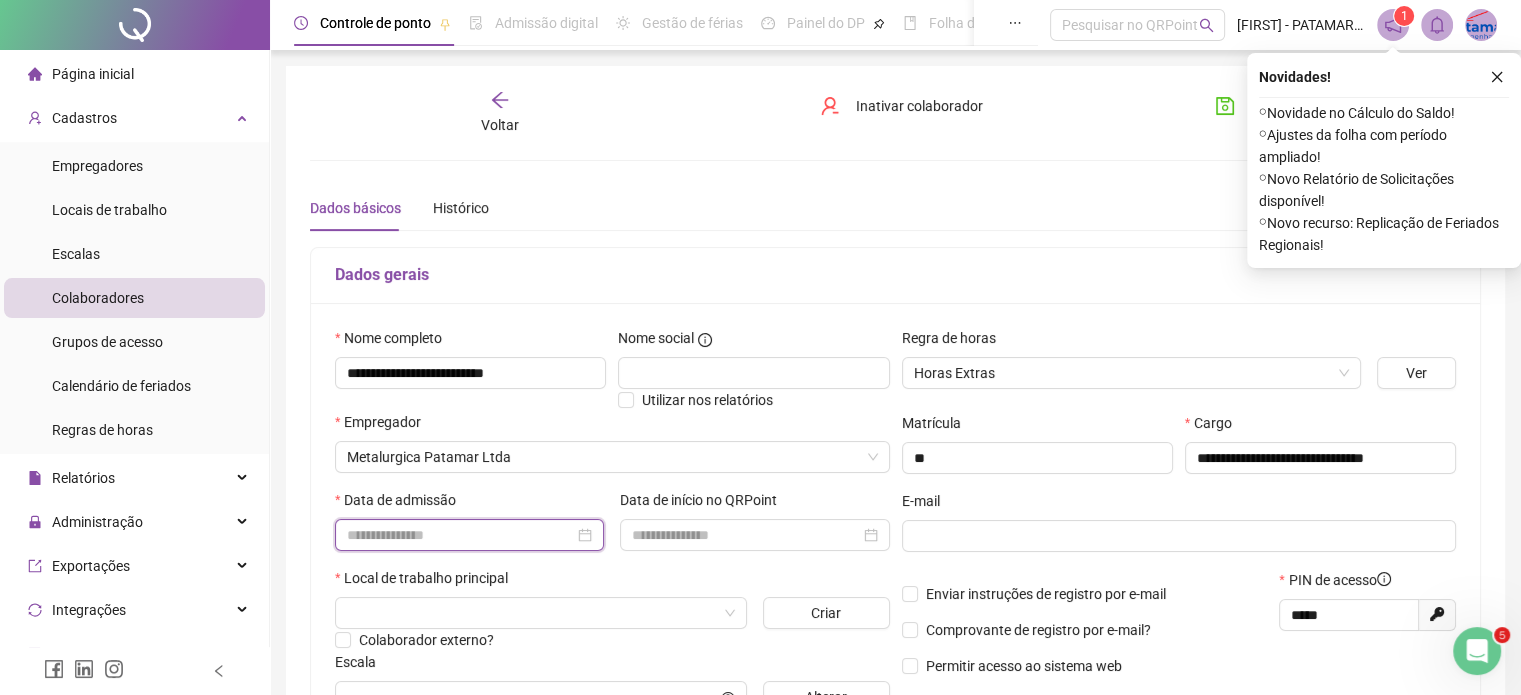 click at bounding box center [460, 535] 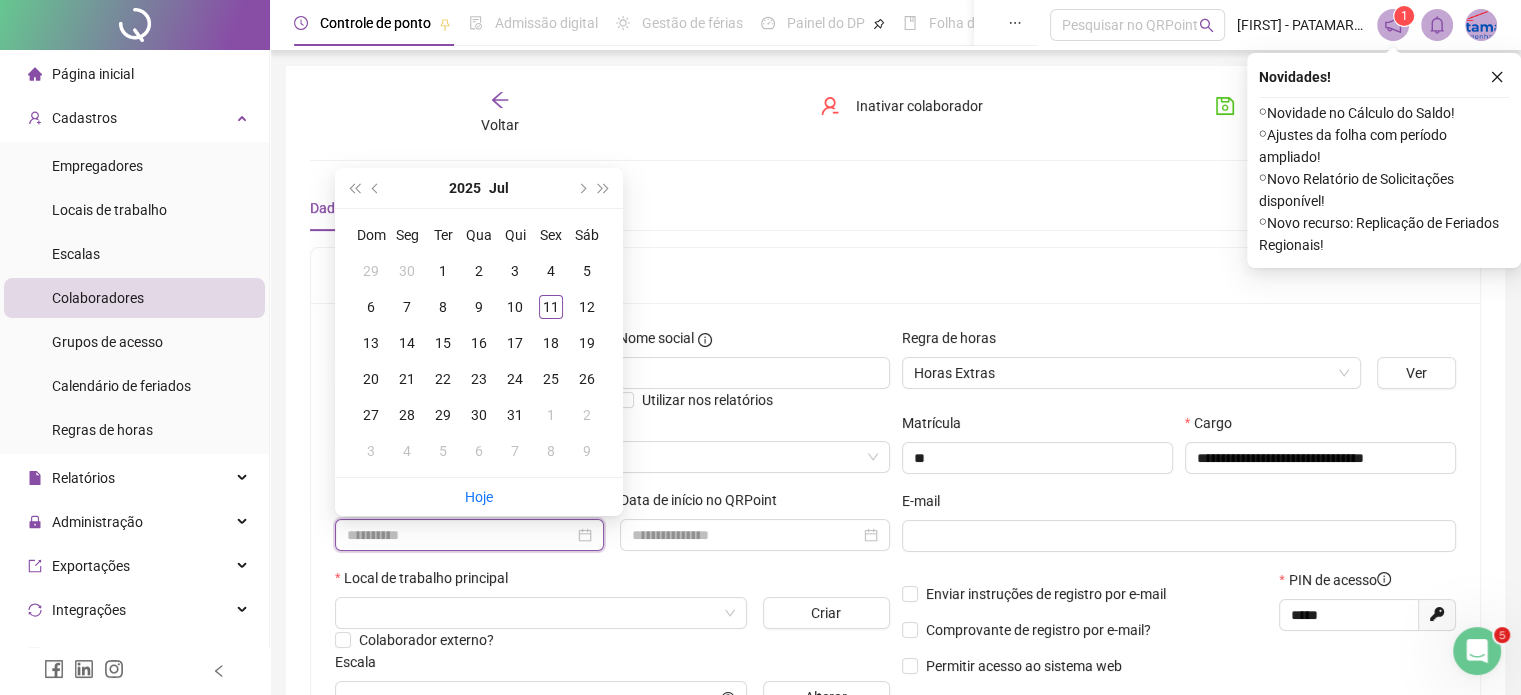 type on "**********" 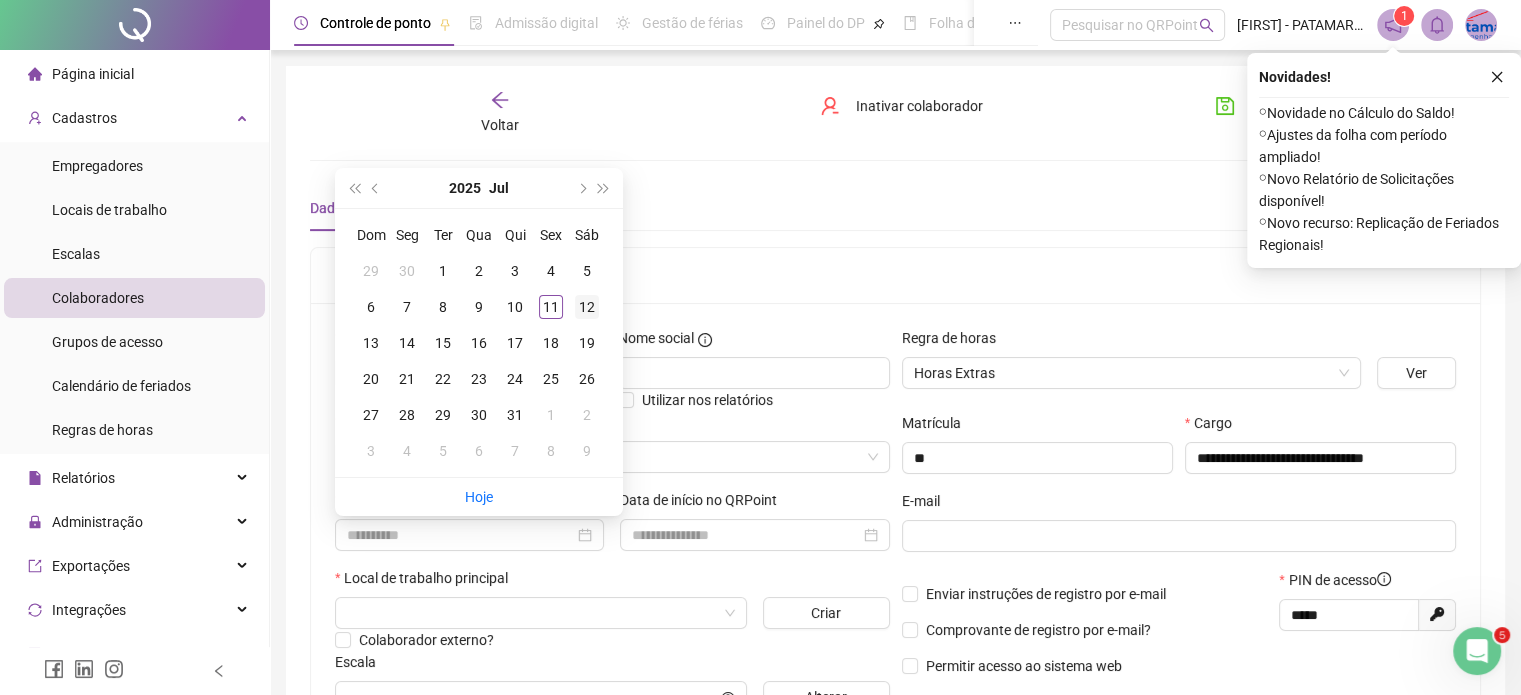 type on "**********" 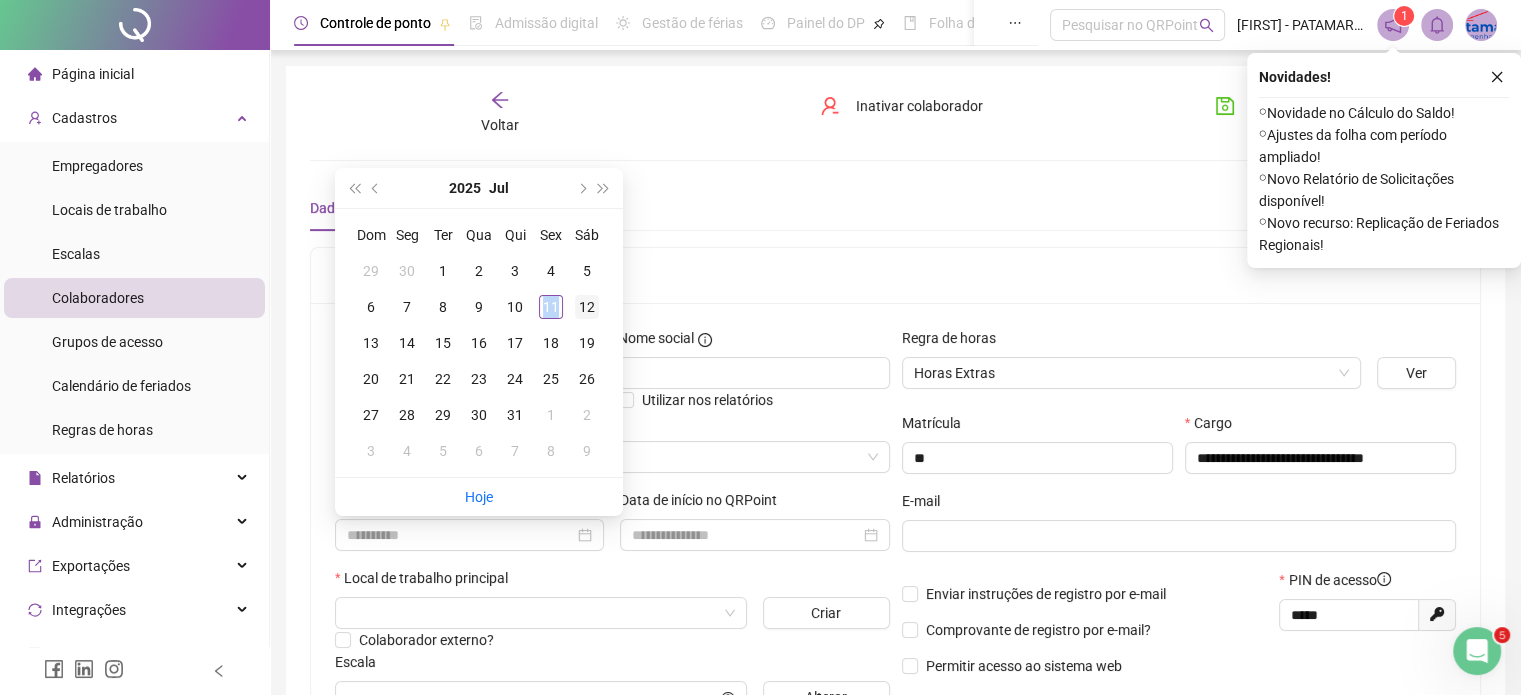 drag, startPoint x: 546, startPoint y: 298, endPoint x: 601, endPoint y: 299, distance: 55.00909 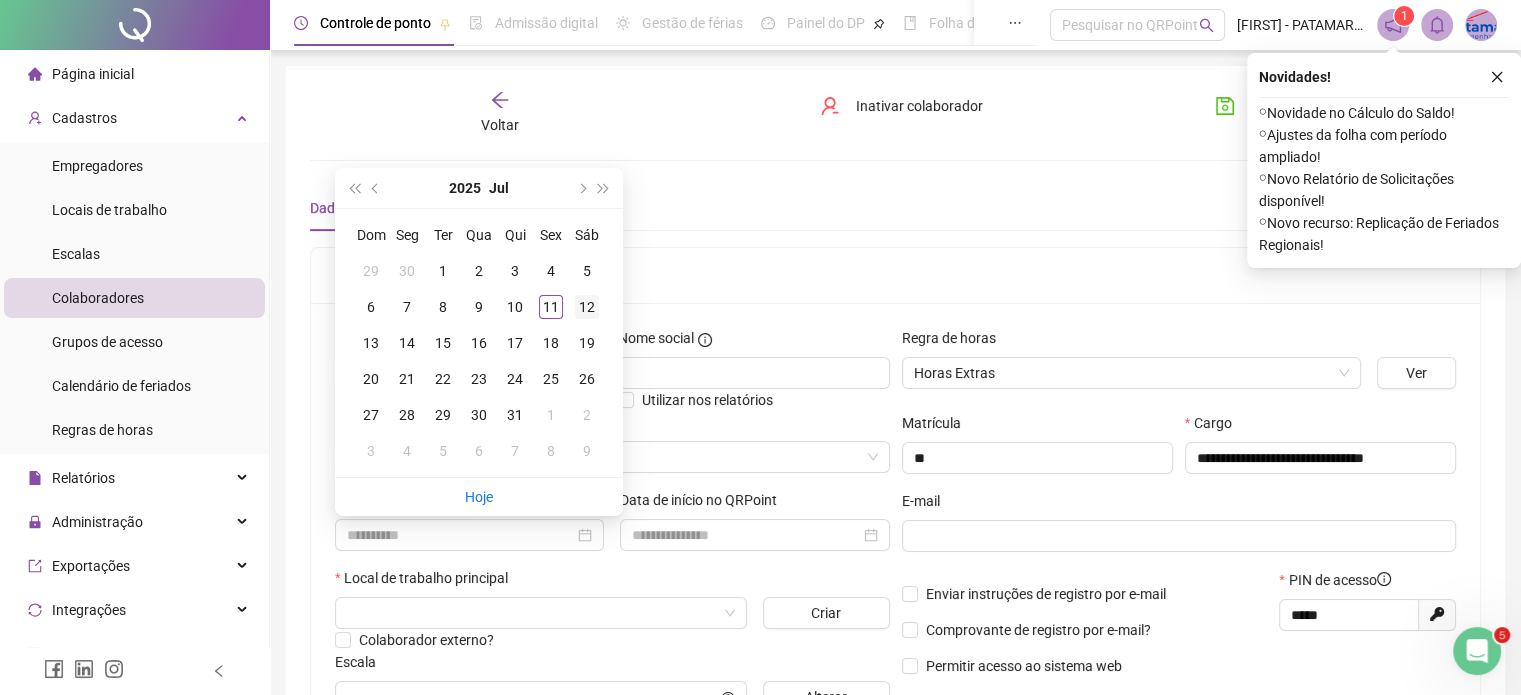 click on "12" at bounding box center (587, 307) 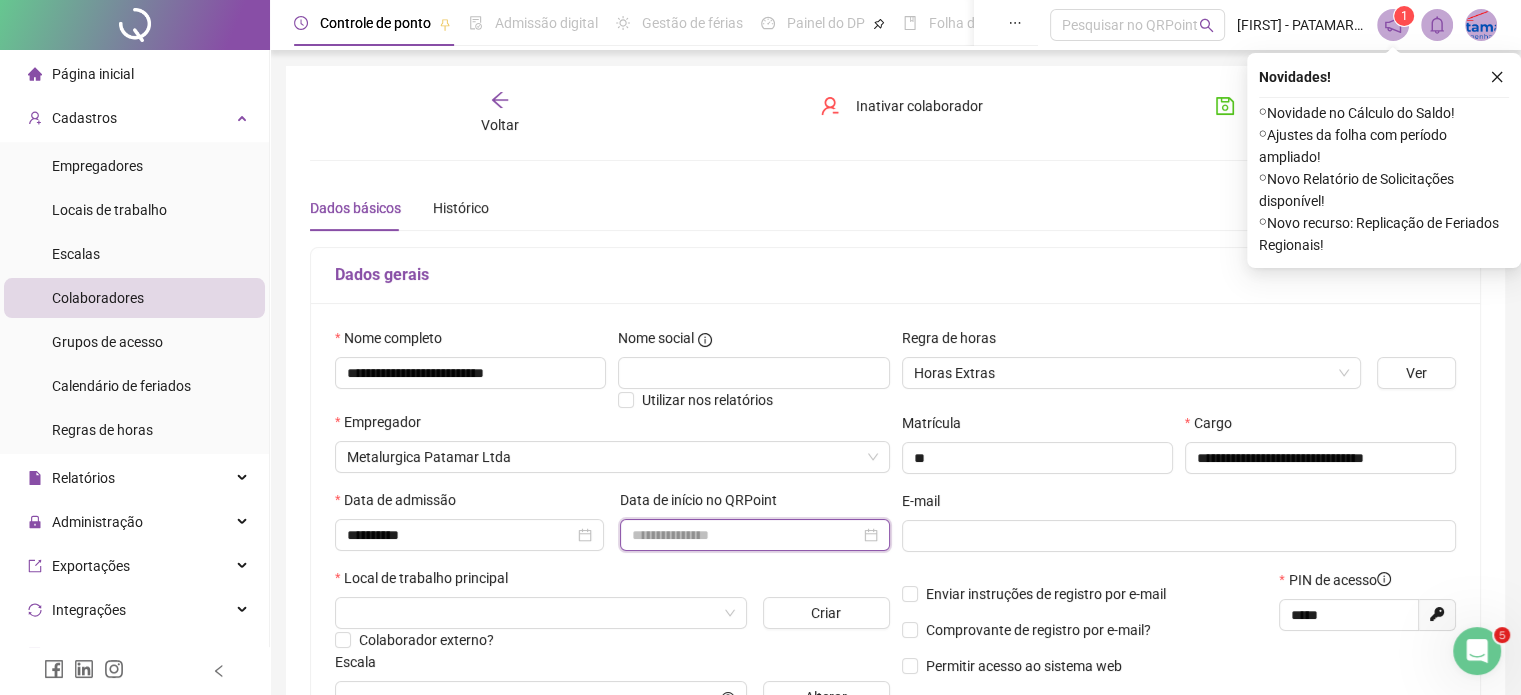 click at bounding box center [745, 535] 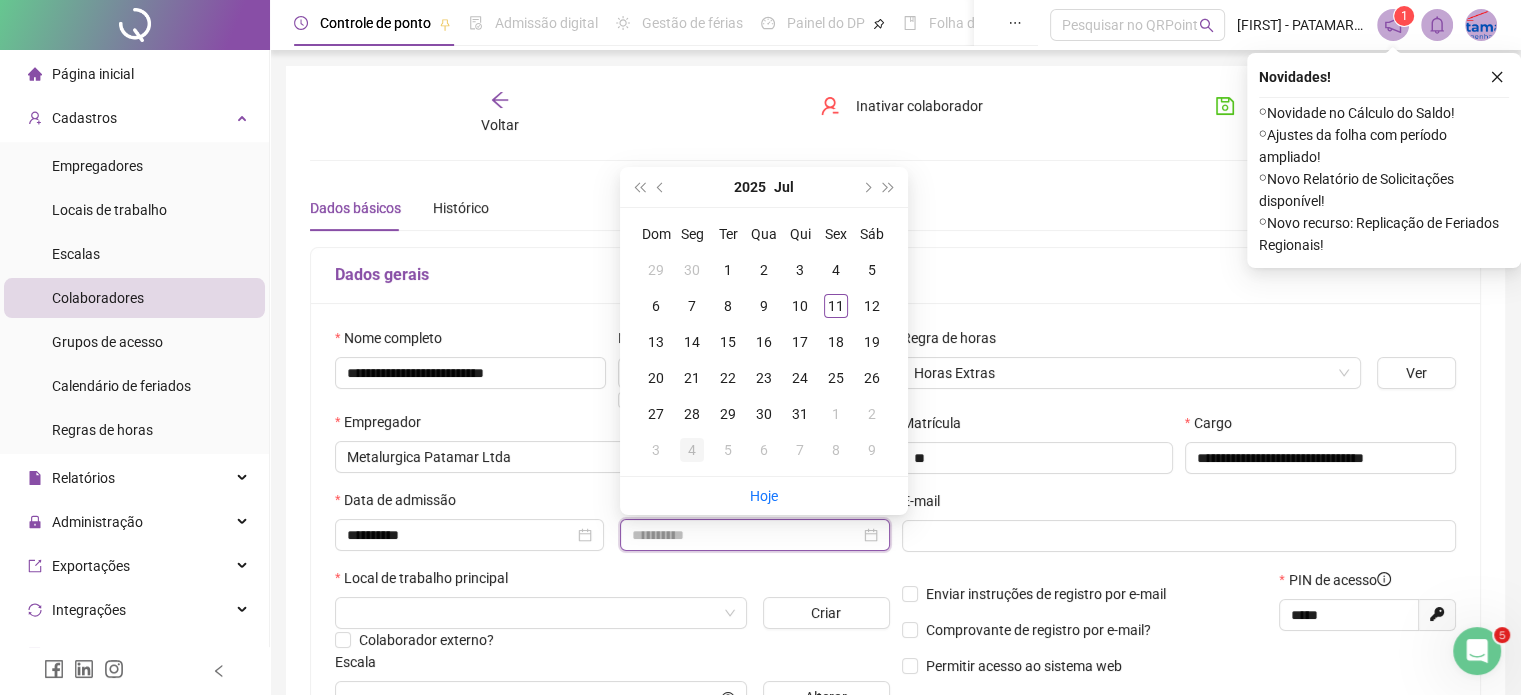 type on "**********" 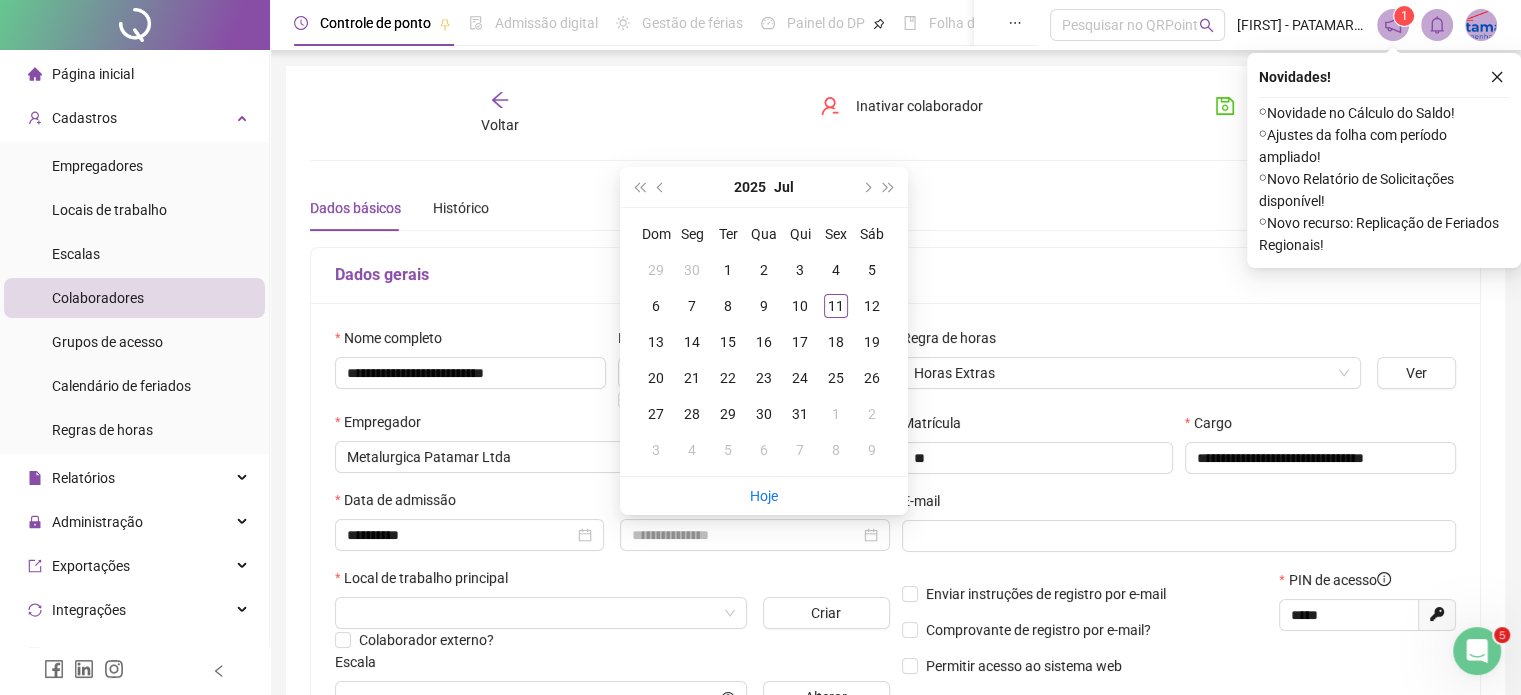 click on "Local de trabalho principal" at bounding box center [612, 582] 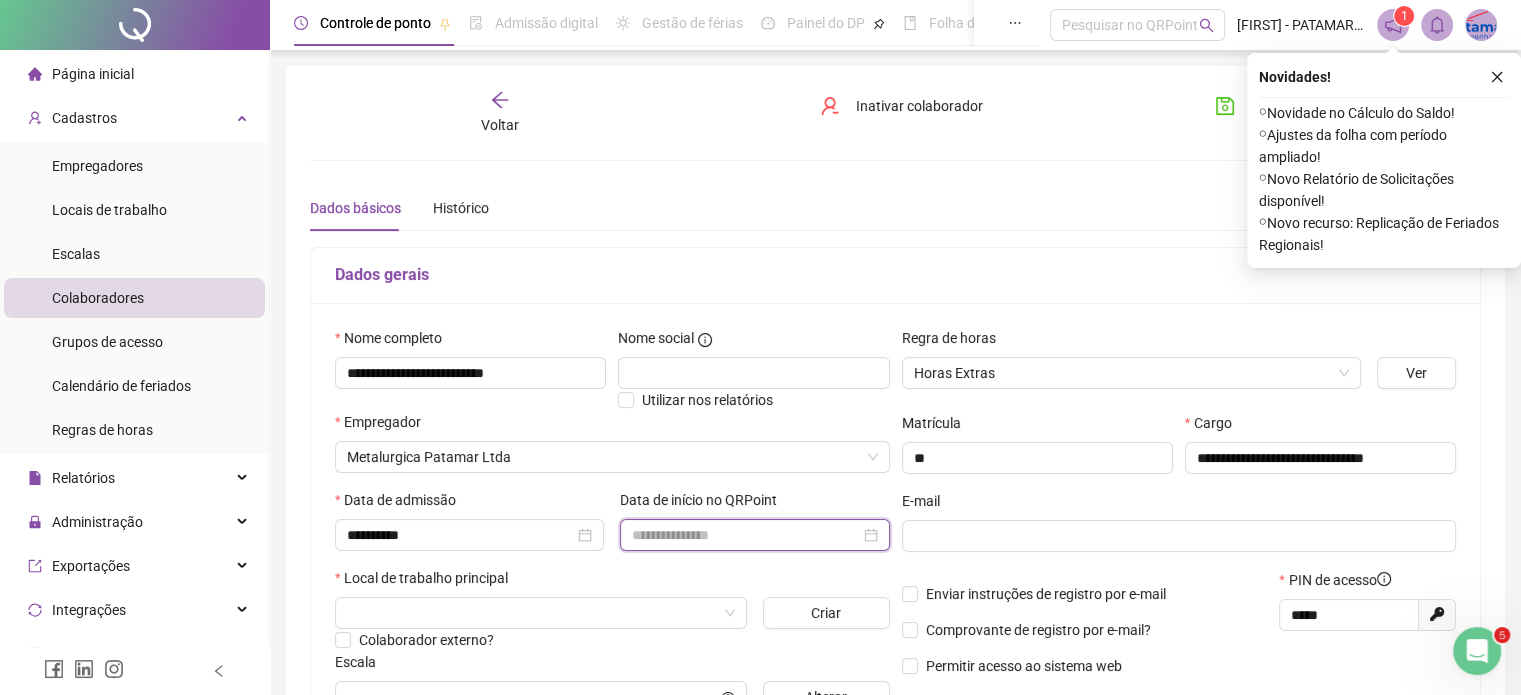 click at bounding box center (745, 535) 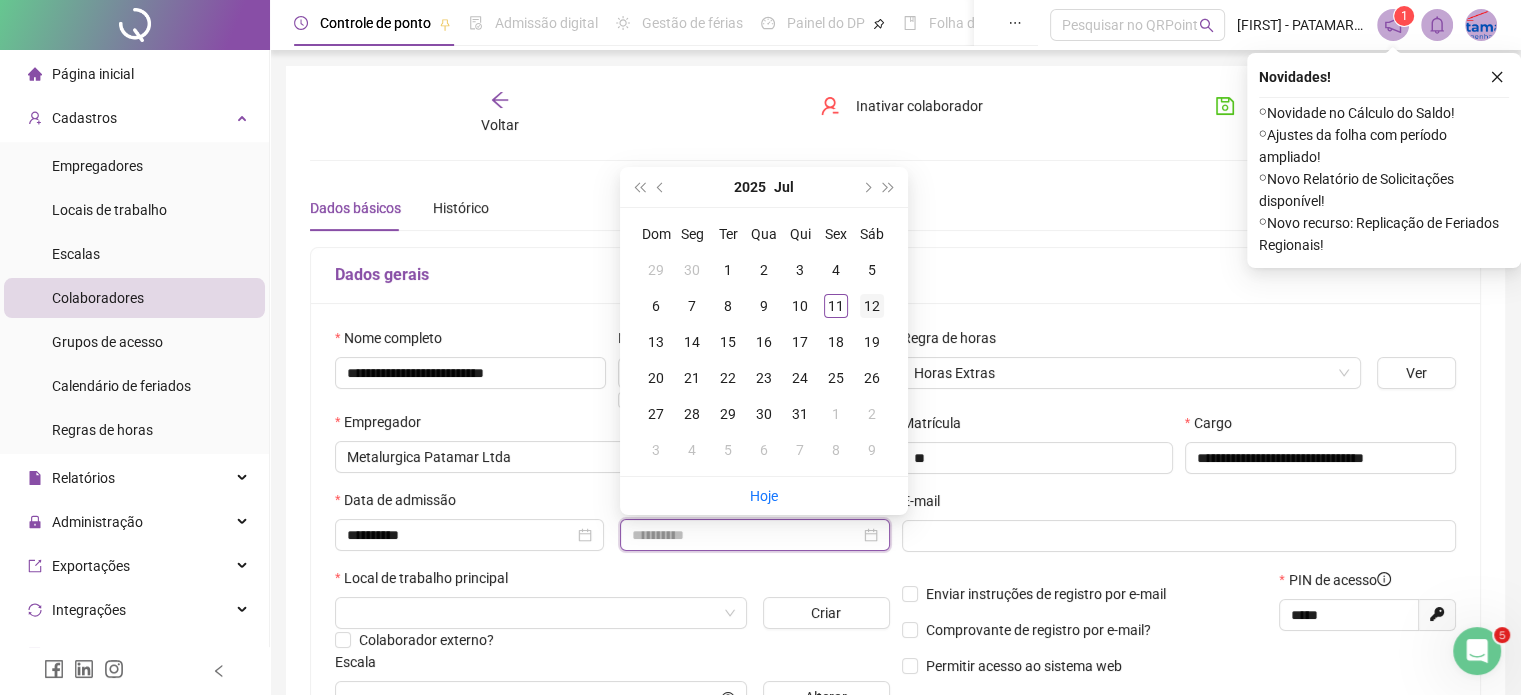 type on "**********" 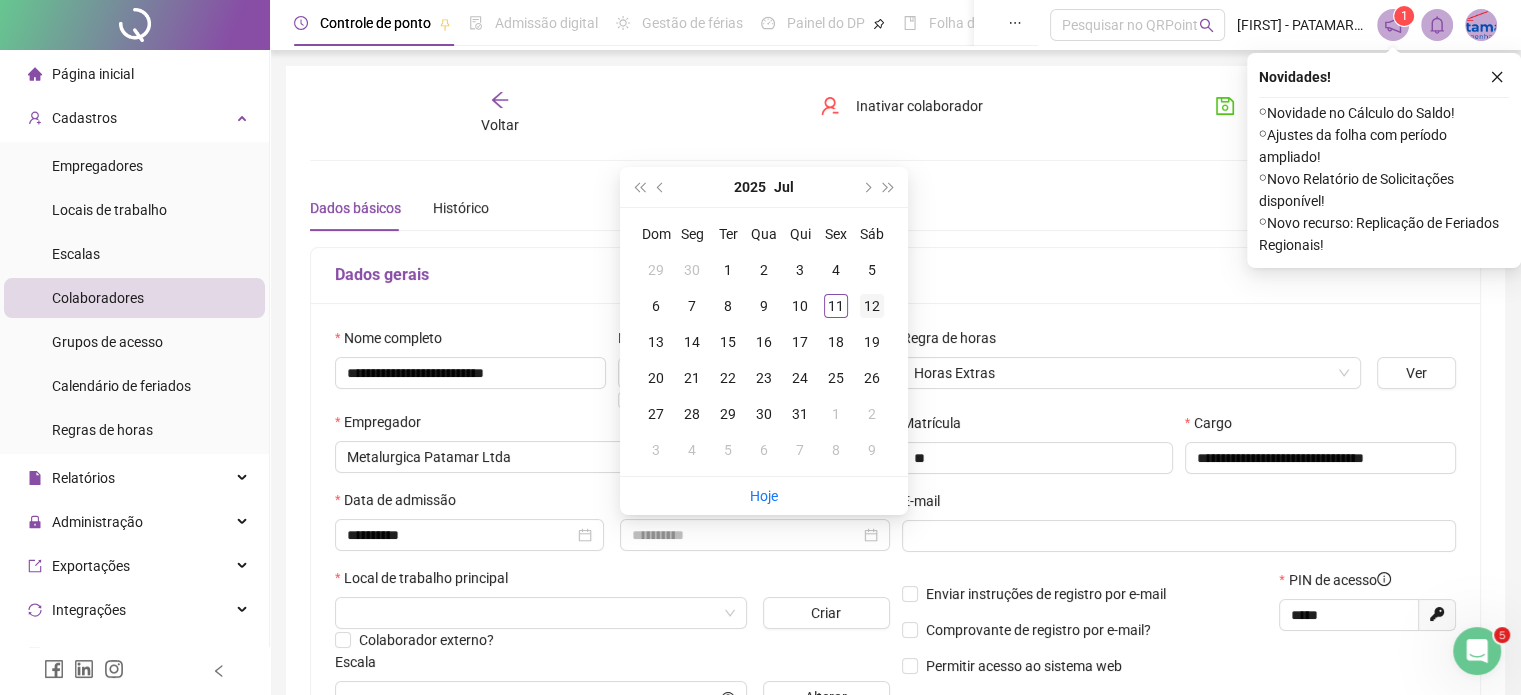 click on "12" at bounding box center [872, 306] 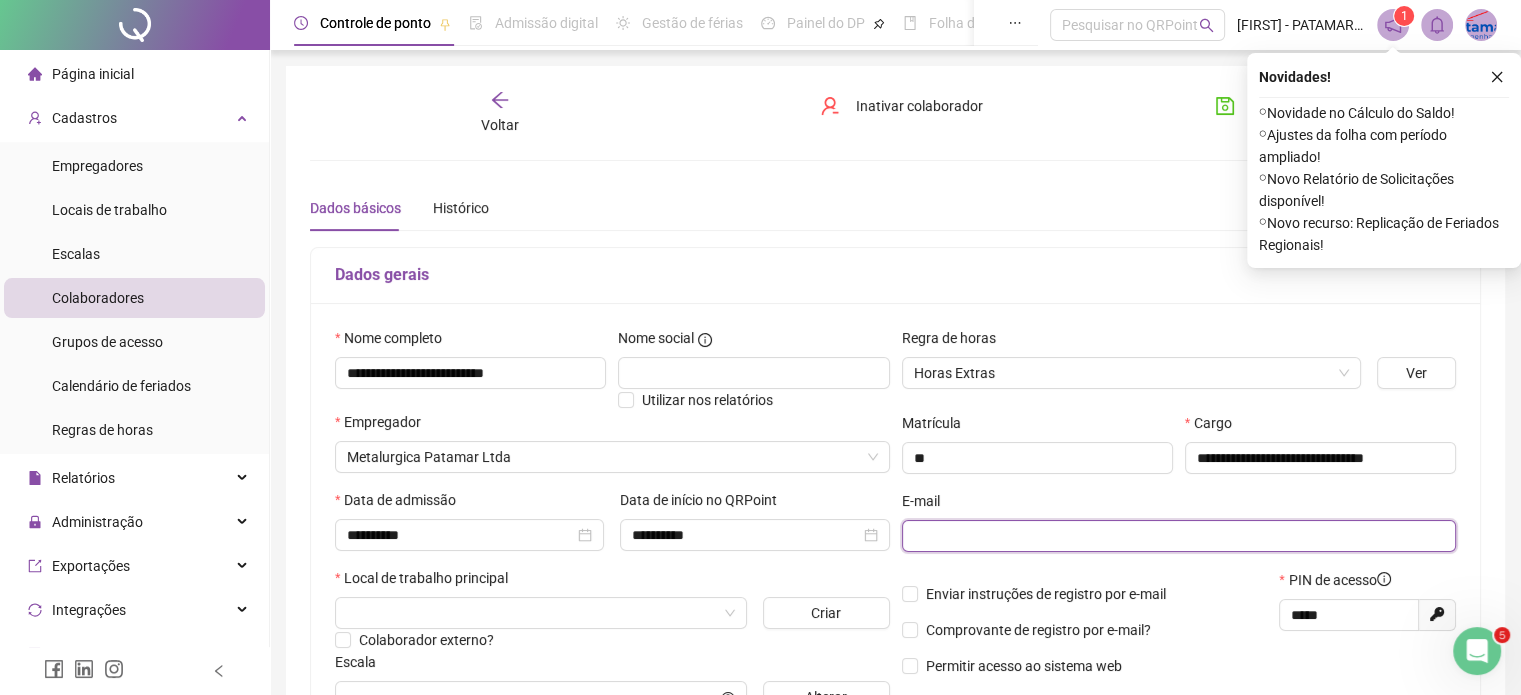 click at bounding box center (1177, 536) 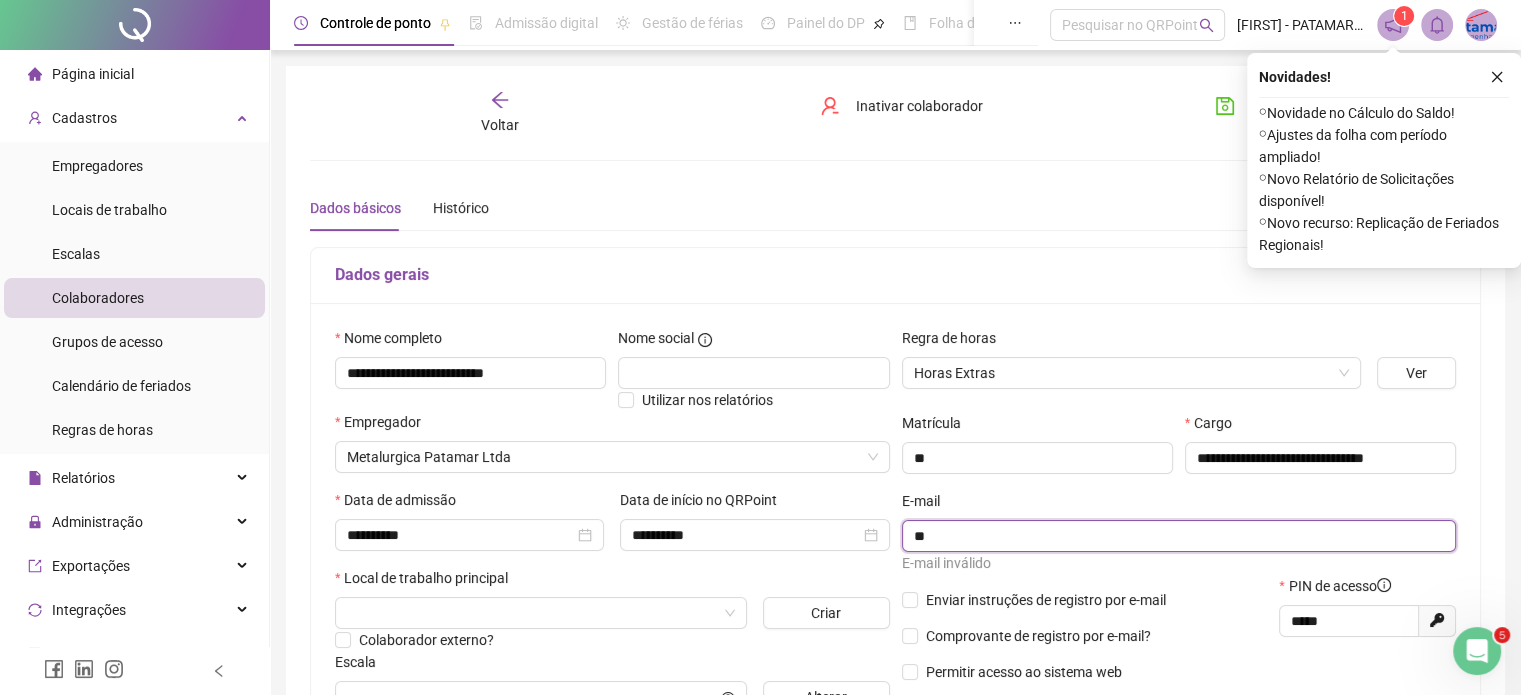 type on "*" 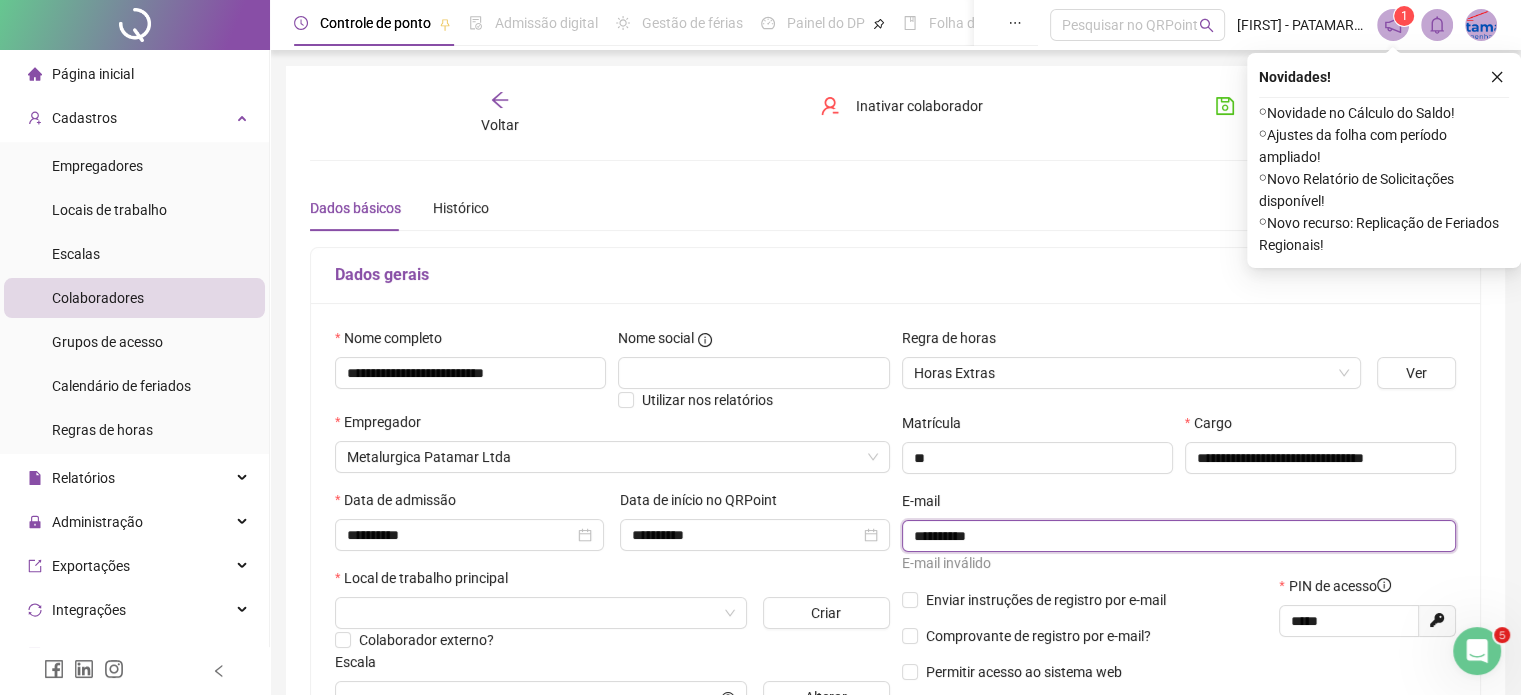 click on "**********" at bounding box center (1177, 536) 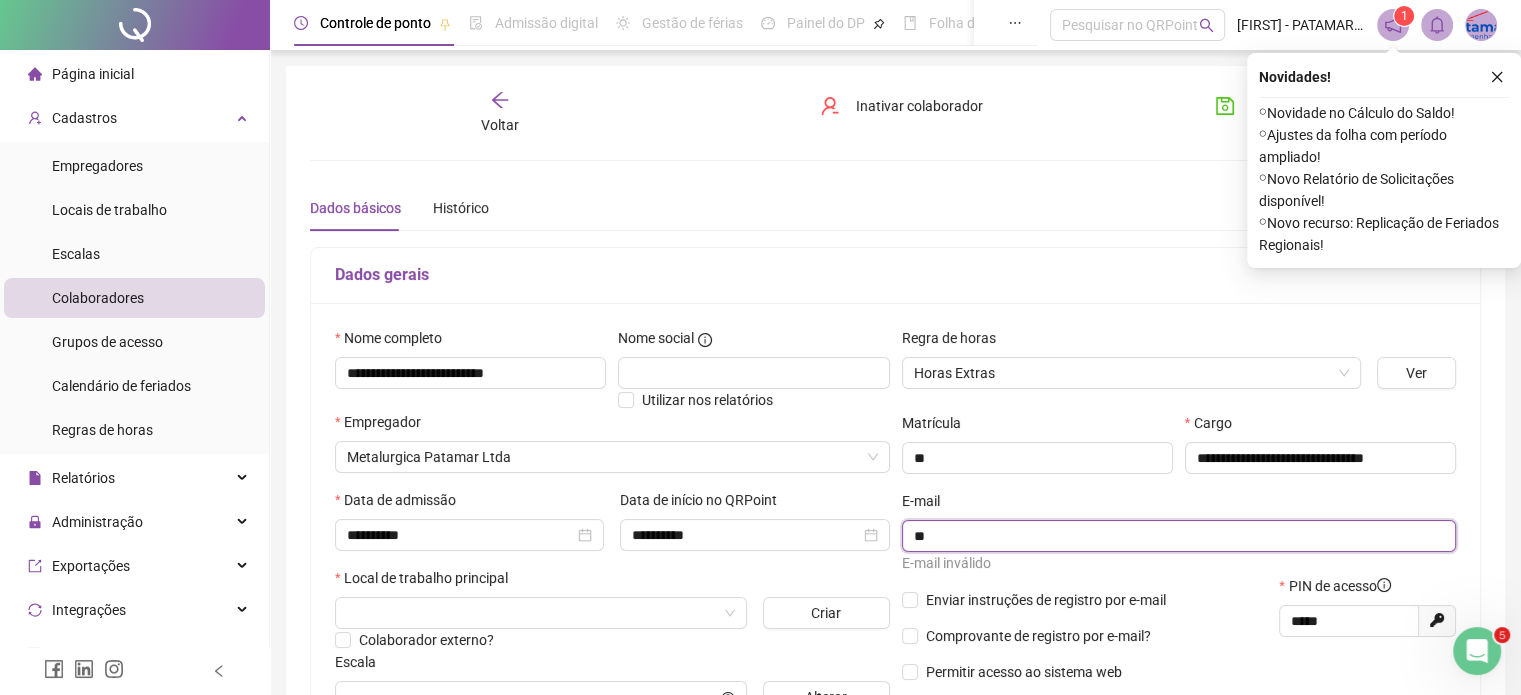 type on "*" 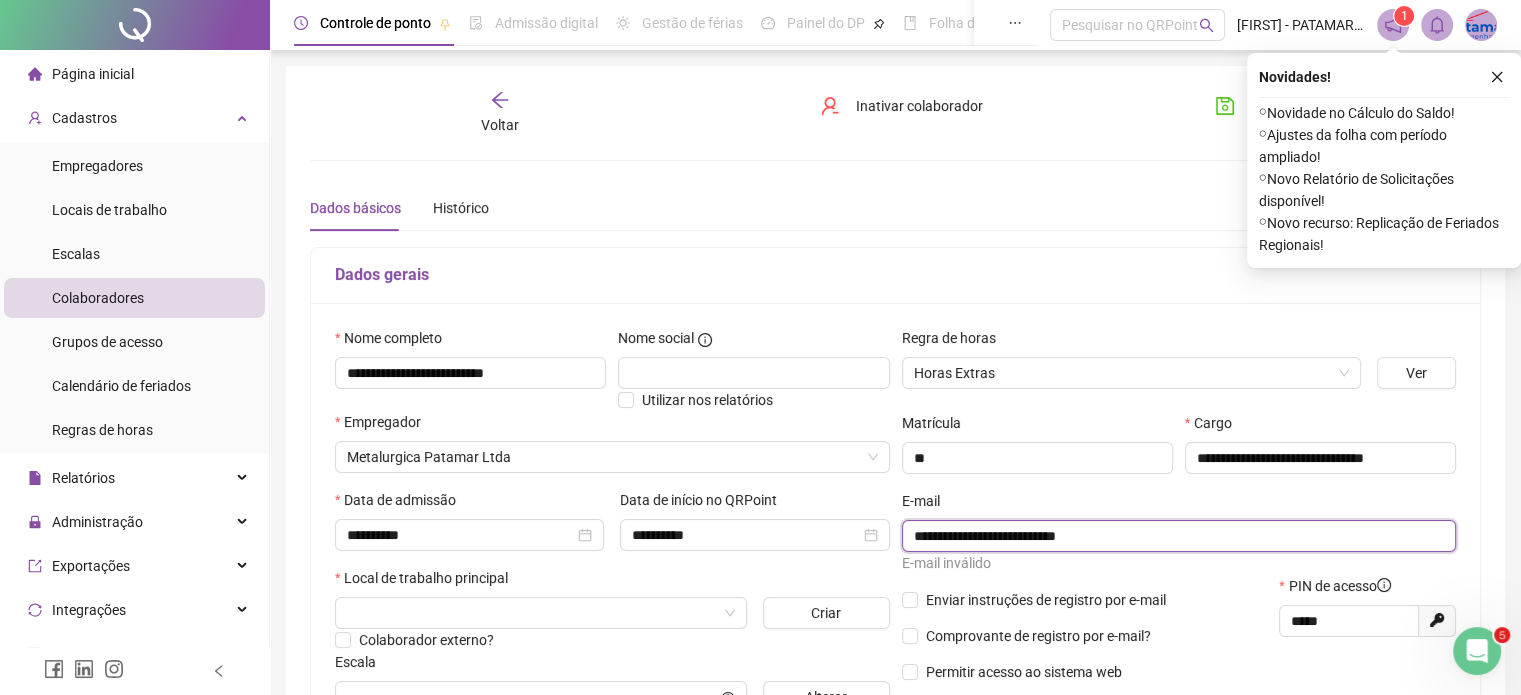 click on "**********" at bounding box center (1177, 536) 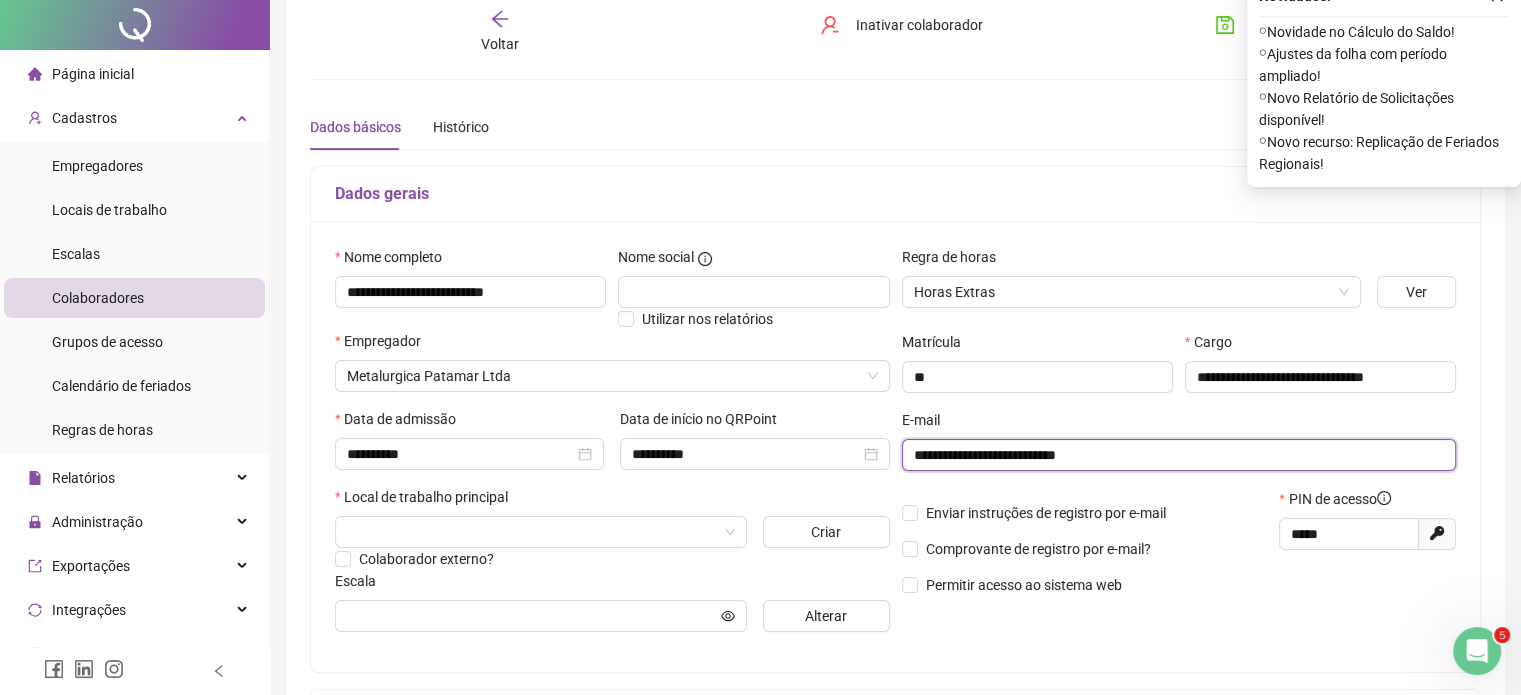 scroll, scrollTop: 200, scrollLeft: 0, axis: vertical 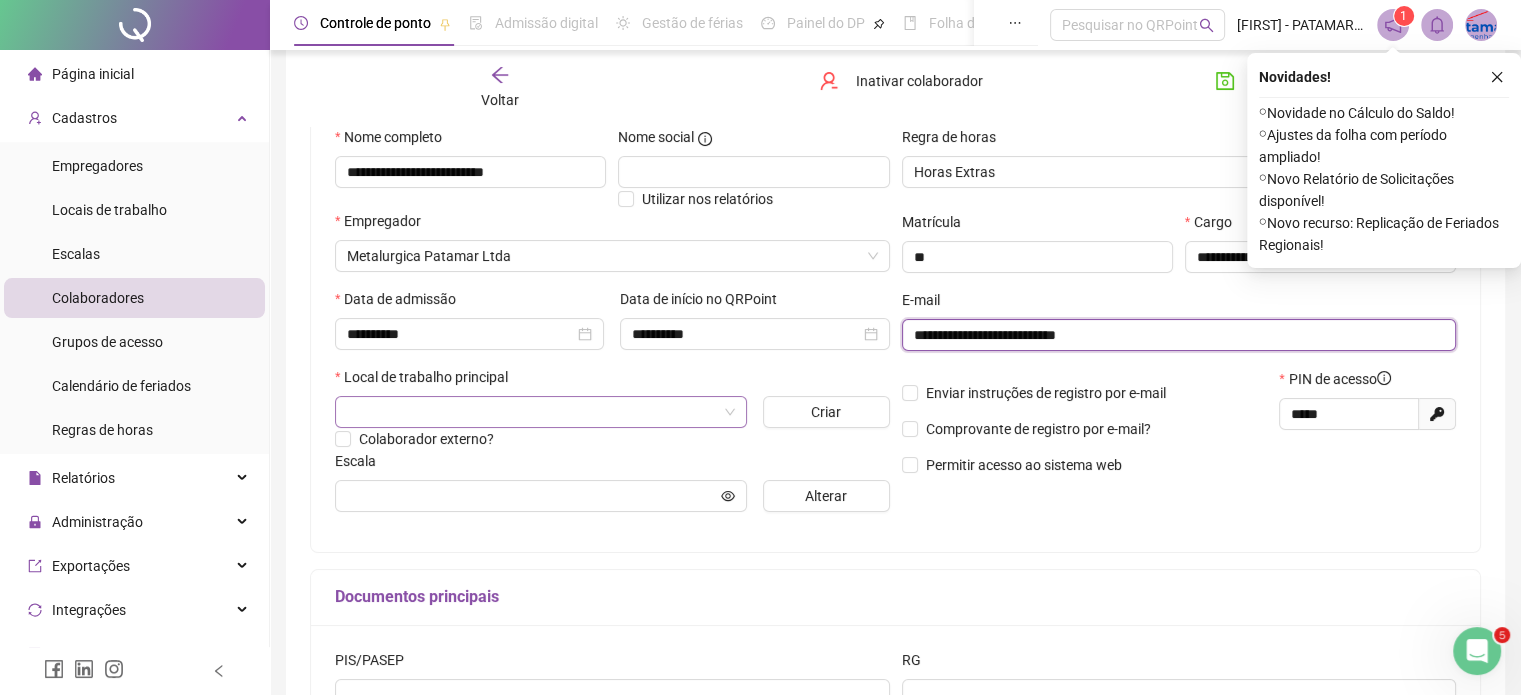 type on "**********" 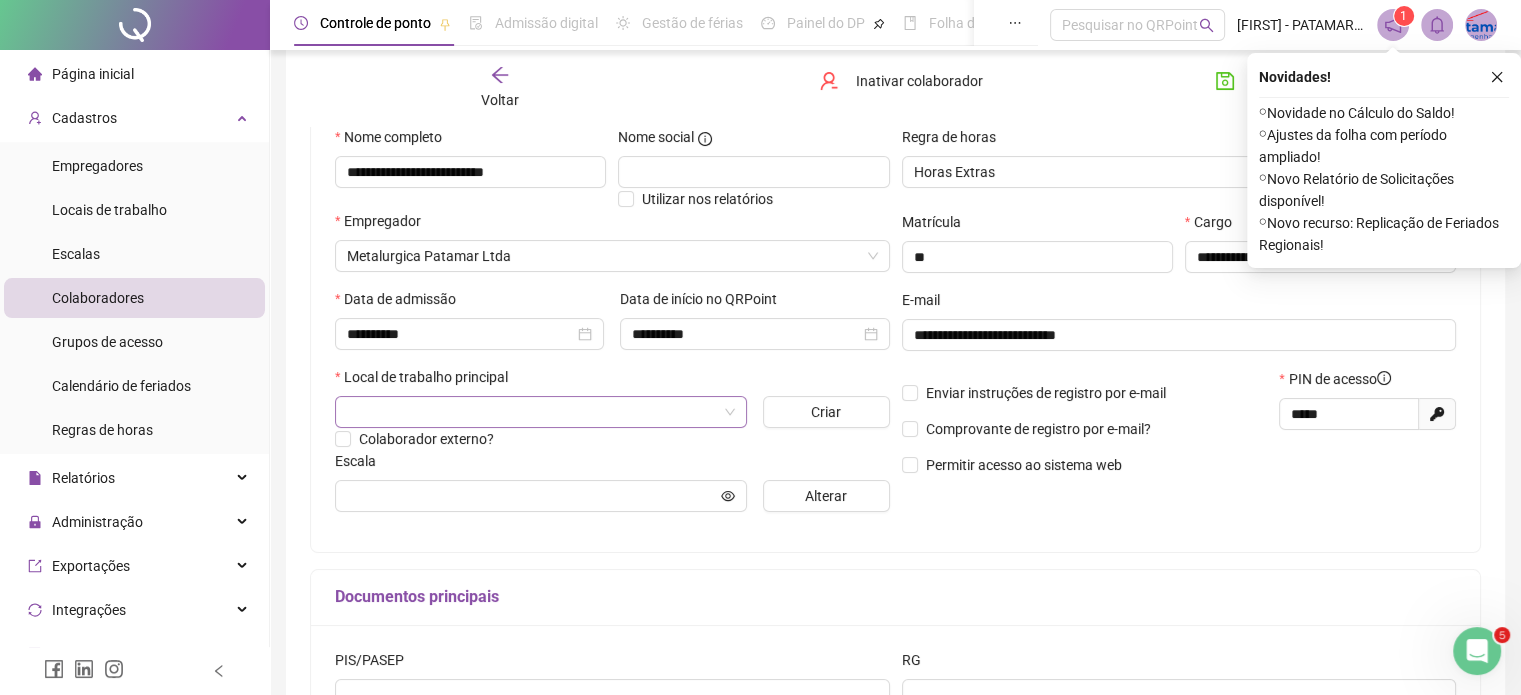 click at bounding box center (535, 412) 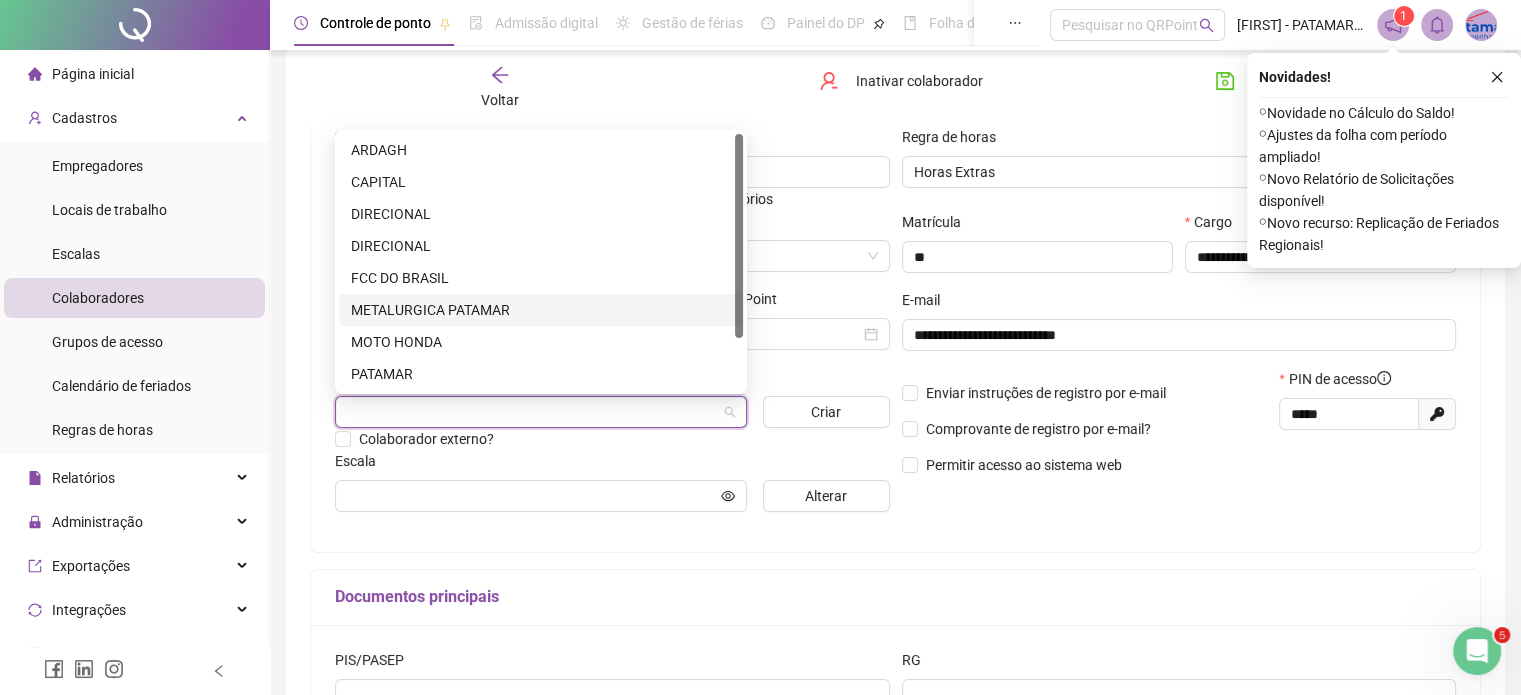 click on "METALURGICA PATAMAR" at bounding box center [541, 310] 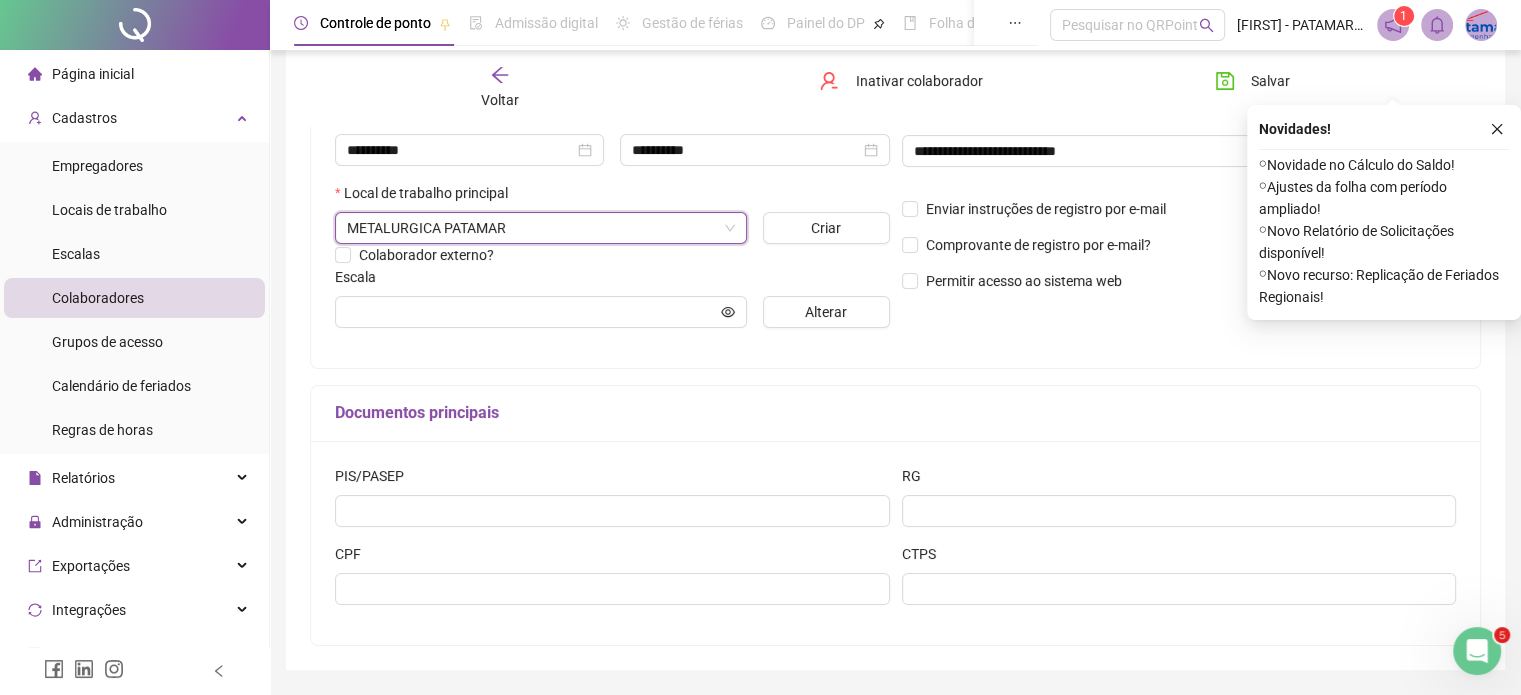 scroll, scrollTop: 445, scrollLeft: 0, axis: vertical 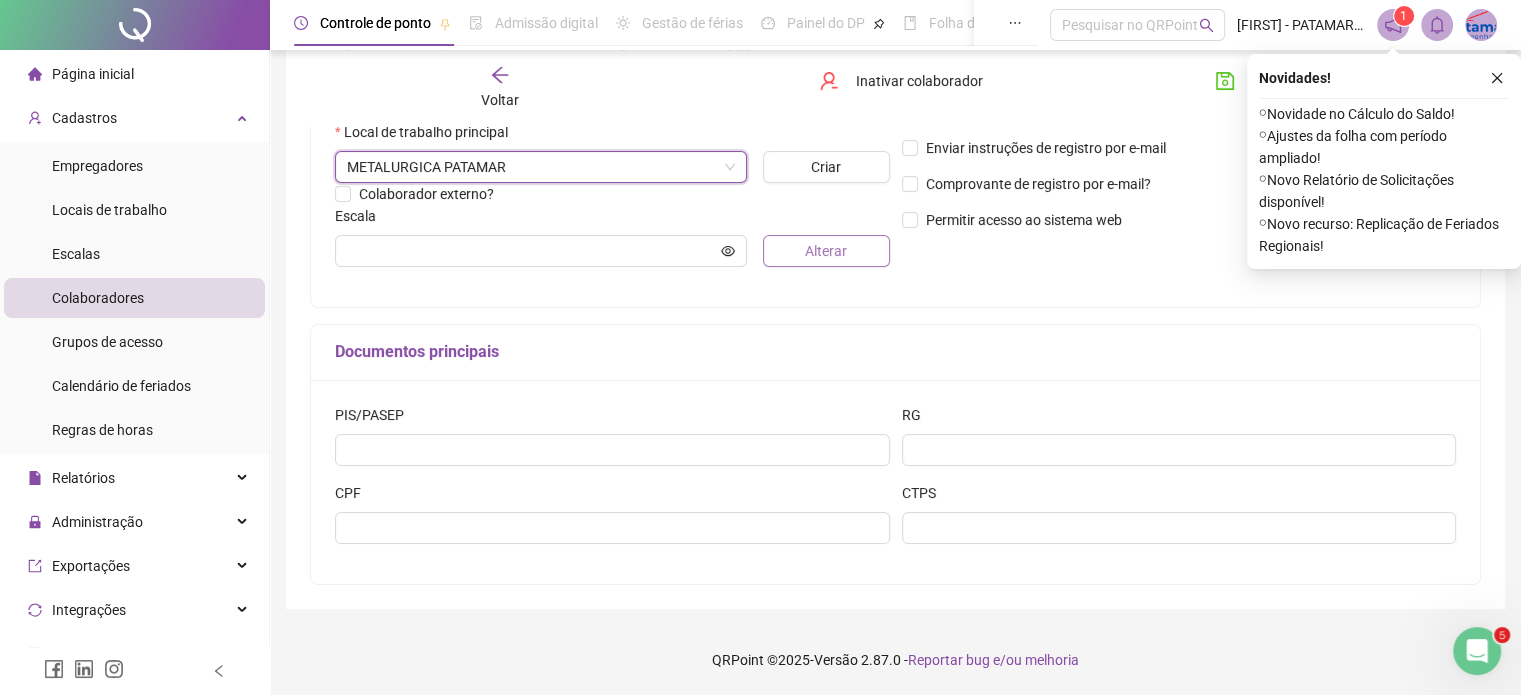click on "Alterar" at bounding box center [826, 251] 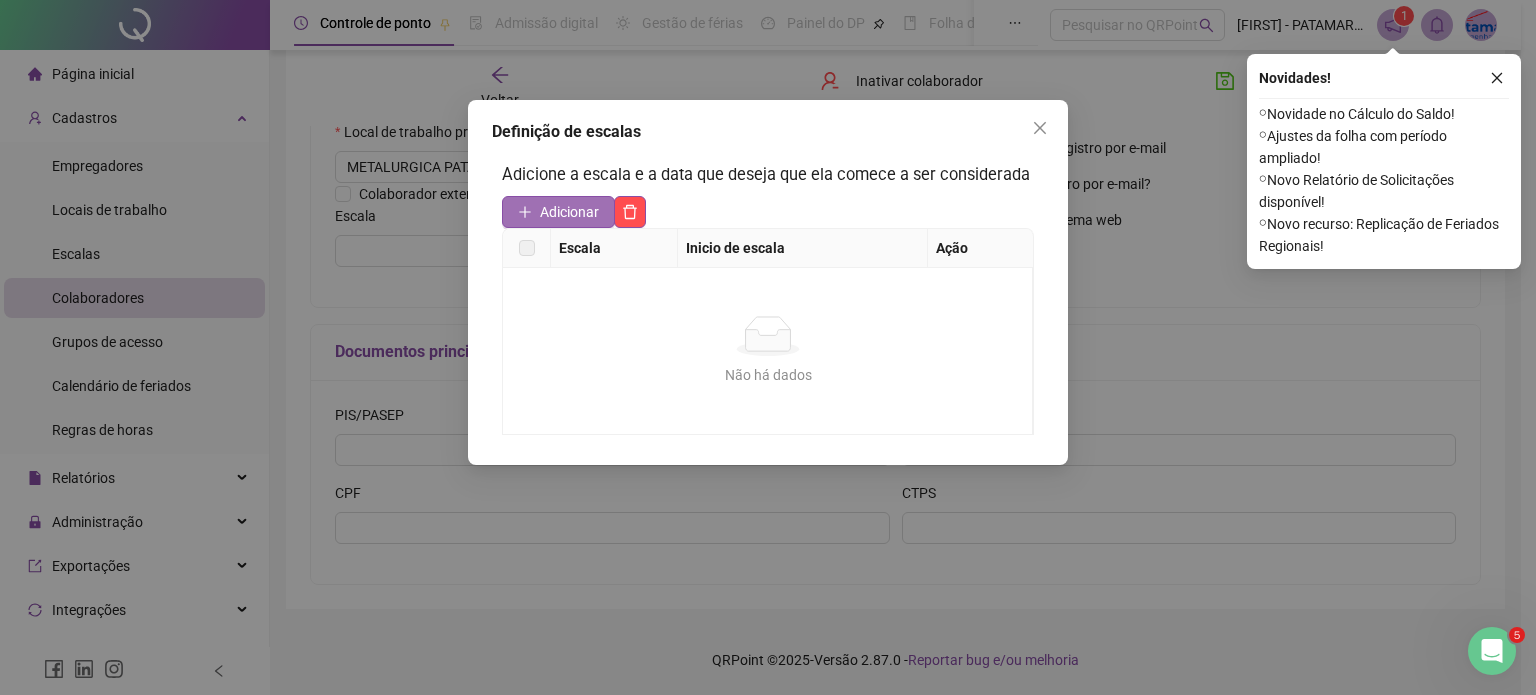click on "Adicionar" at bounding box center [558, 212] 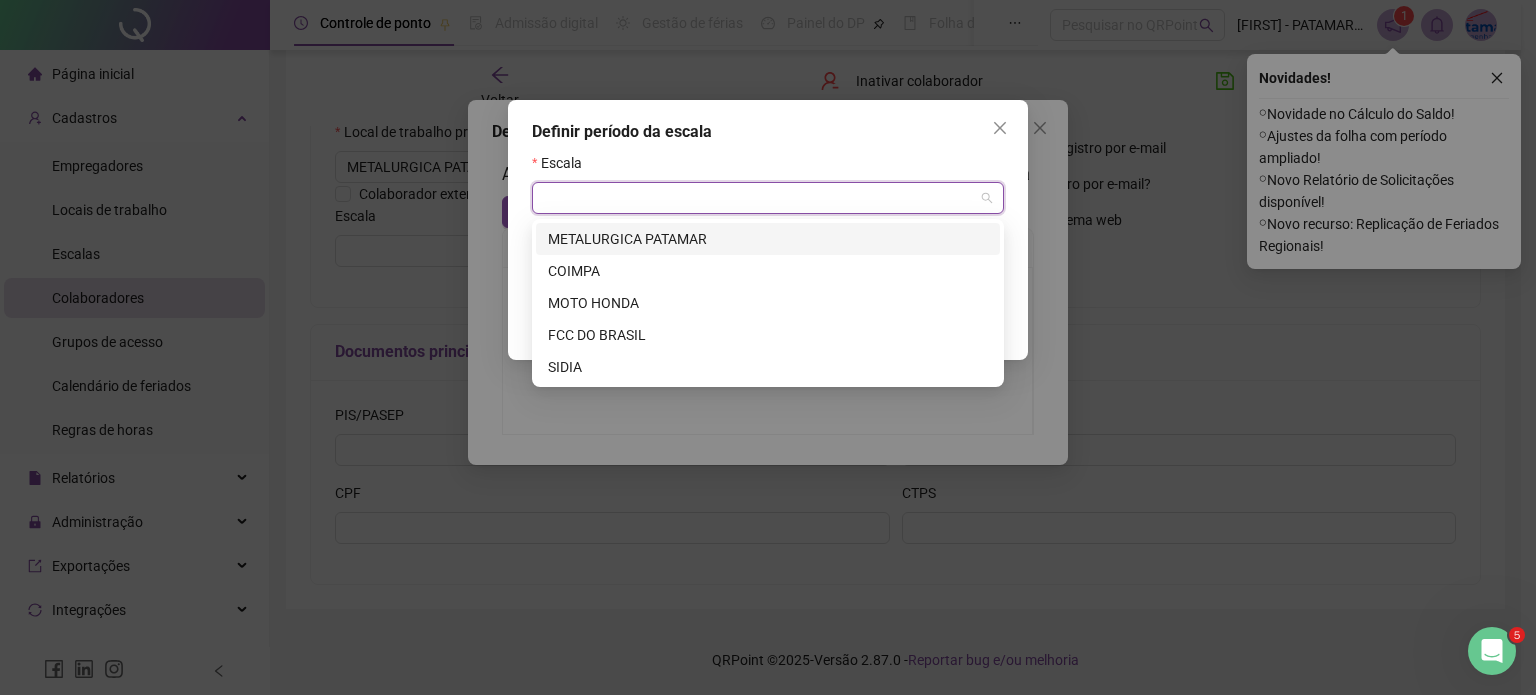 click at bounding box center (762, 198) 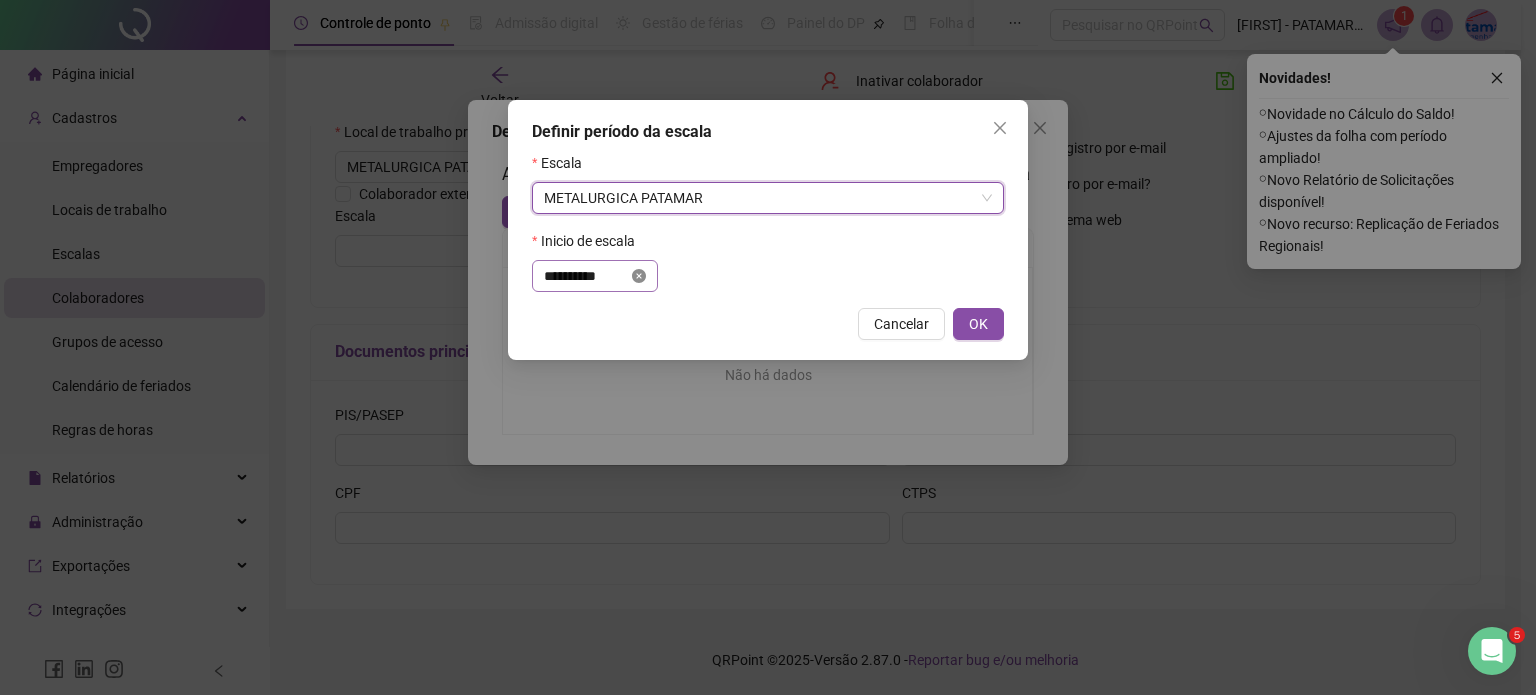 click 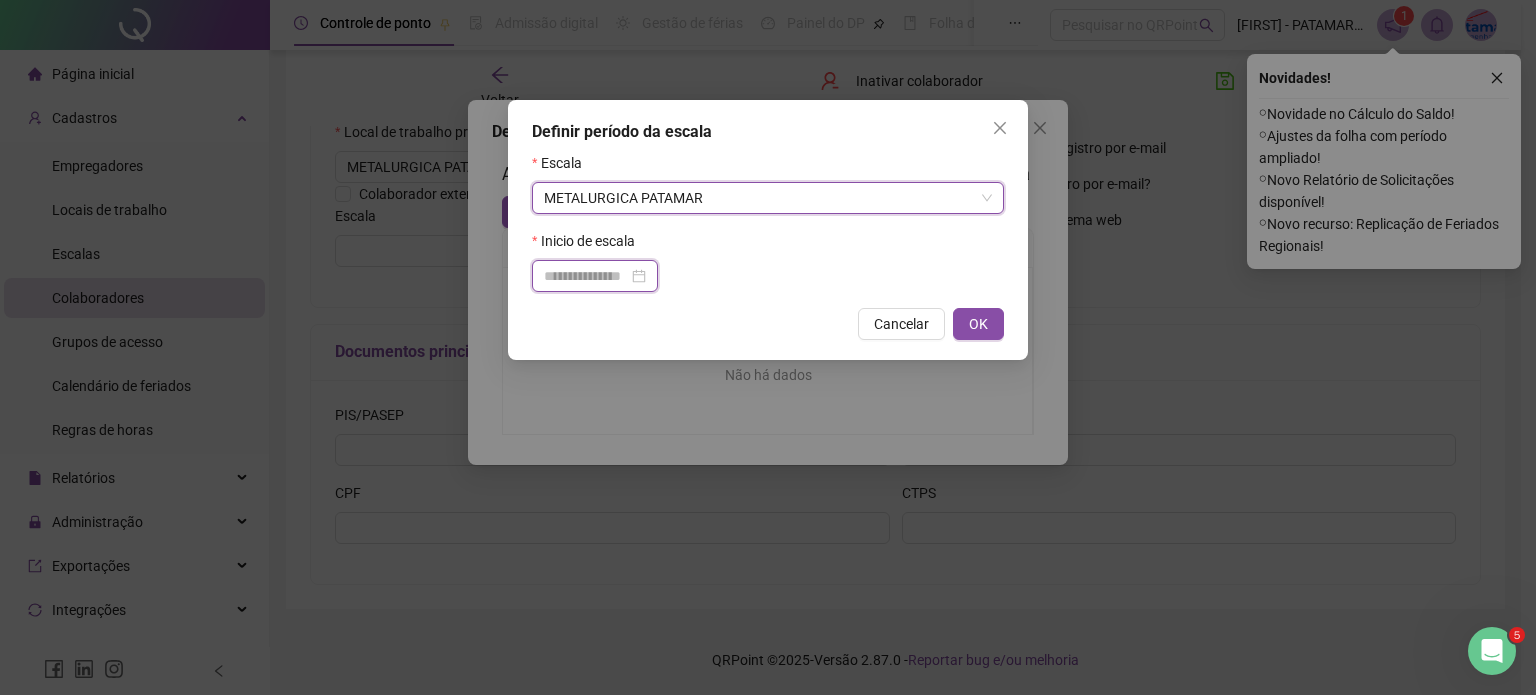 click at bounding box center [586, 276] 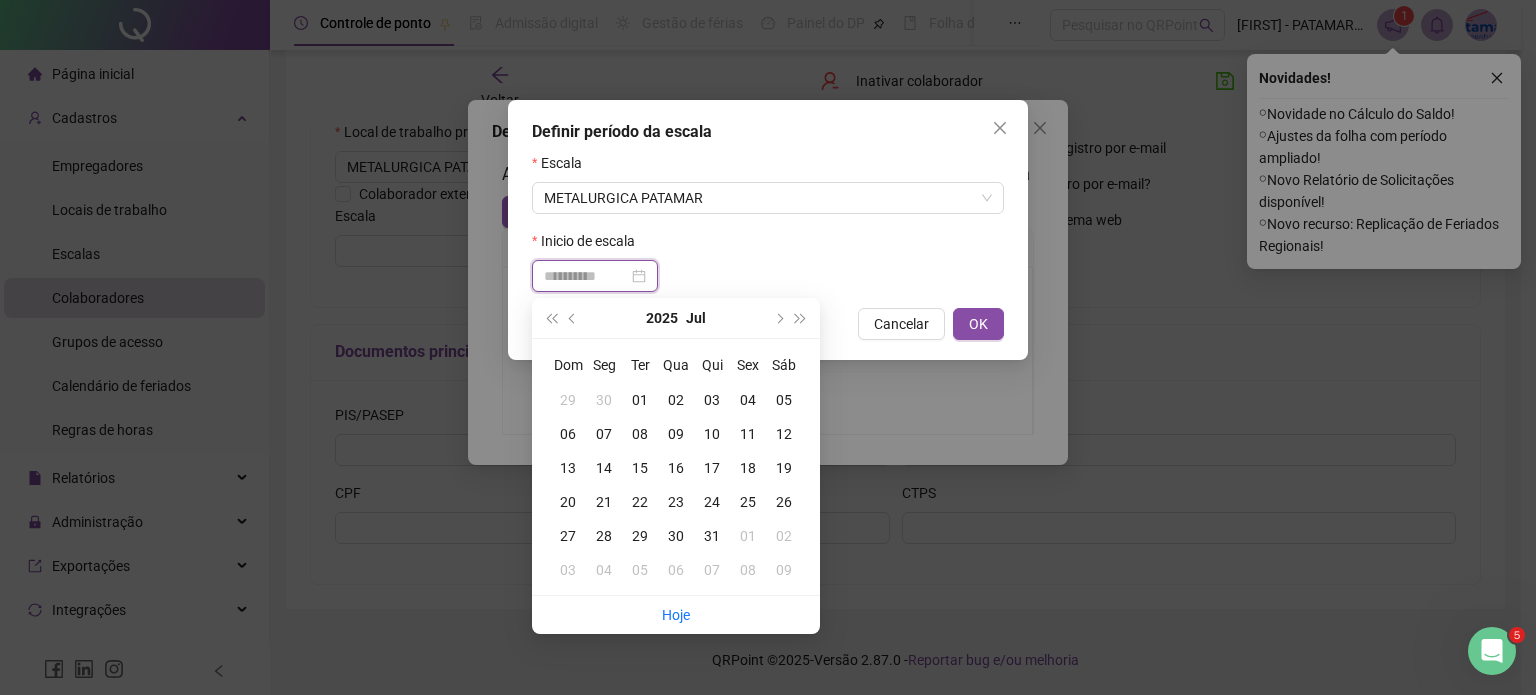 type on "**********" 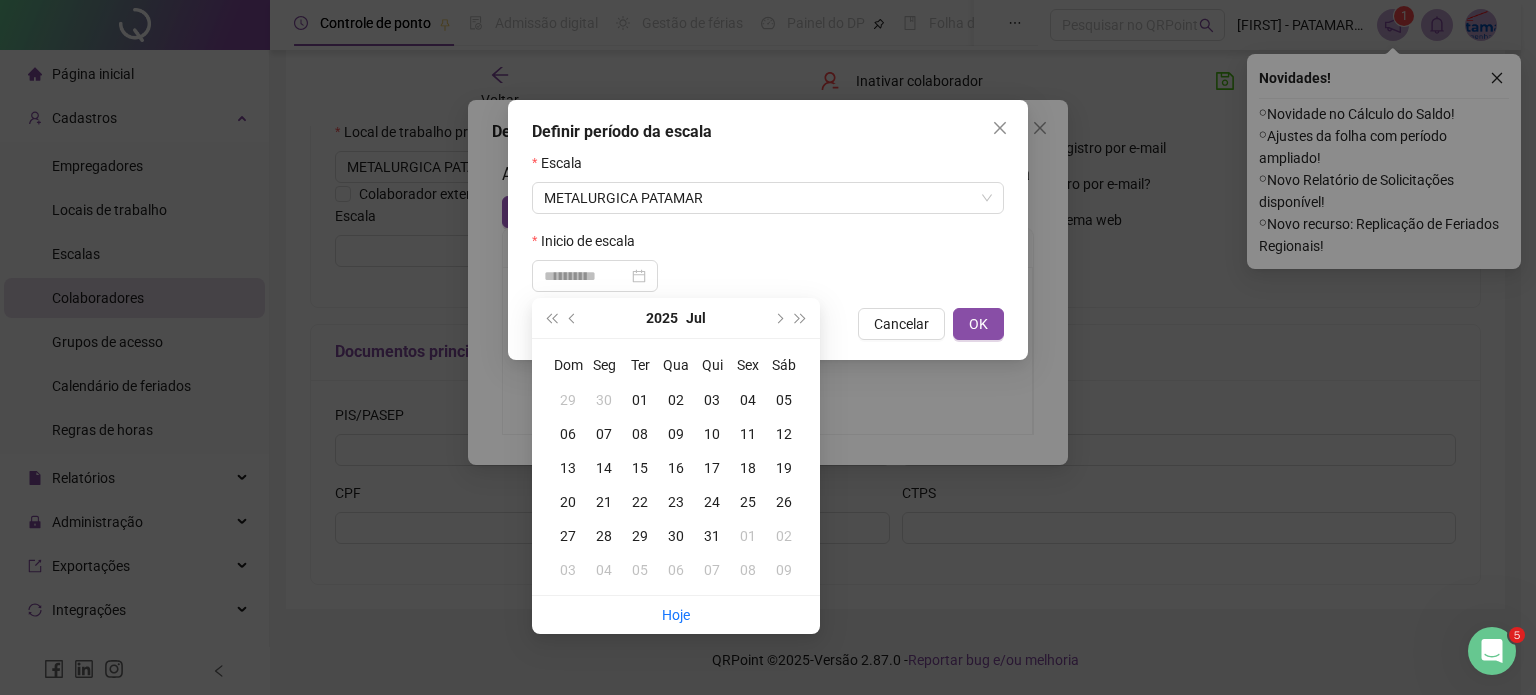 click on "12" at bounding box center (784, 434) 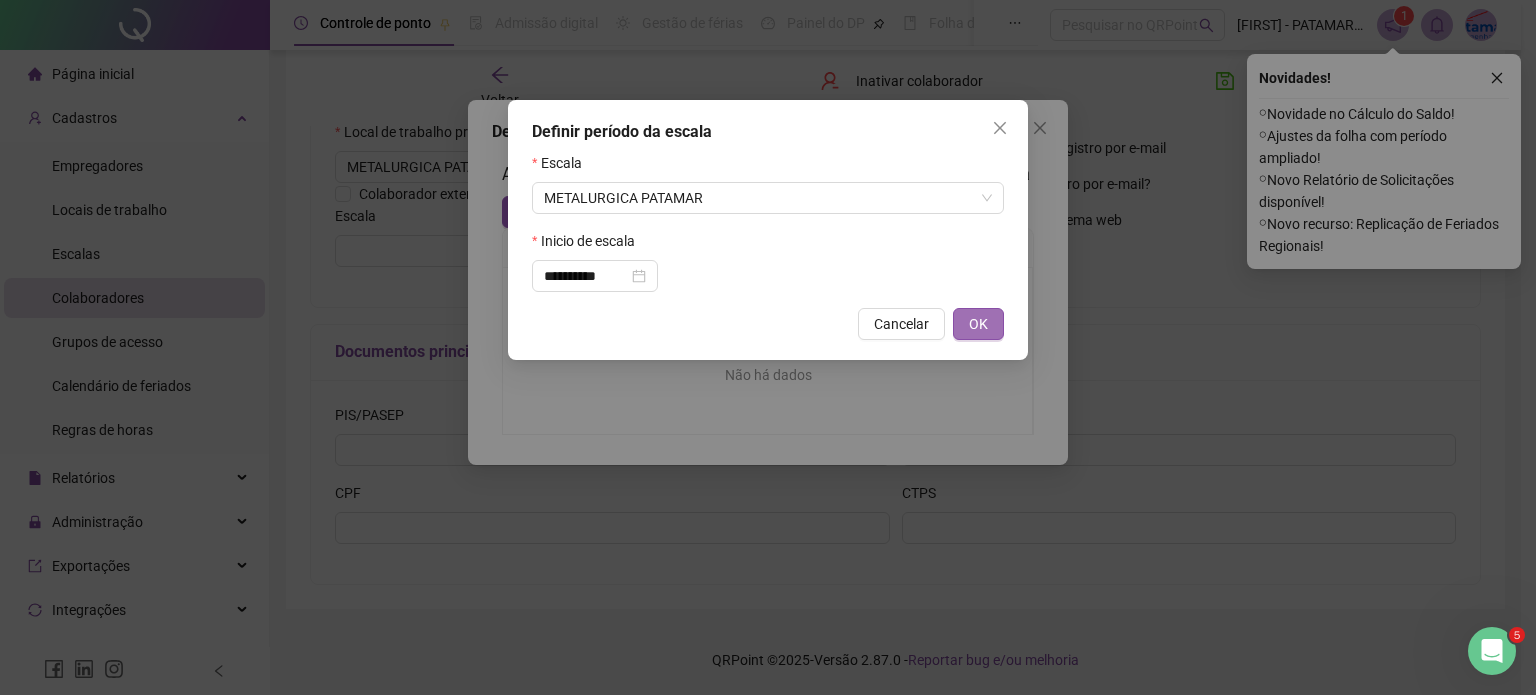 click on "OK" at bounding box center (978, 324) 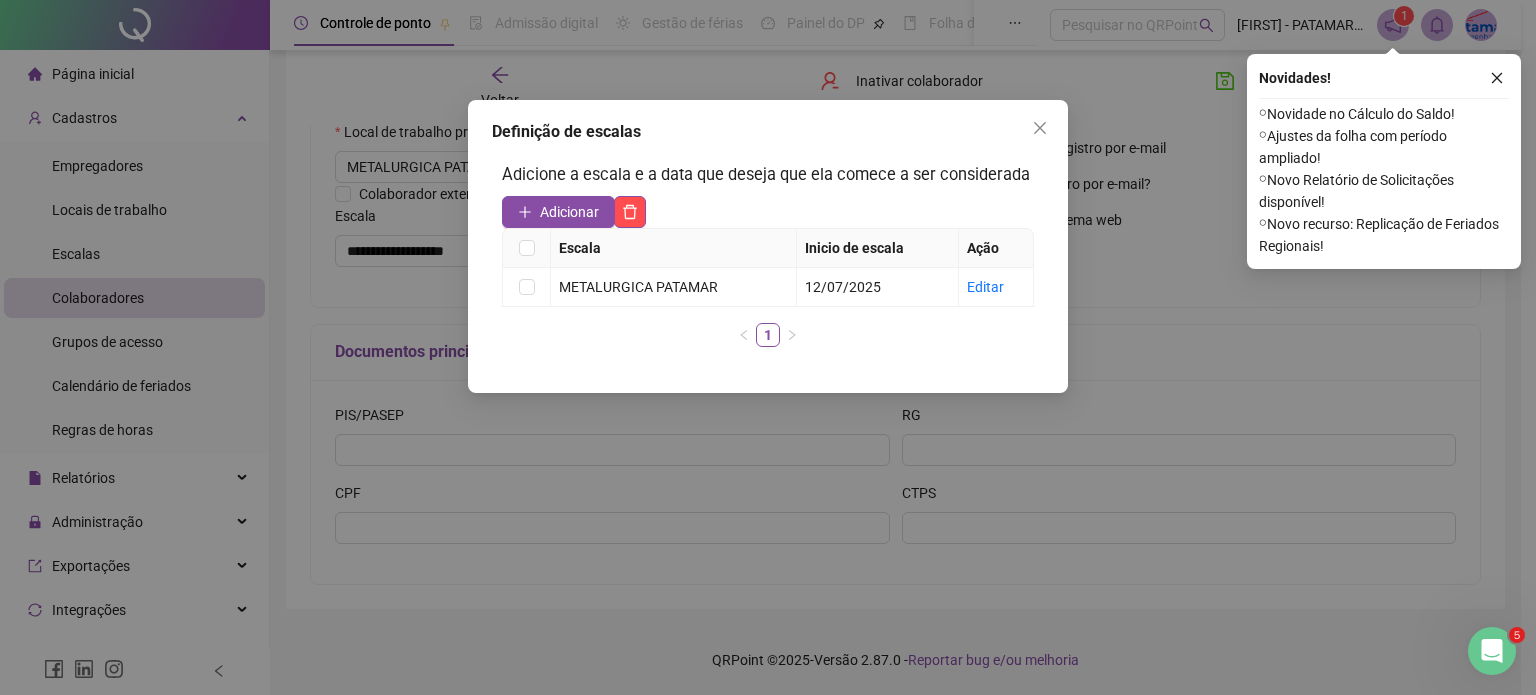 drag, startPoint x: 1037, startPoint y: 128, endPoint x: 908, endPoint y: 340, distance: 248.16325 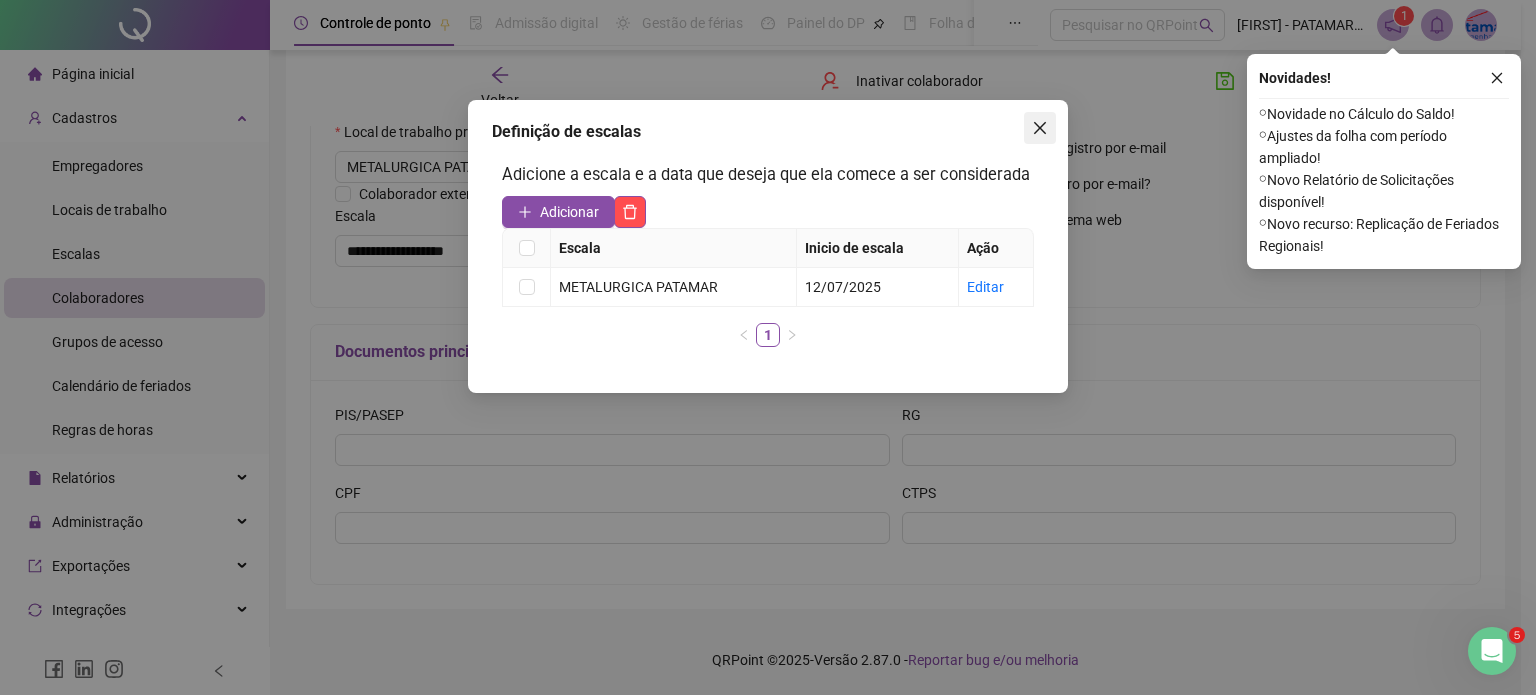 click at bounding box center [1040, 128] 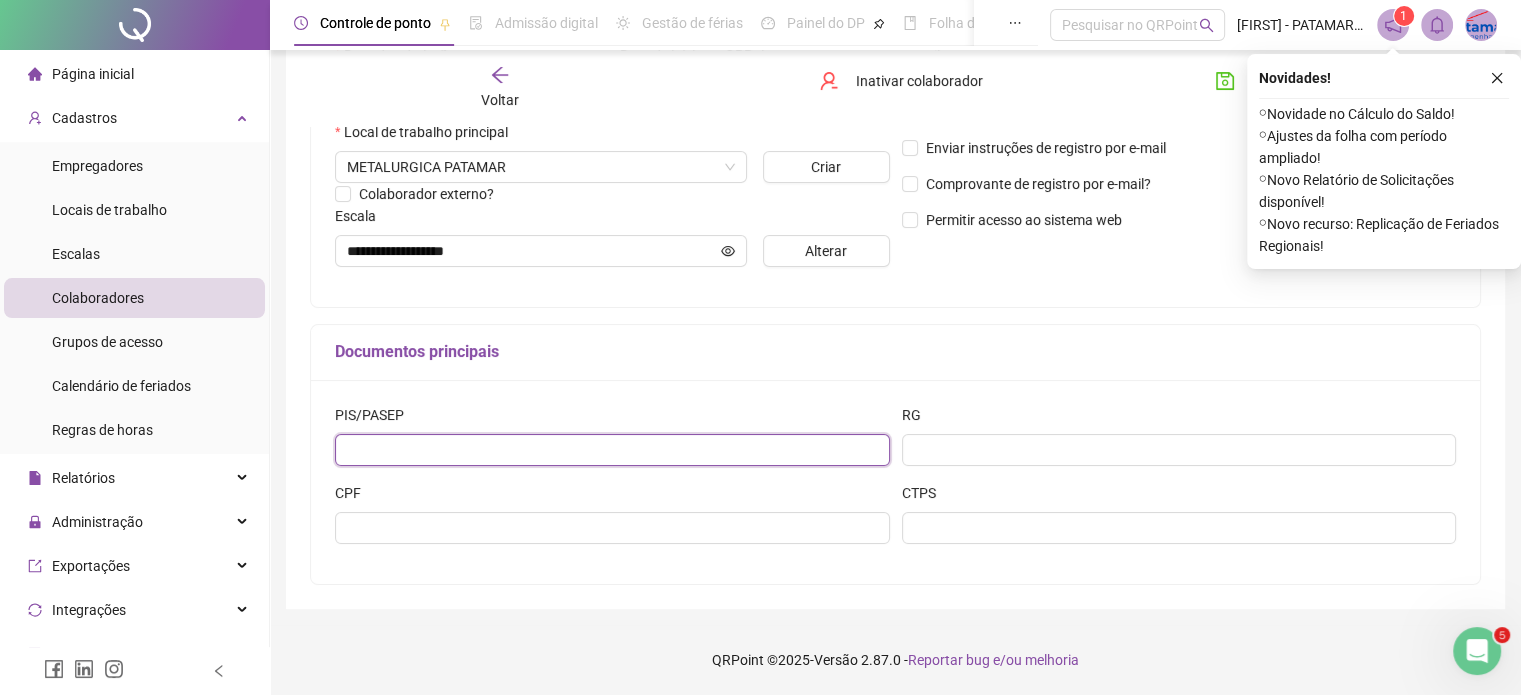click at bounding box center [612, 450] 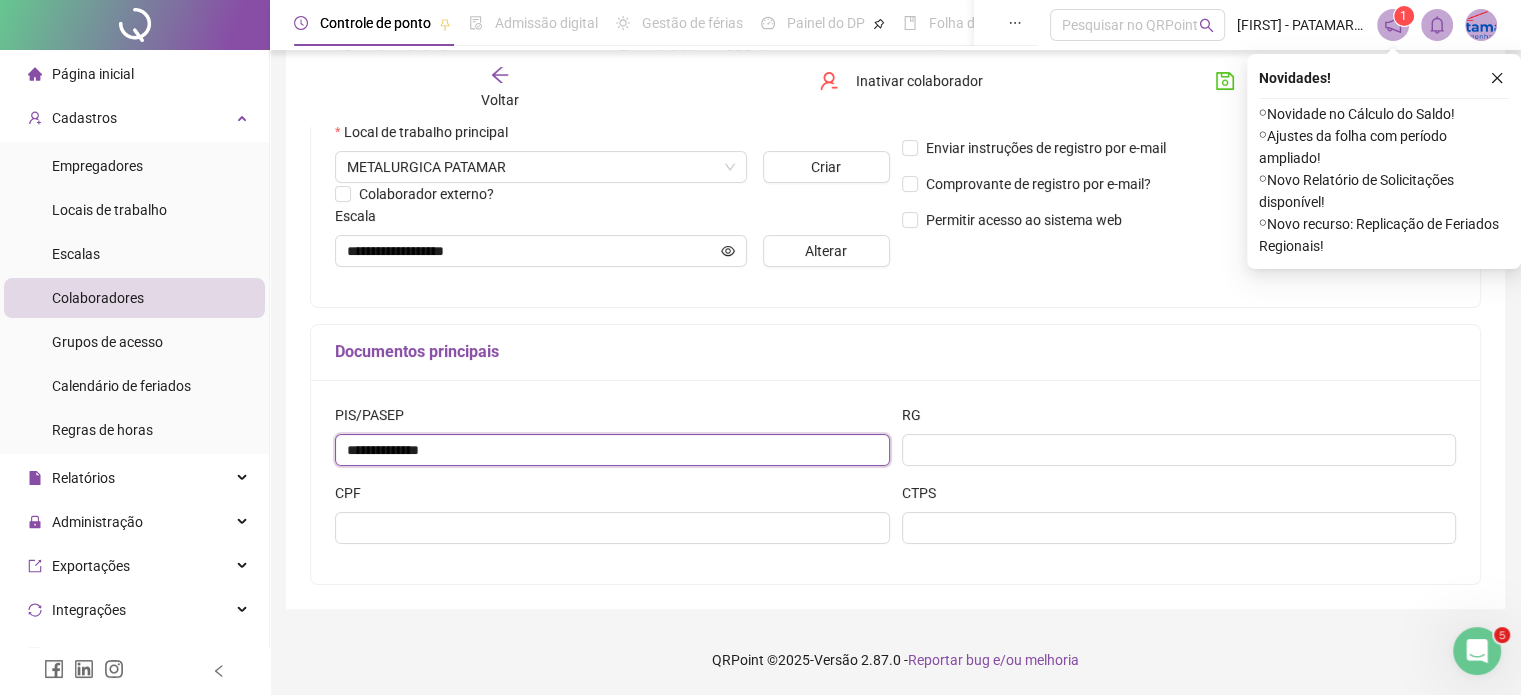 type on "**********" 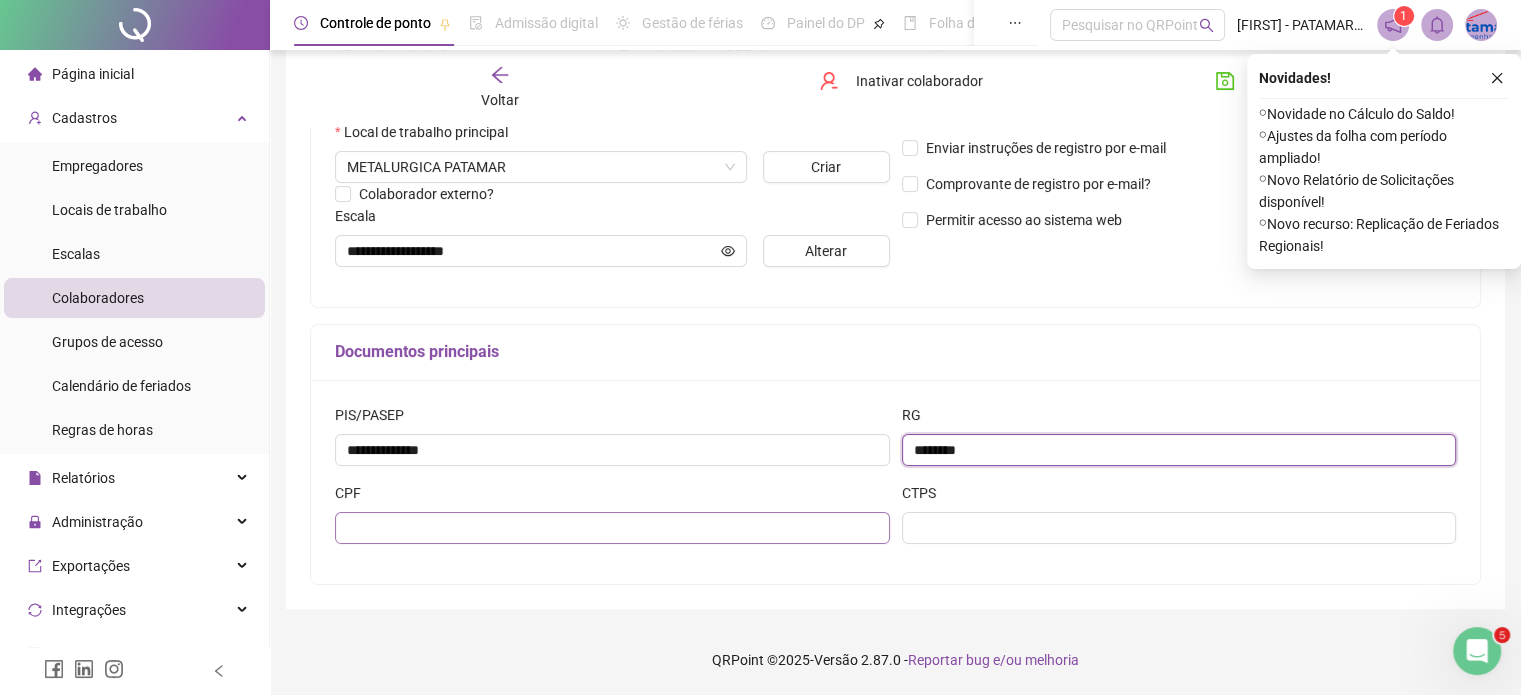 type on "********" 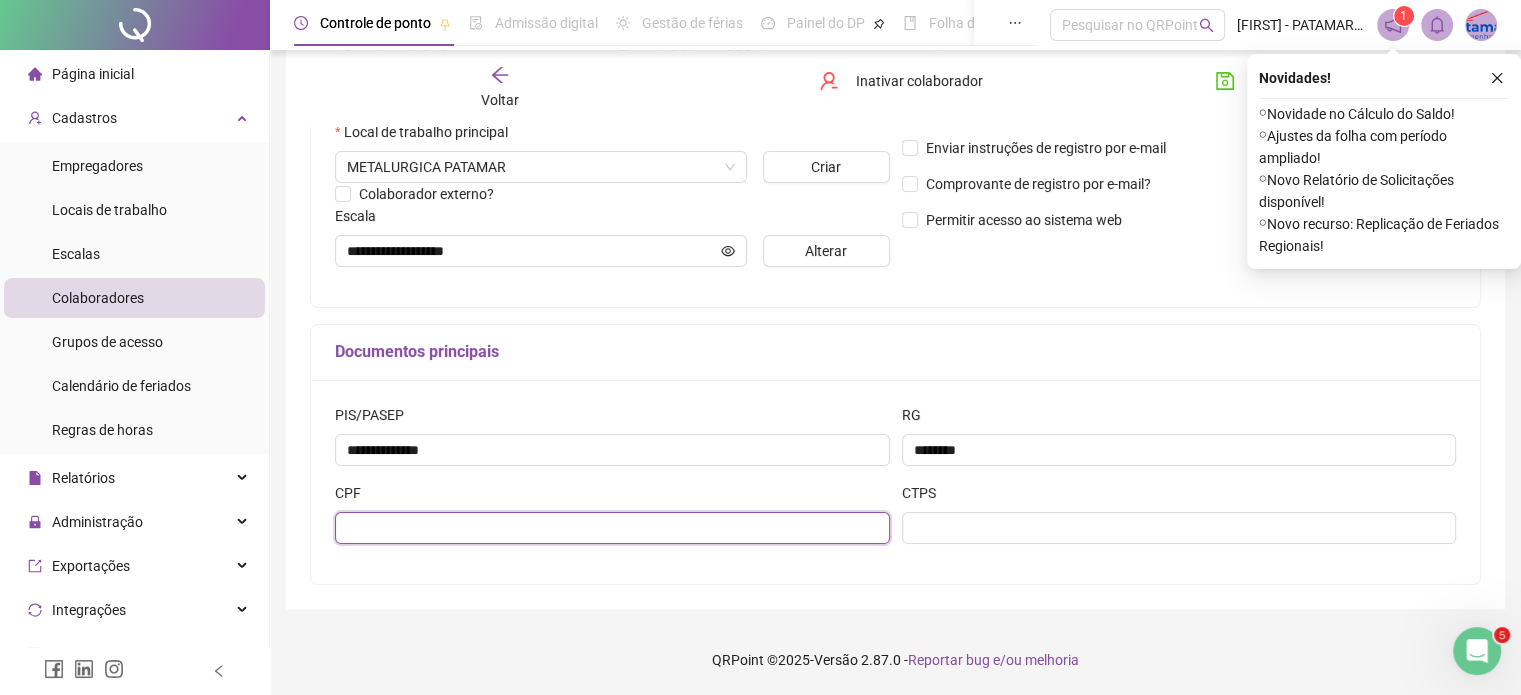 click at bounding box center (612, 528) 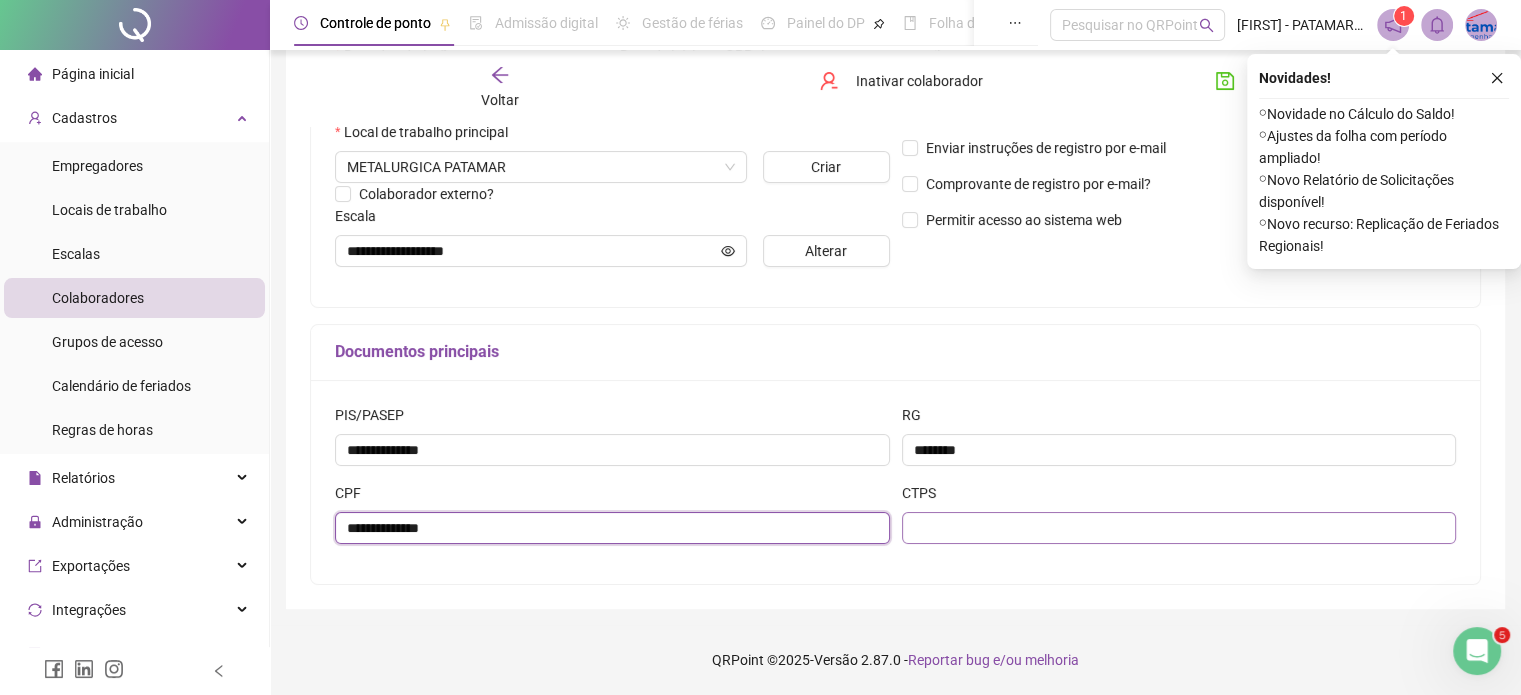 type on "**********" 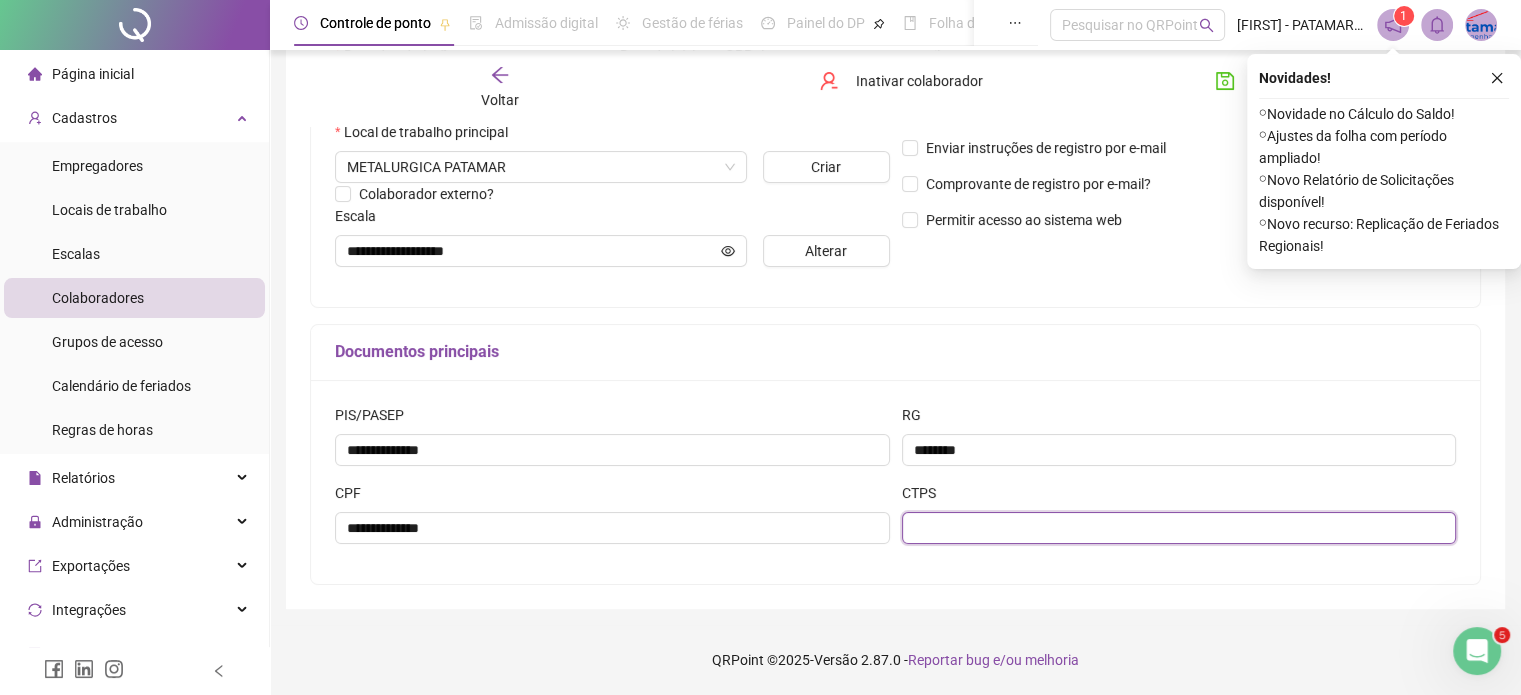 click at bounding box center (1179, 528) 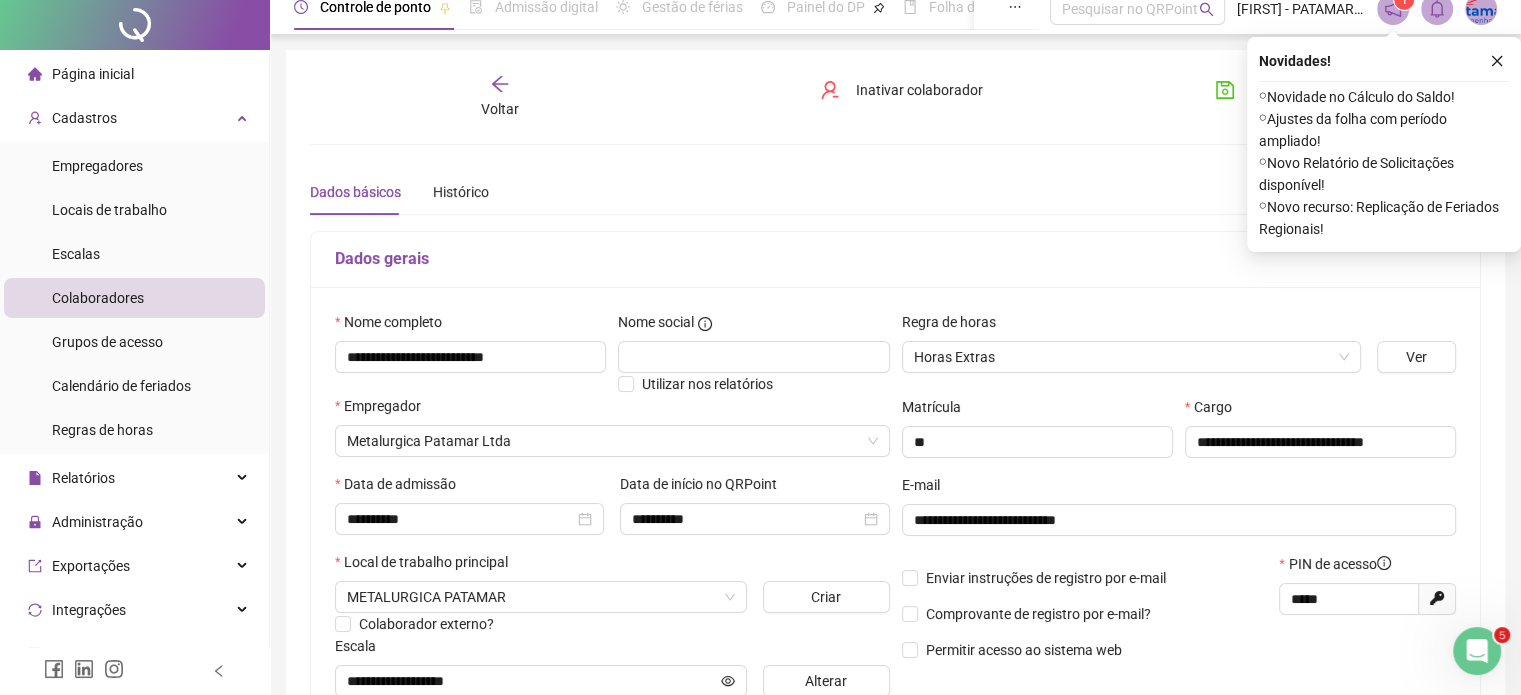 scroll, scrollTop: 0, scrollLeft: 0, axis: both 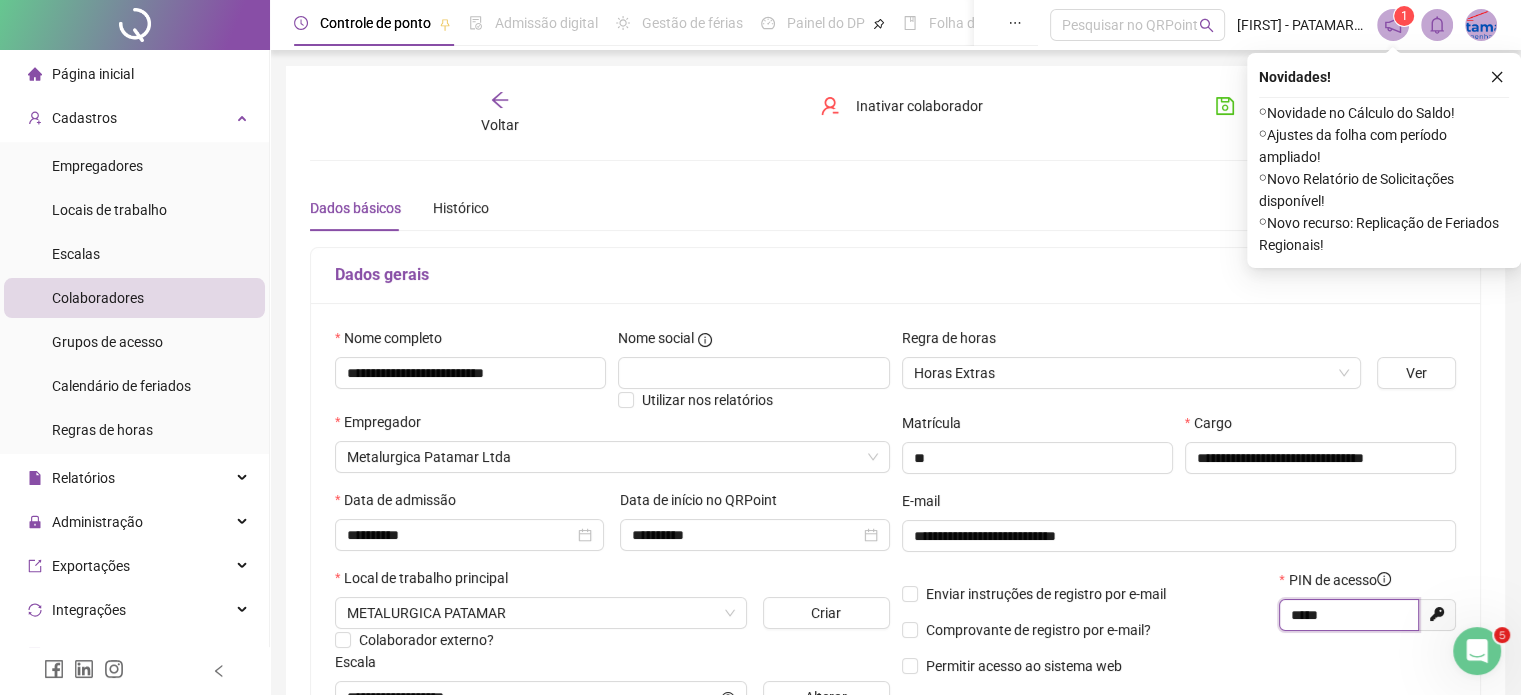 drag, startPoint x: 1349, startPoint y: 623, endPoint x: 1199, endPoint y: 618, distance: 150.08331 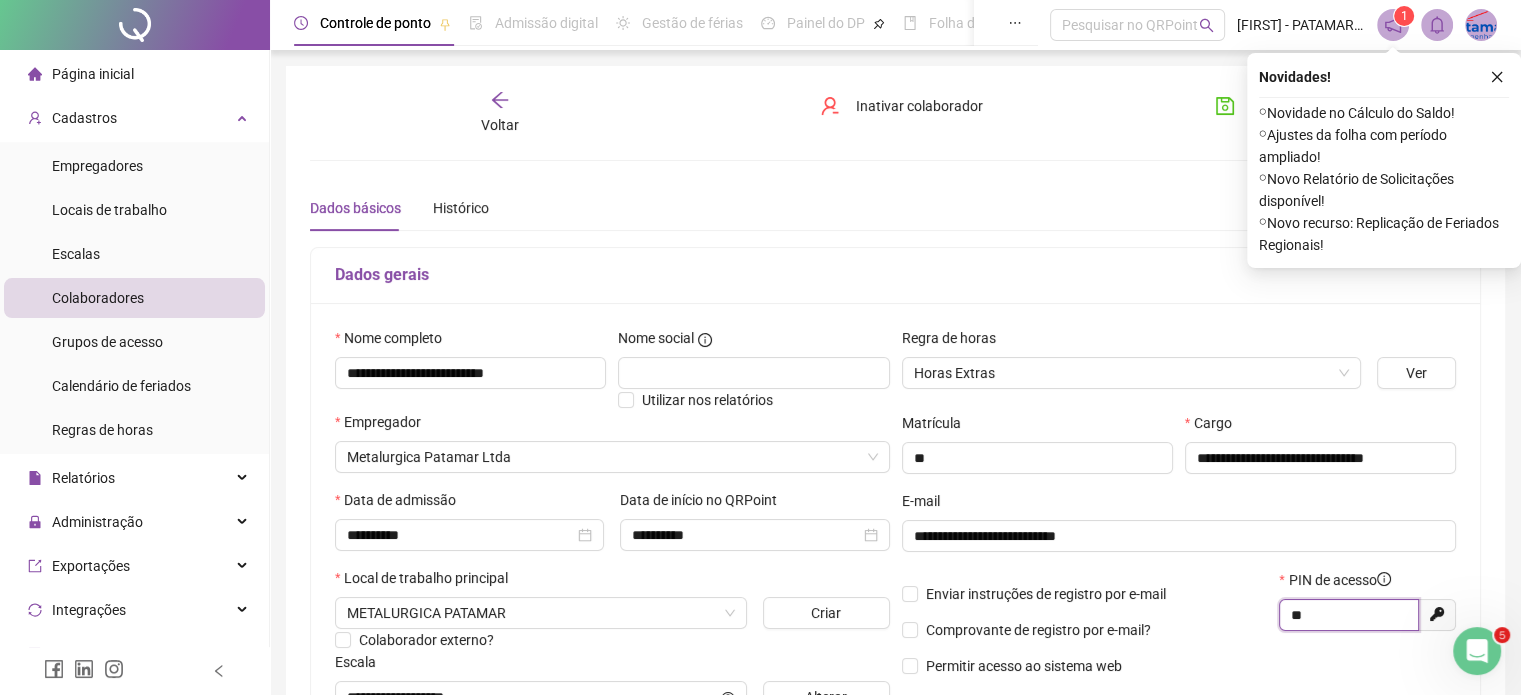 type on "**" 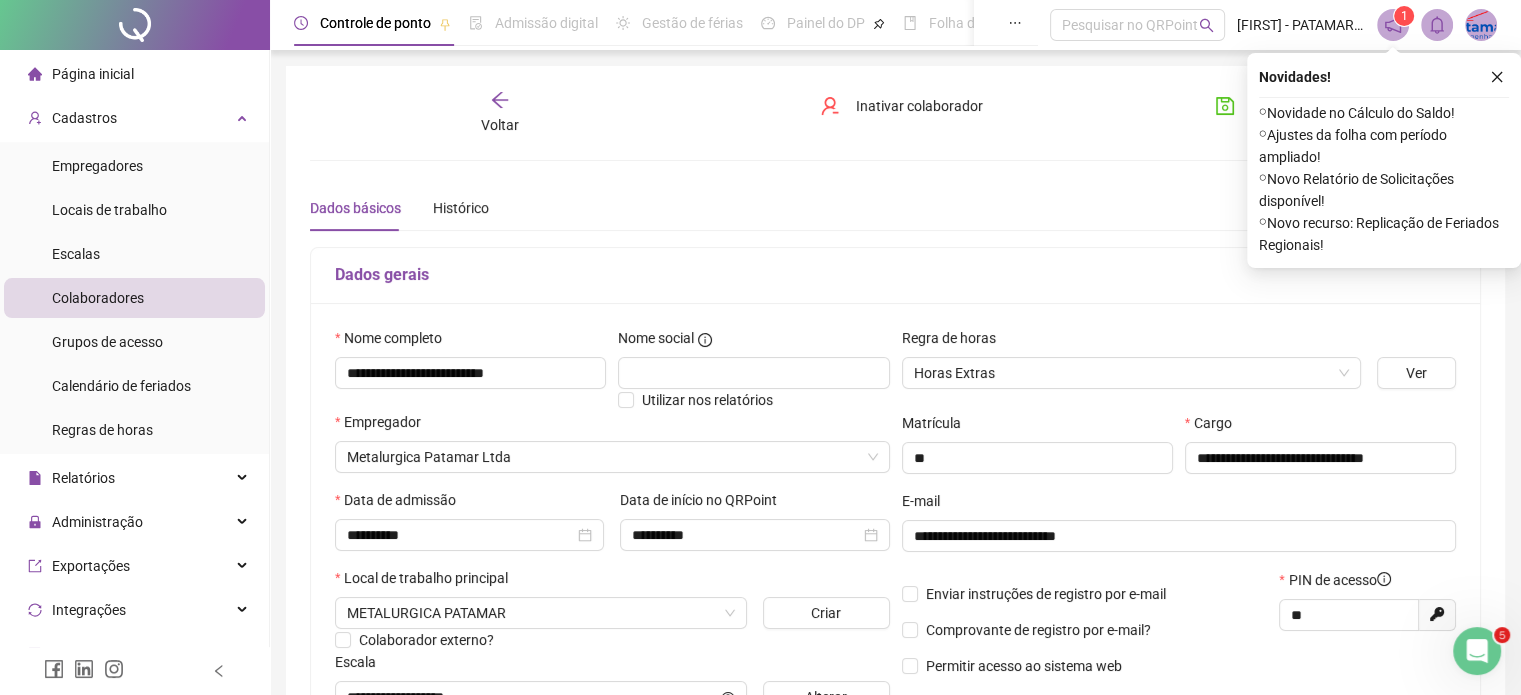 click 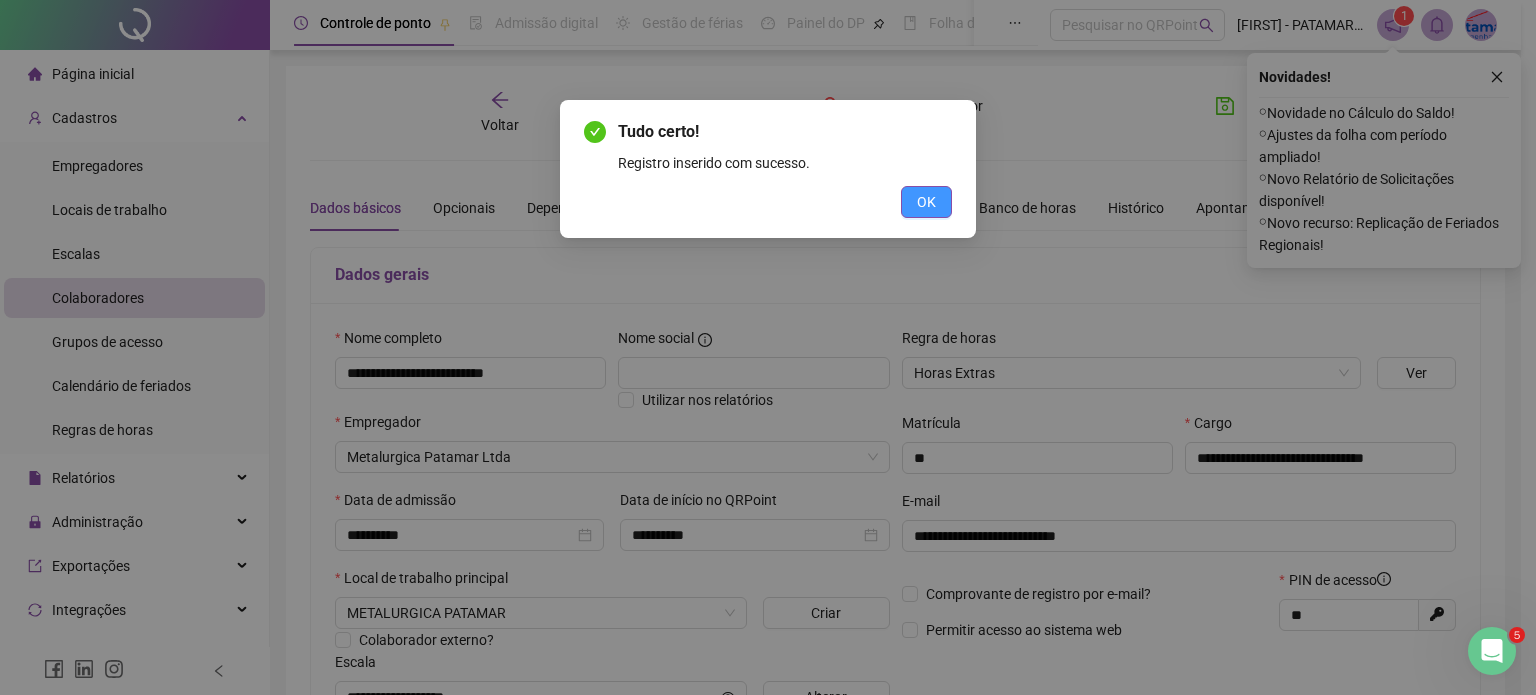 click on "OK" at bounding box center (926, 202) 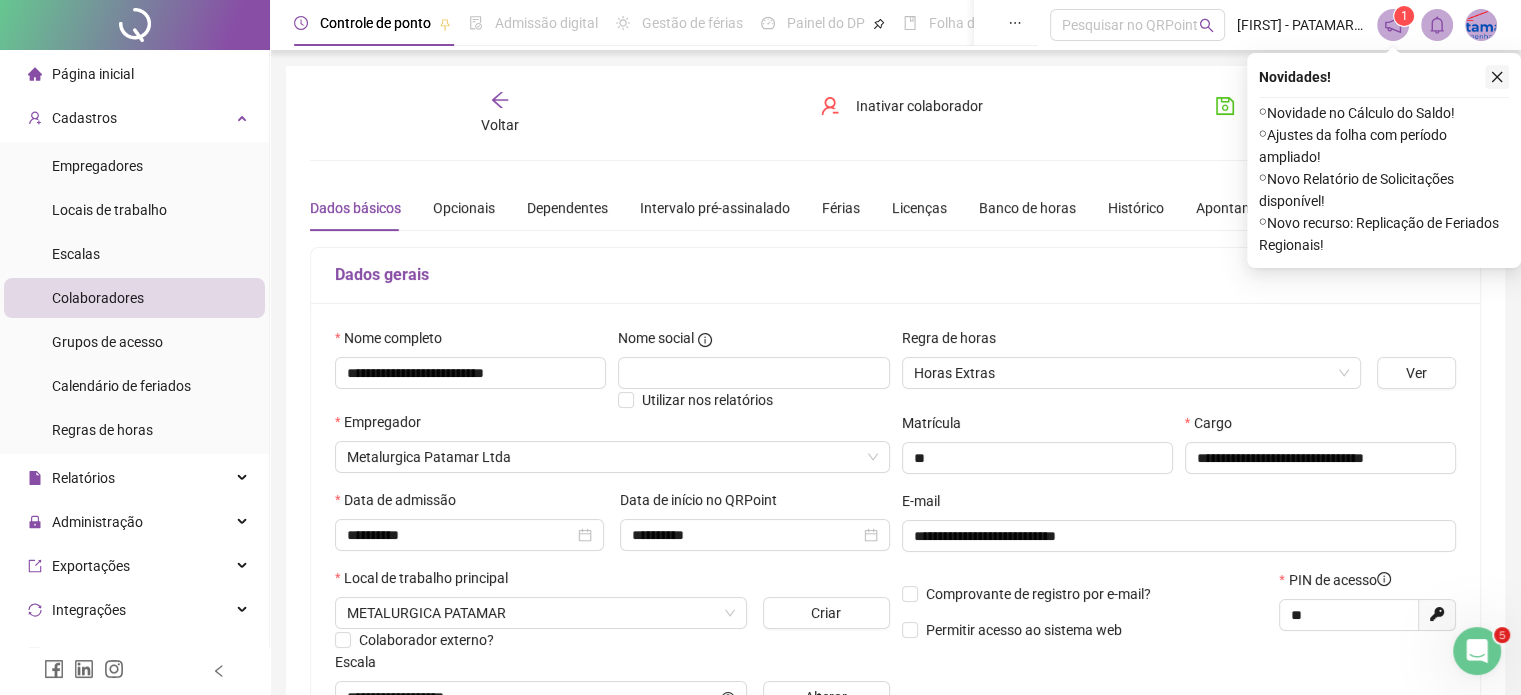 click at bounding box center (1497, 77) 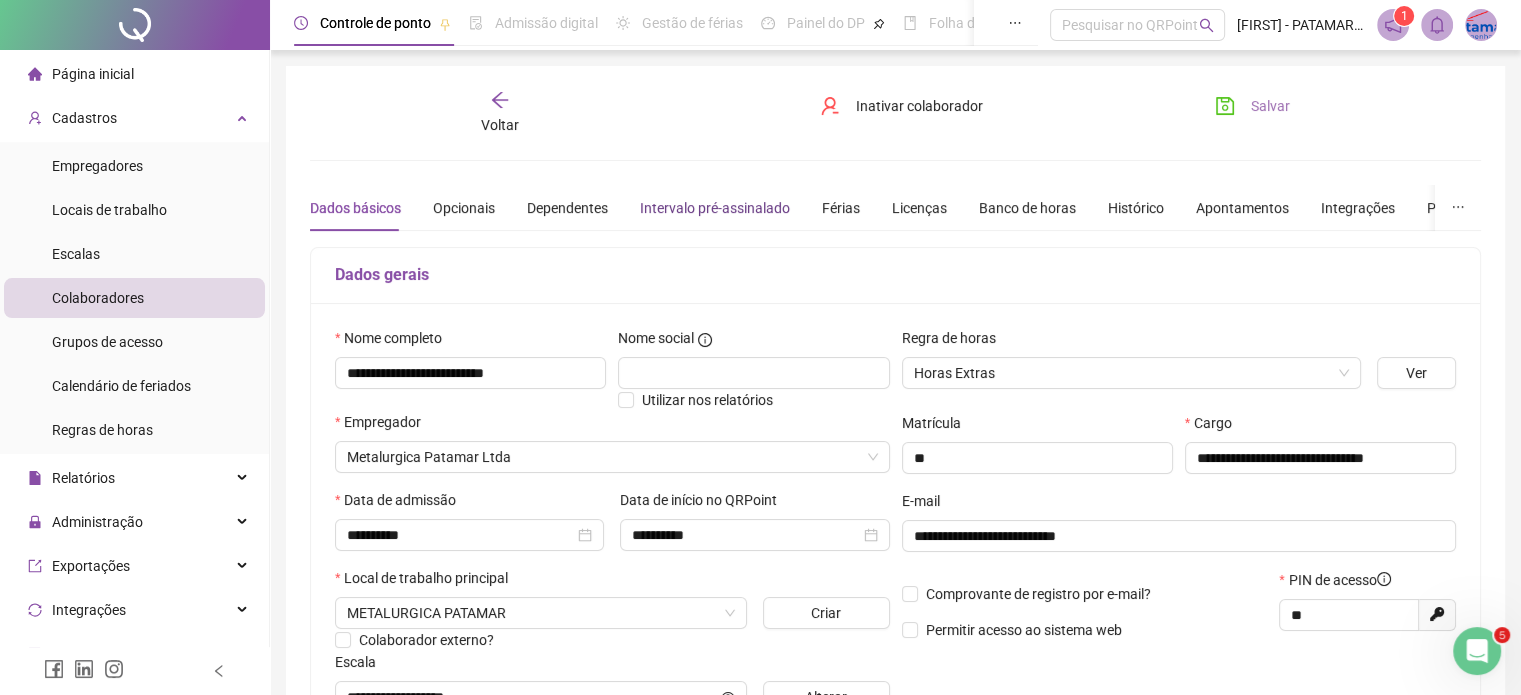 click on "Intervalo pré-assinalado" at bounding box center [715, 208] 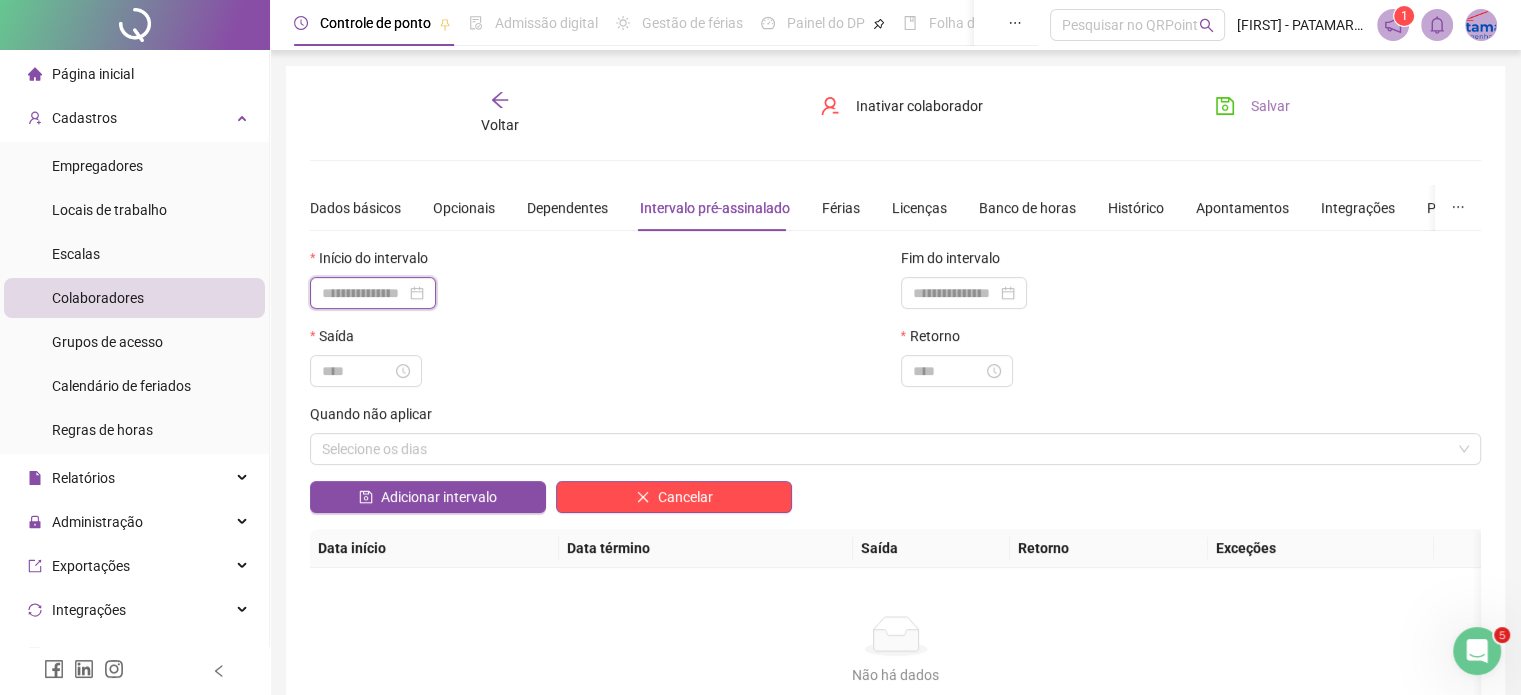 click at bounding box center [364, 293] 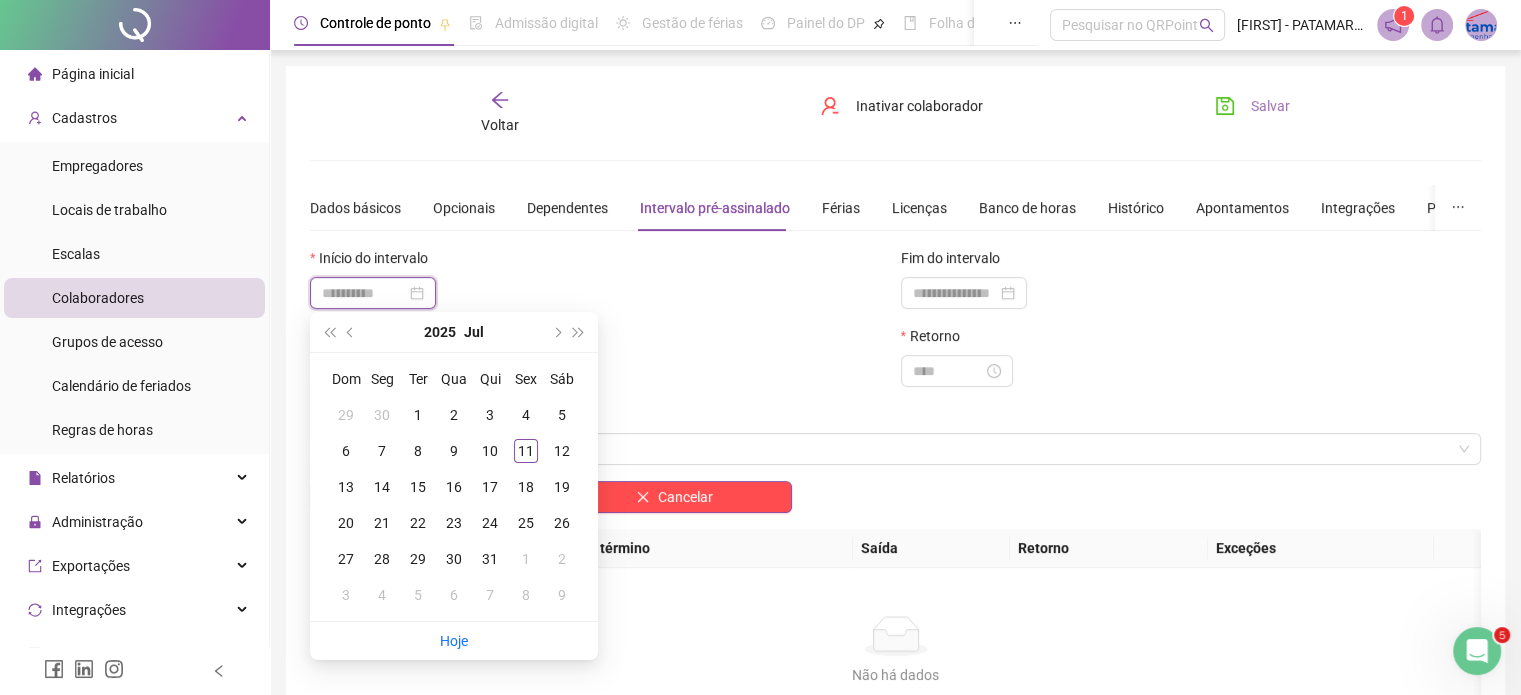 type on "**********" 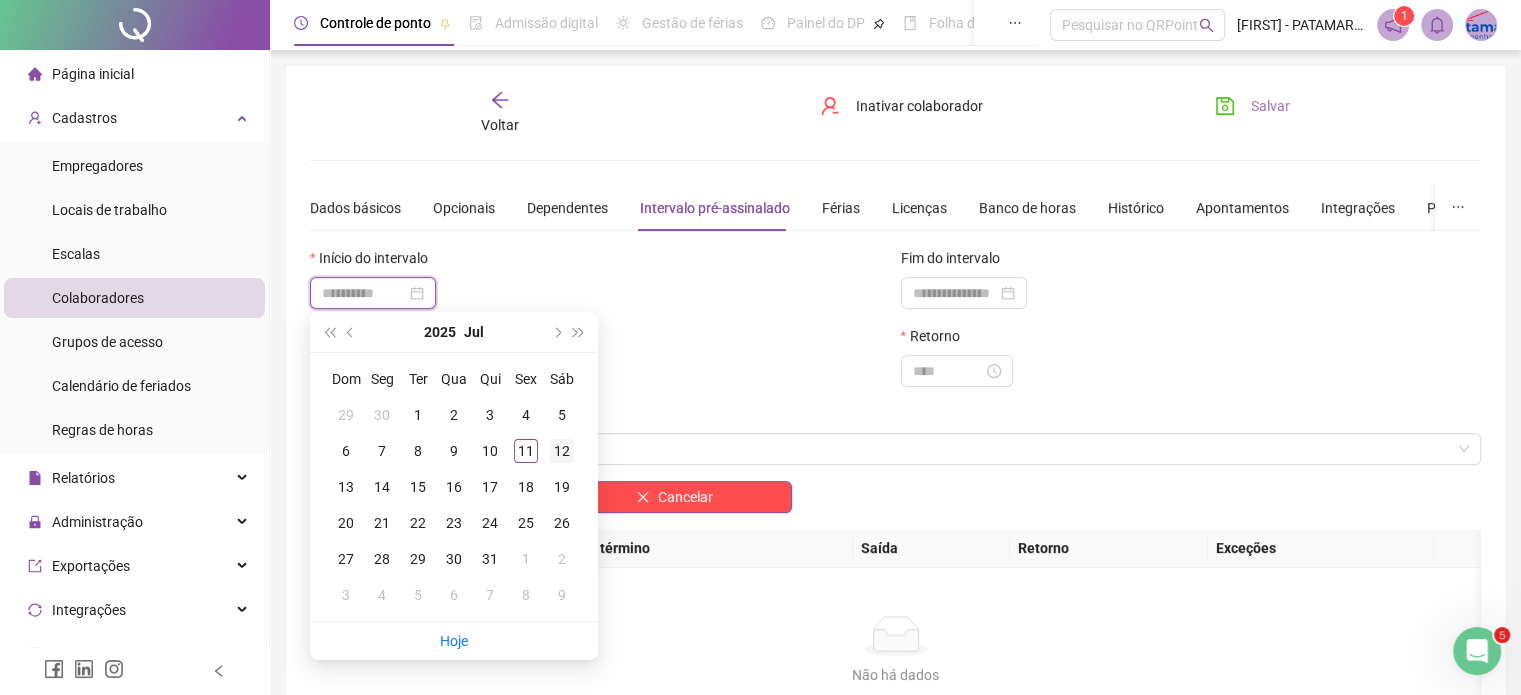 type on "**********" 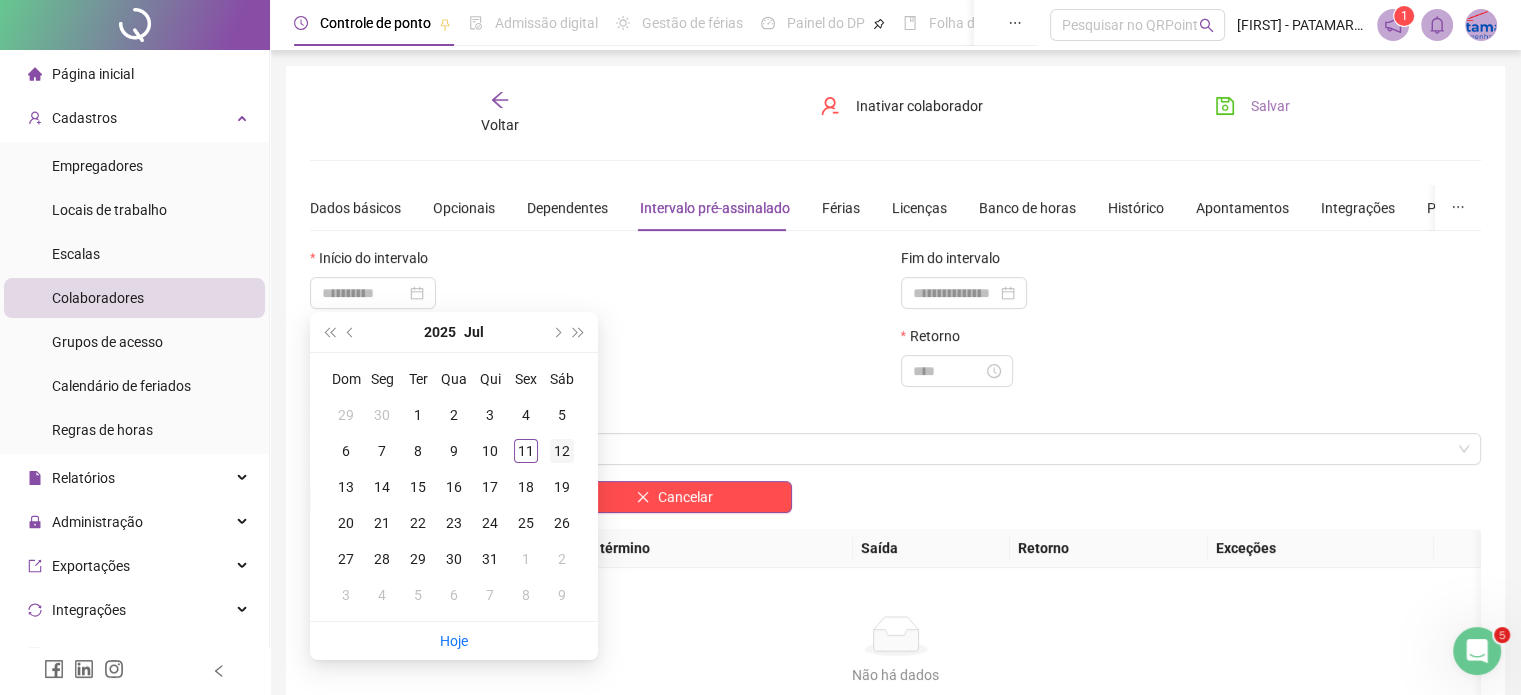click on "12" at bounding box center (562, 451) 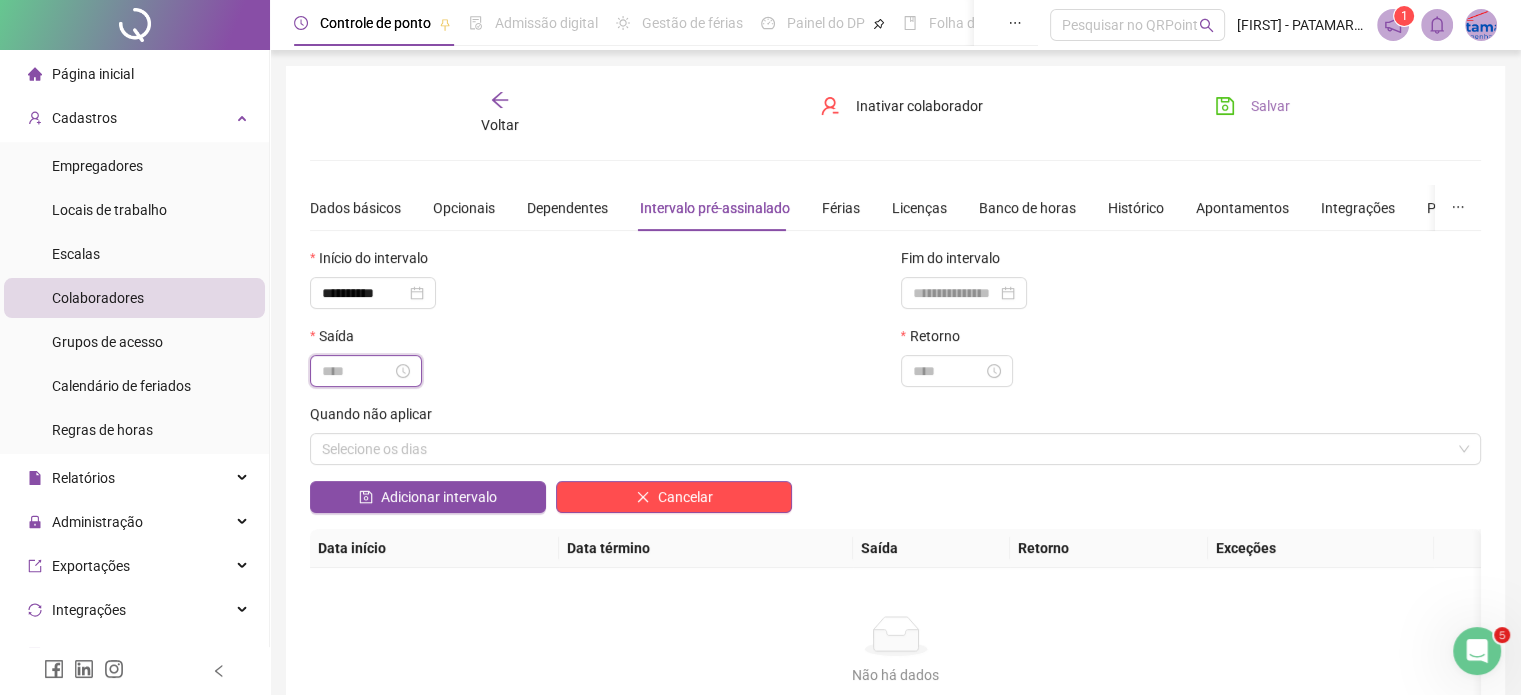 click at bounding box center (357, 371) 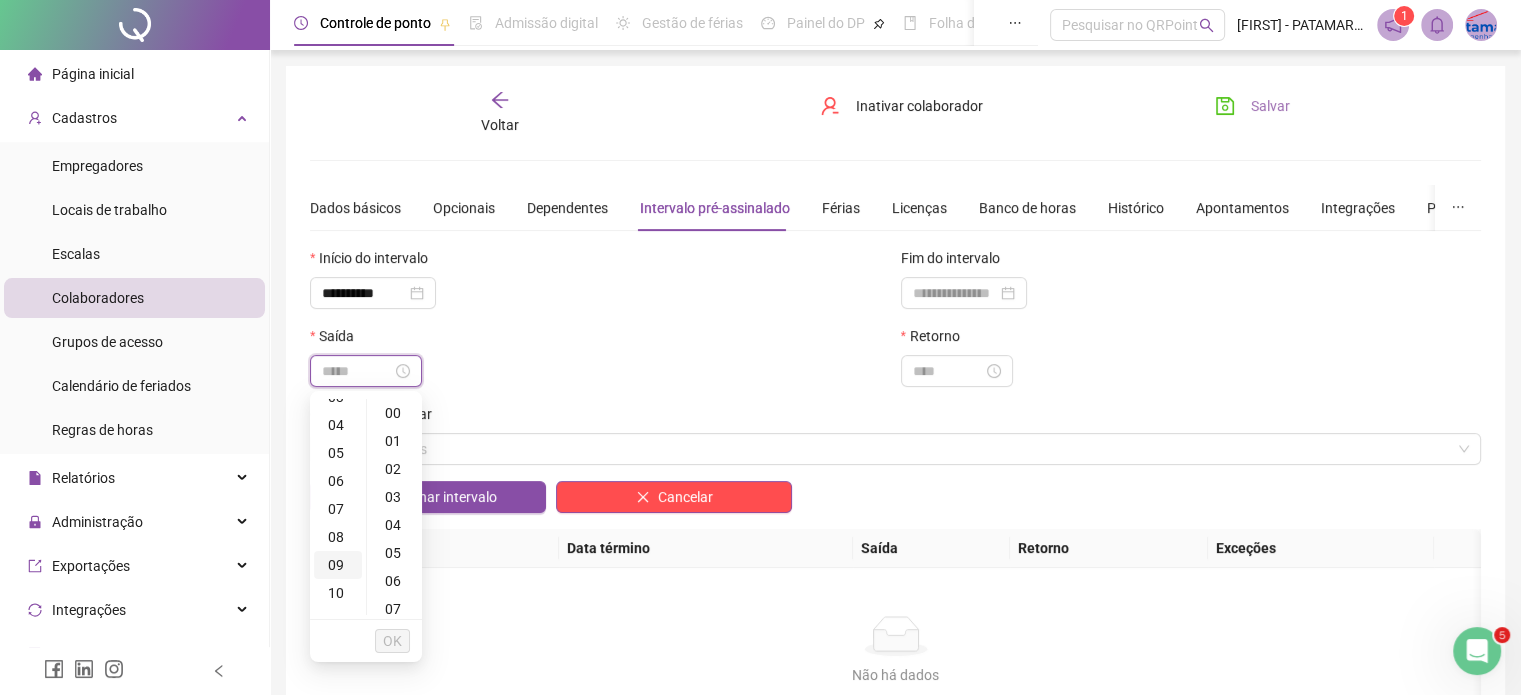scroll, scrollTop: 200, scrollLeft: 0, axis: vertical 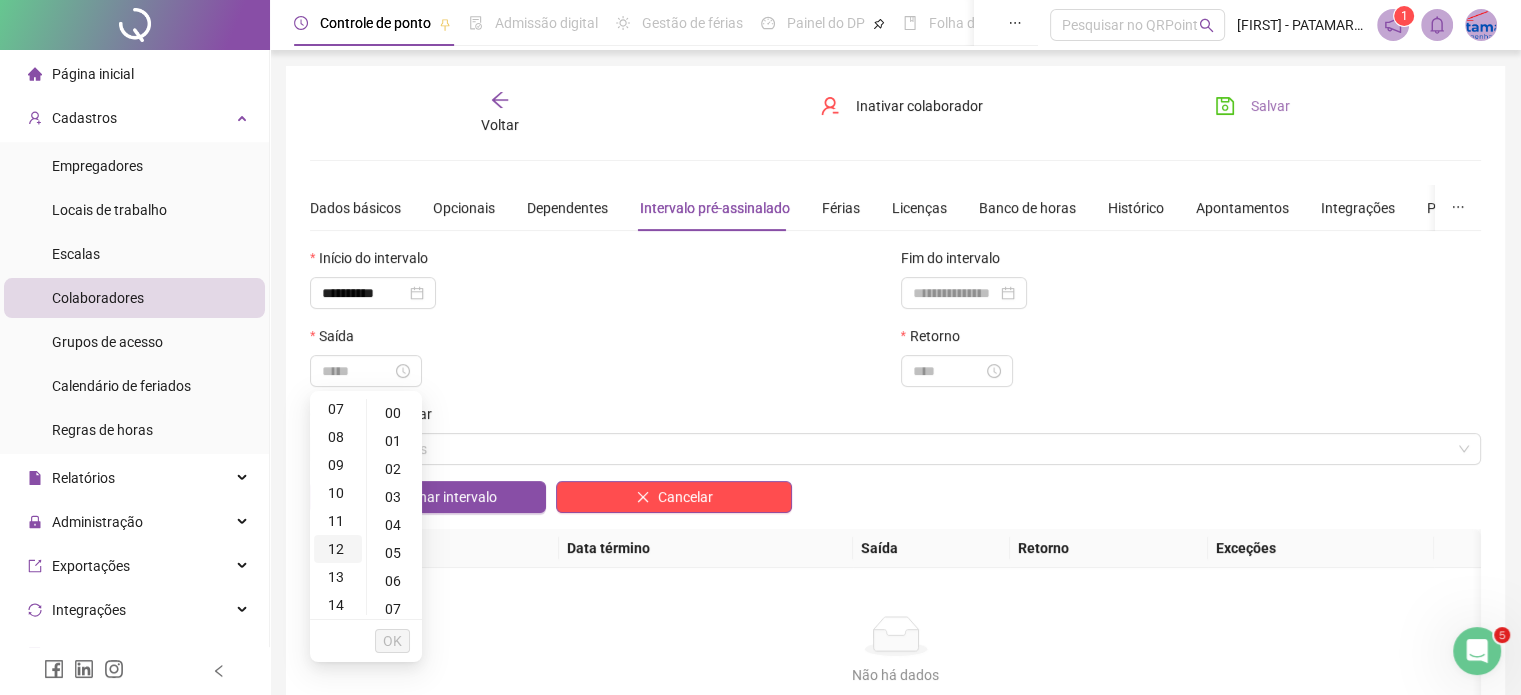 click on "12" at bounding box center [338, 549] 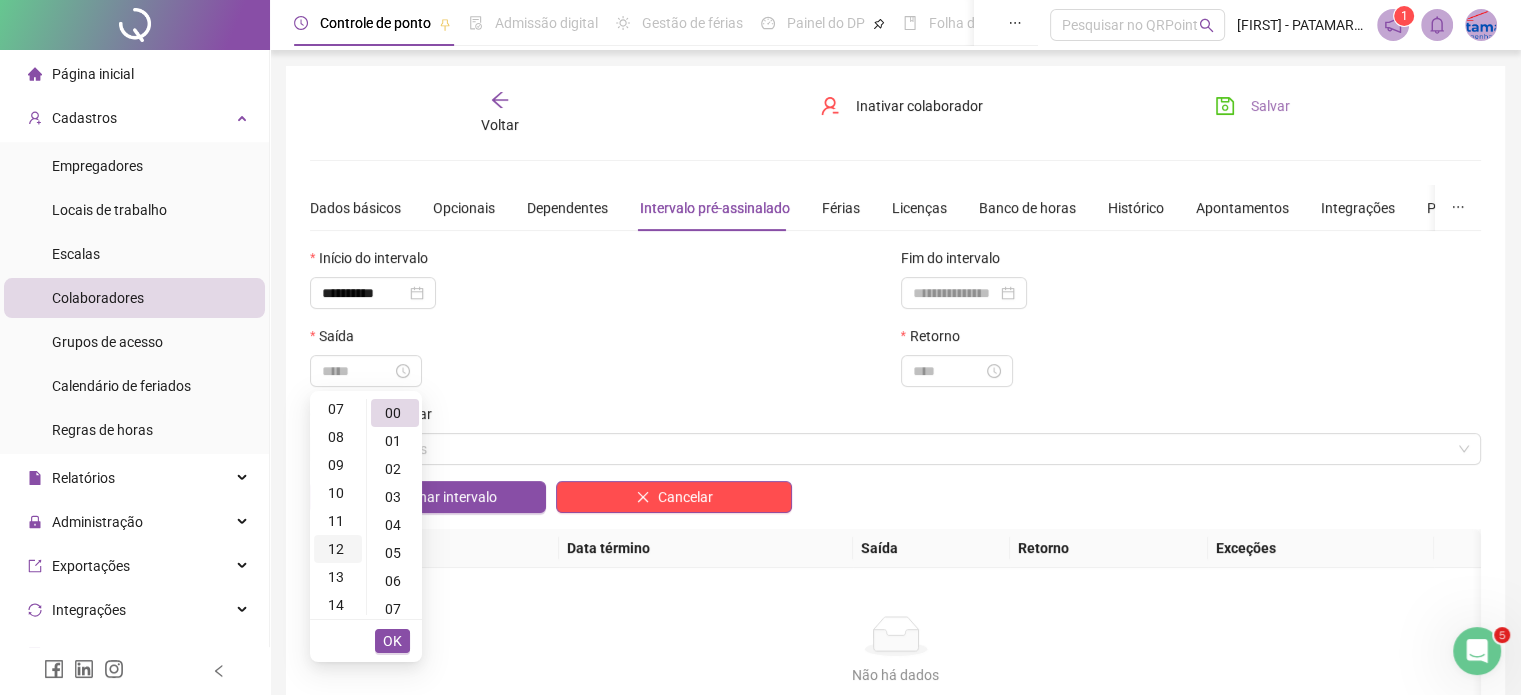scroll, scrollTop: 336, scrollLeft: 0, axis: vertical 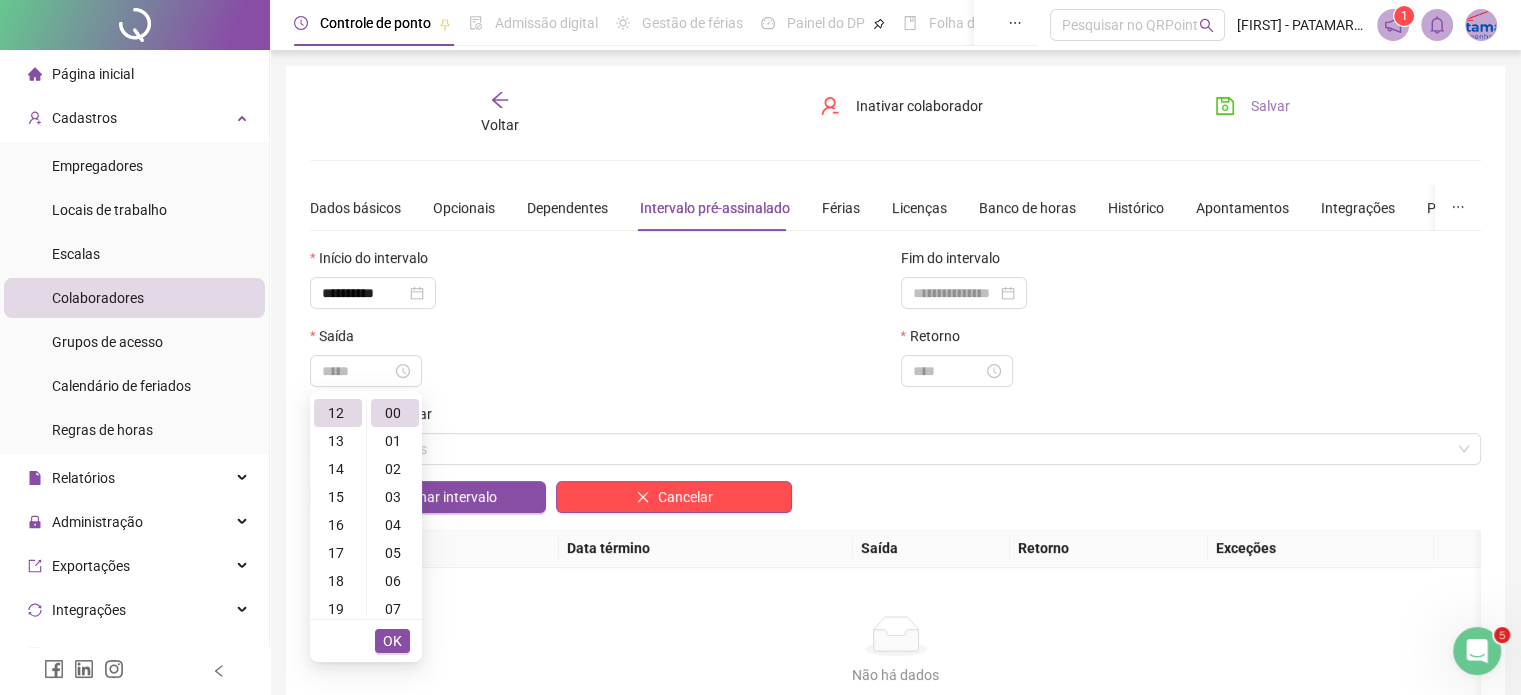 type on "*****" 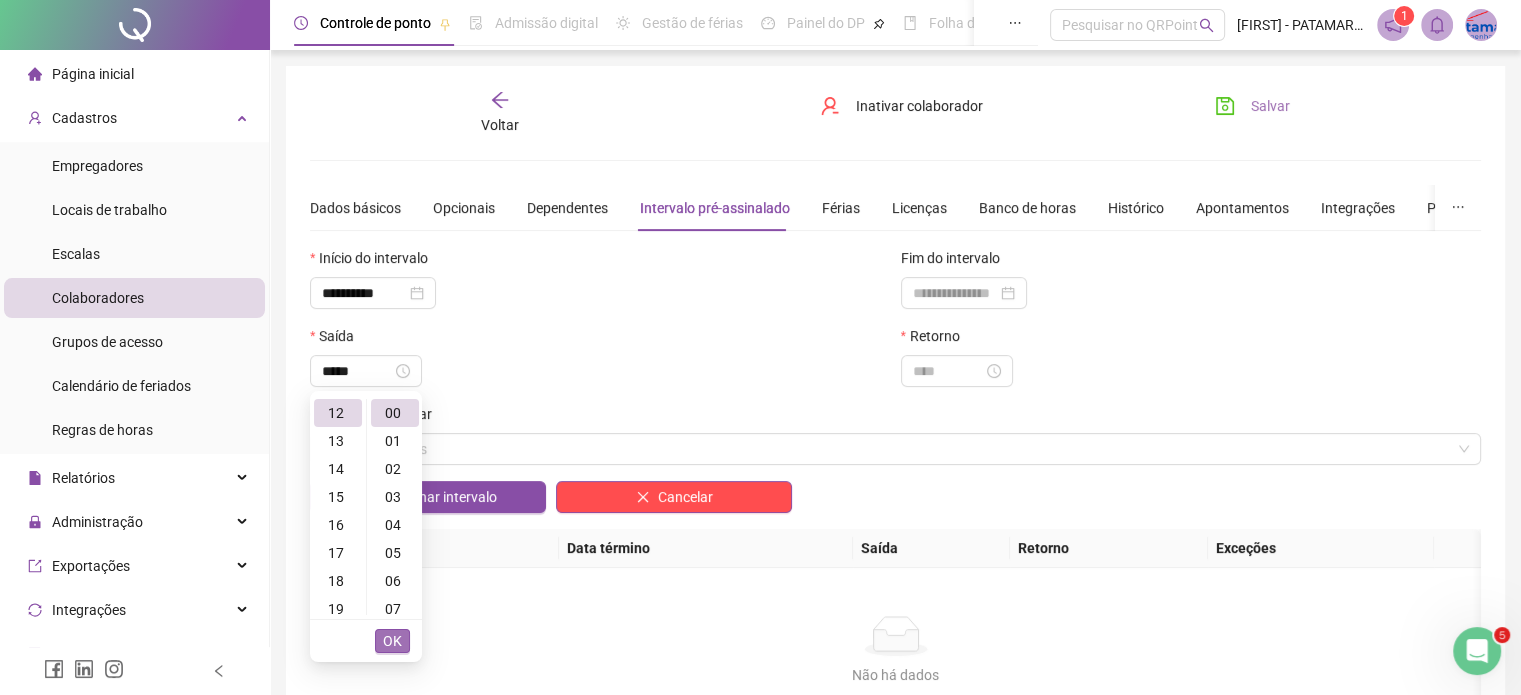click on "OK" at bounding box center [392, 641] 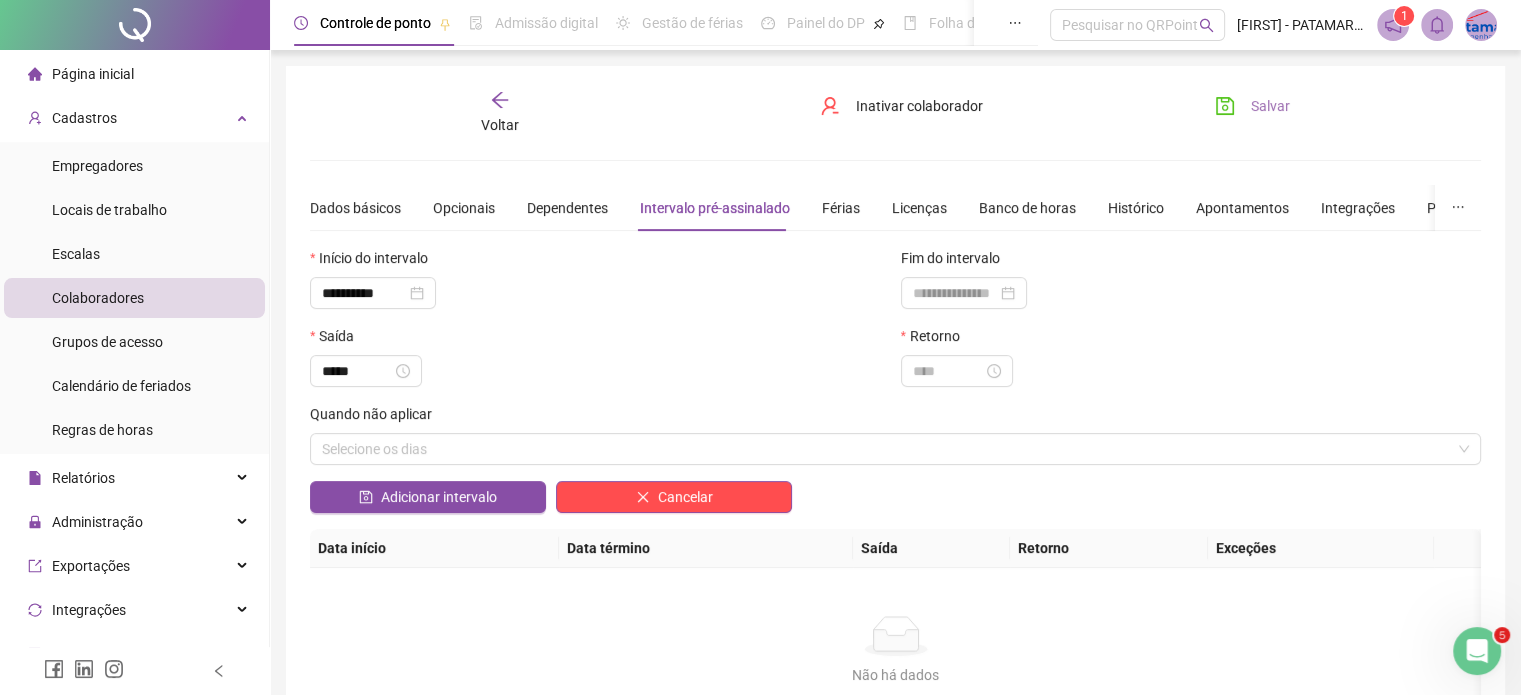click on "Retorno" at bounding box center [1191, 364] 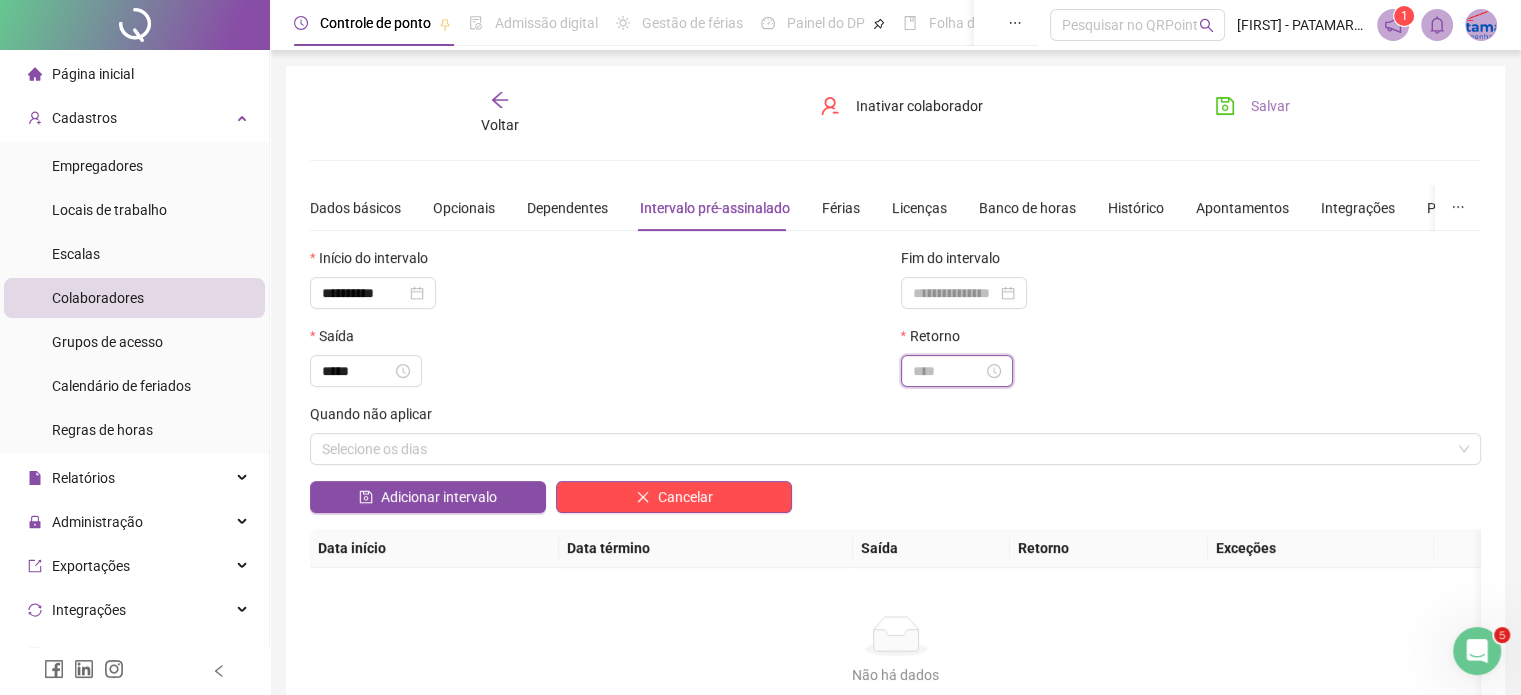 click at bounding box center [948, 371] 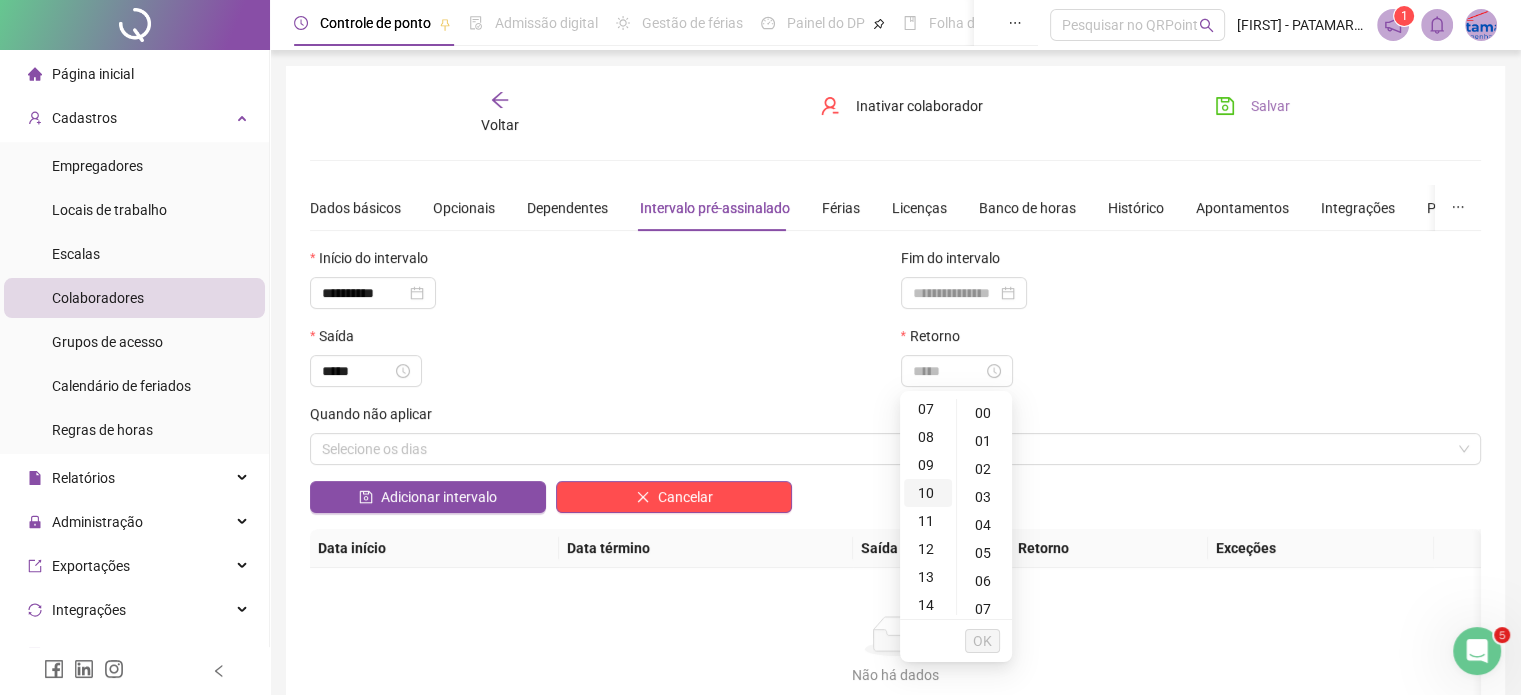 click on "13" at bounding box center (928, 577) 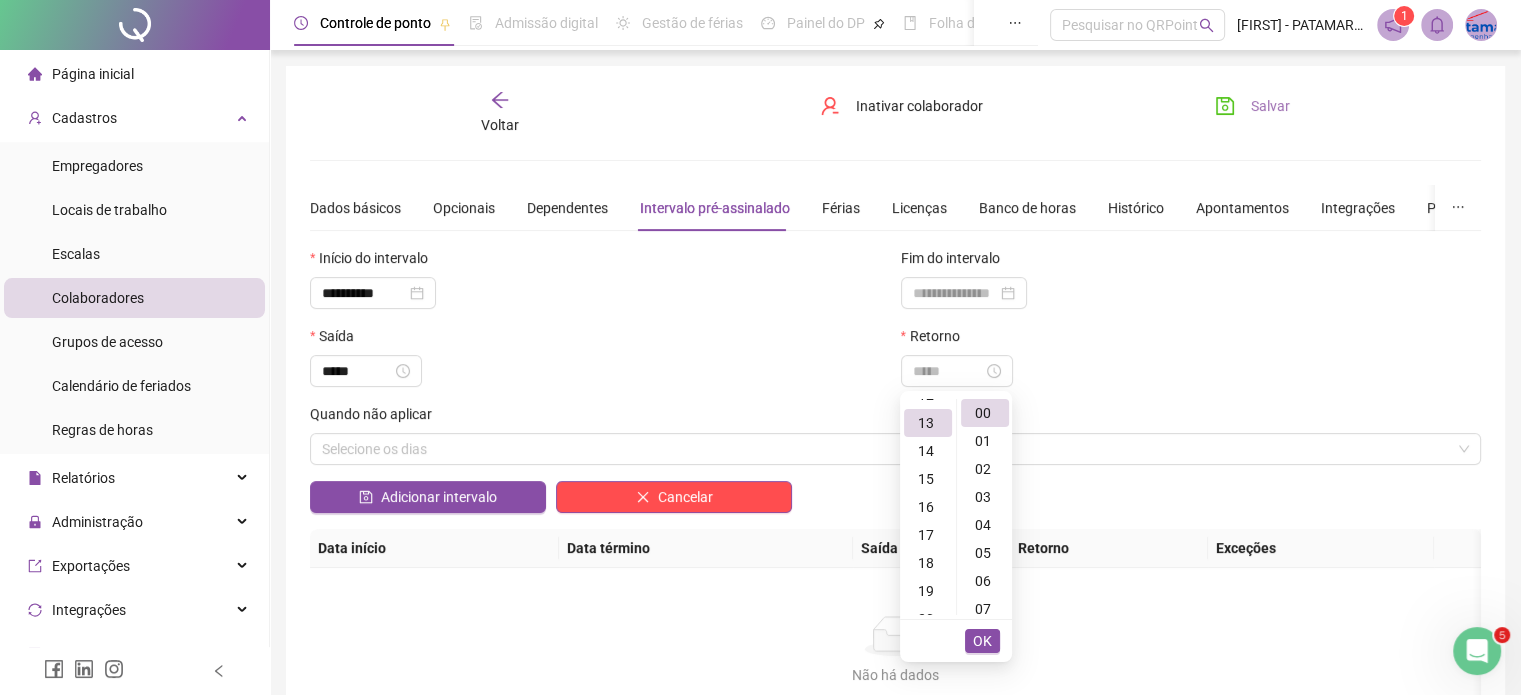 scroll, scrollTop: 364, scrollLeft: 0, axis: vertical 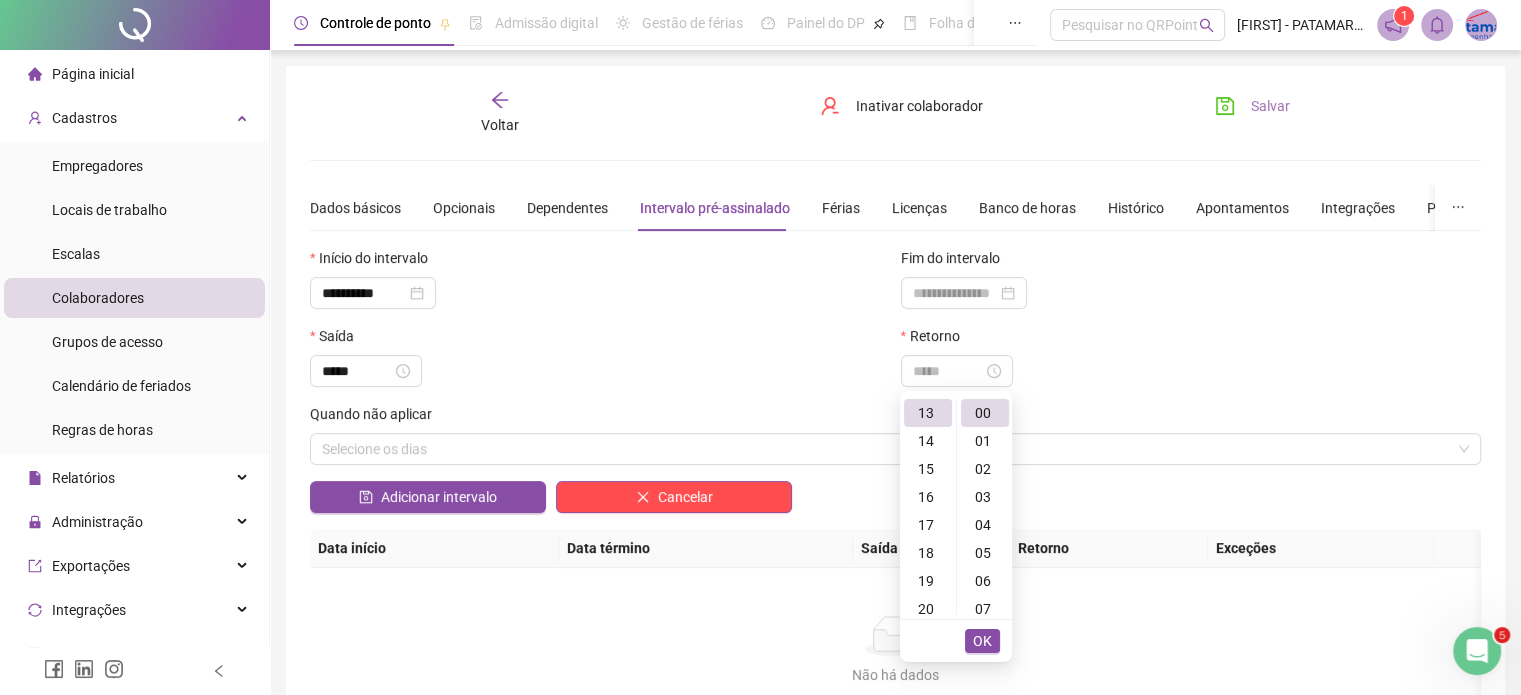 type on "*****" 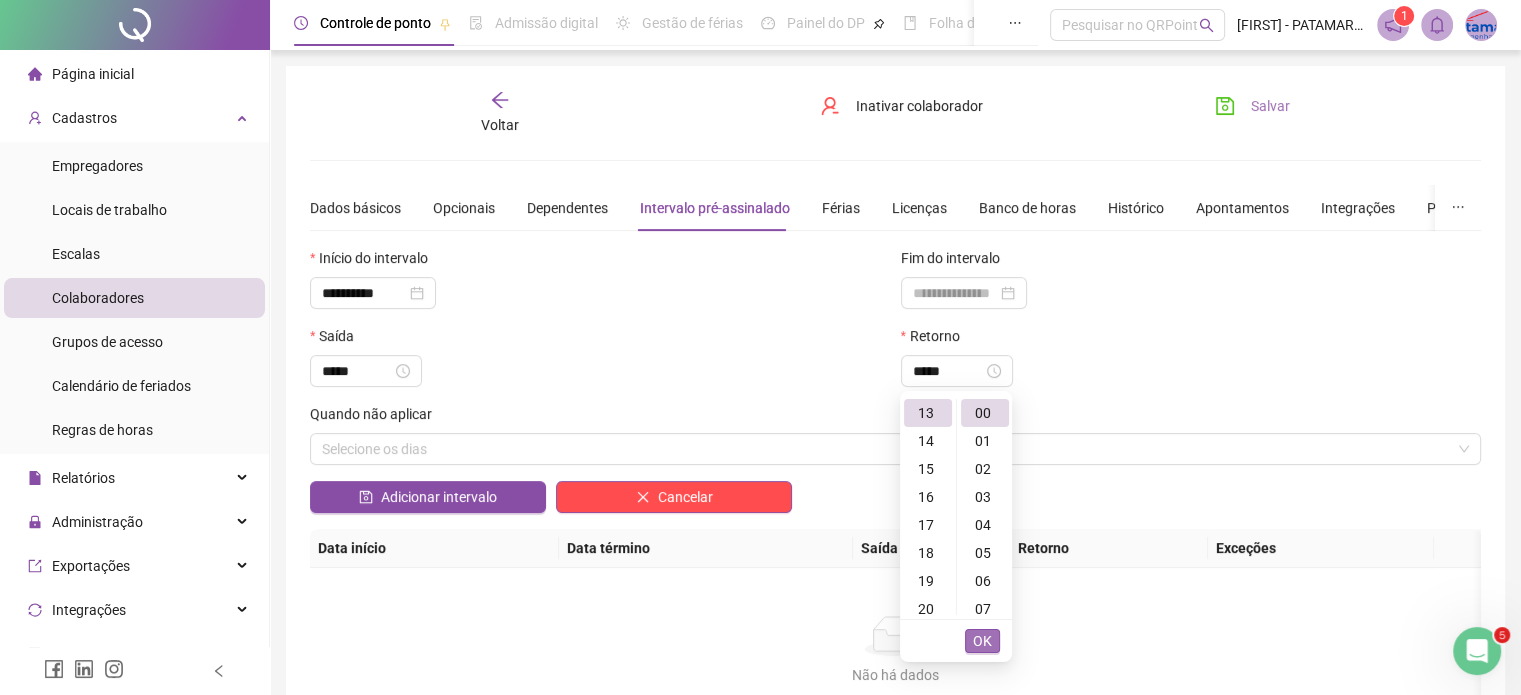 click on "OK" at bounding box center [982, 641] 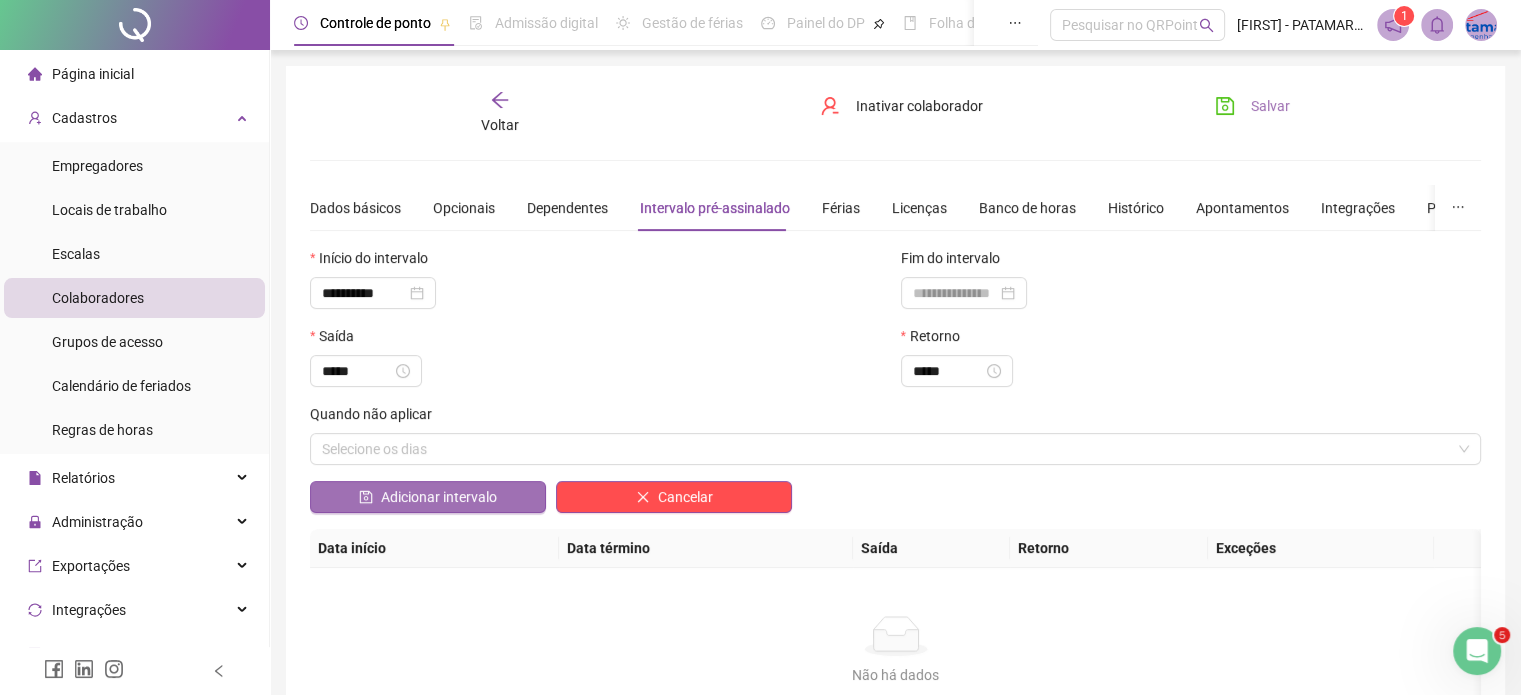 click on "Adicionar intervalo" at bounding box center [439, 497] 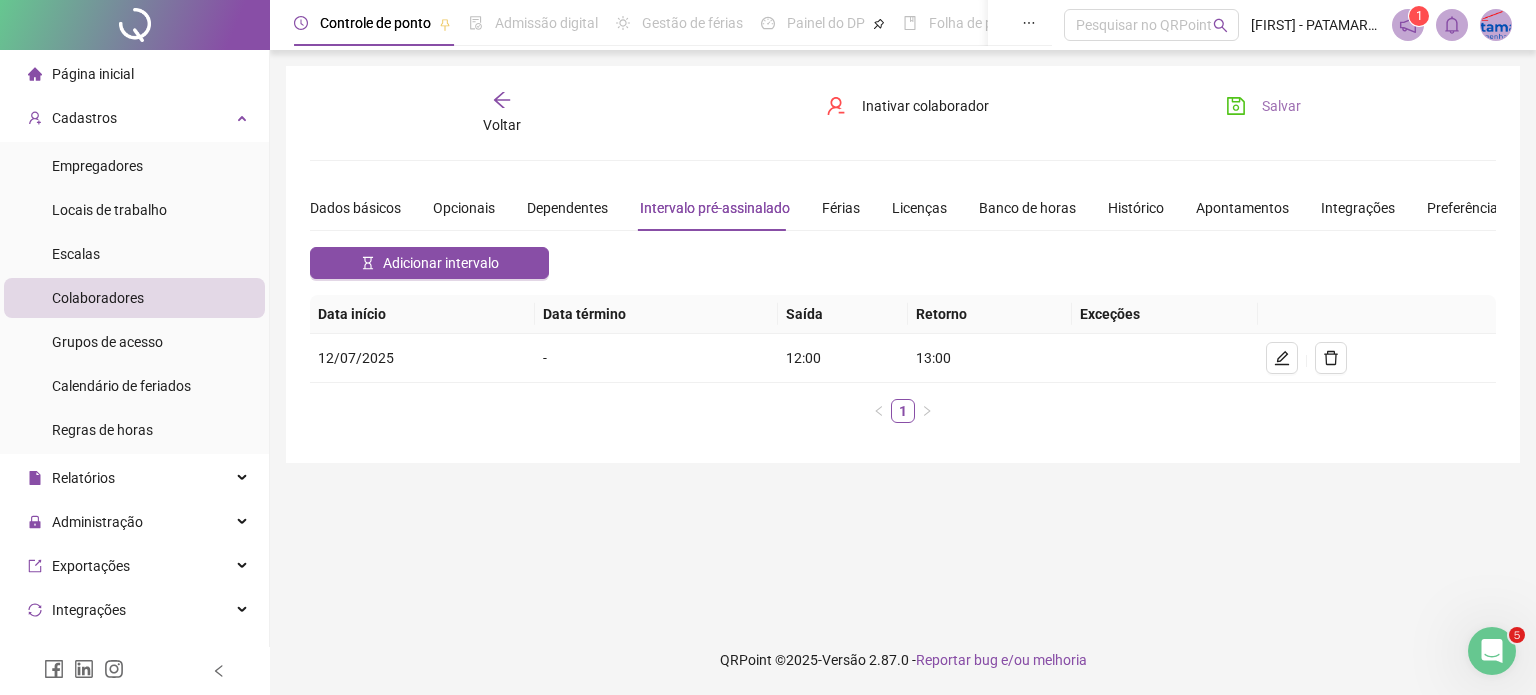 click on "Salvar" at bounding box center (1281, 106) 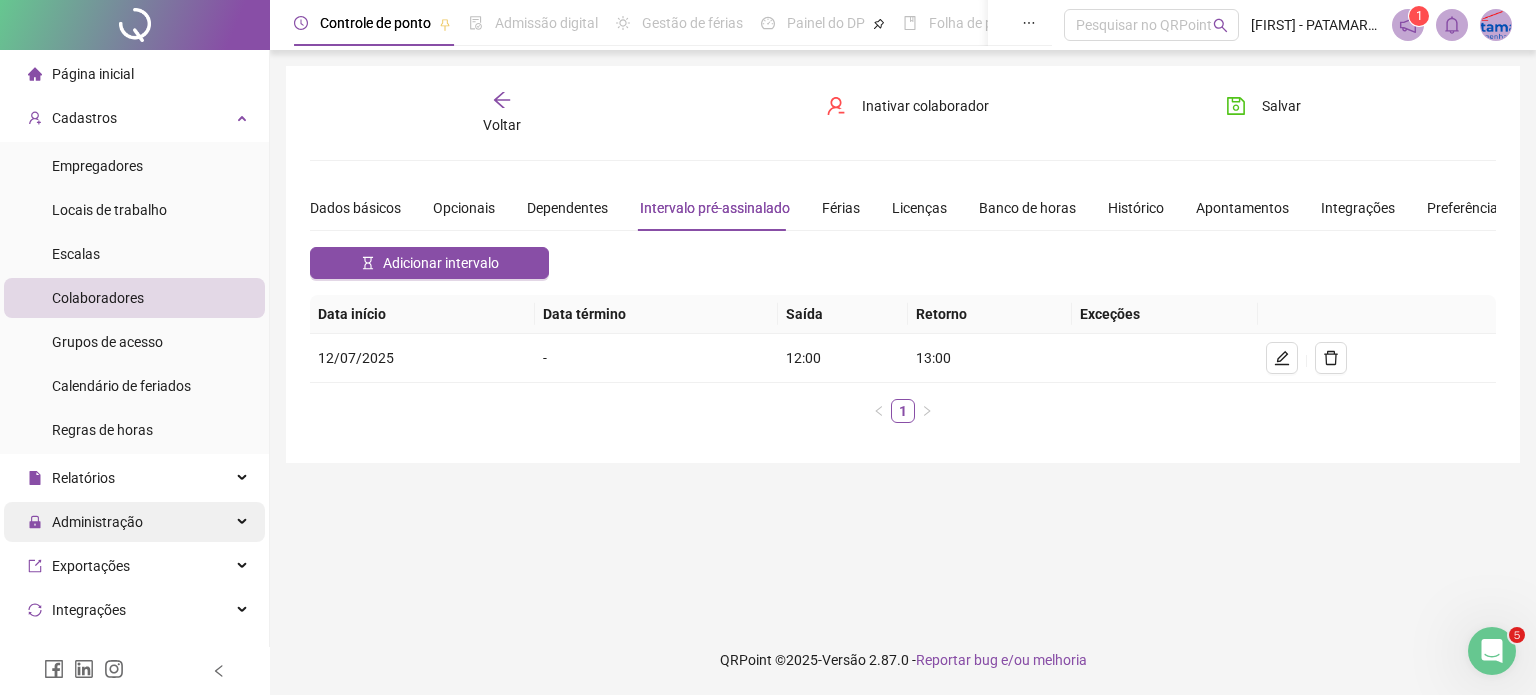 click on "Administração" at bounding box center [85, 522] 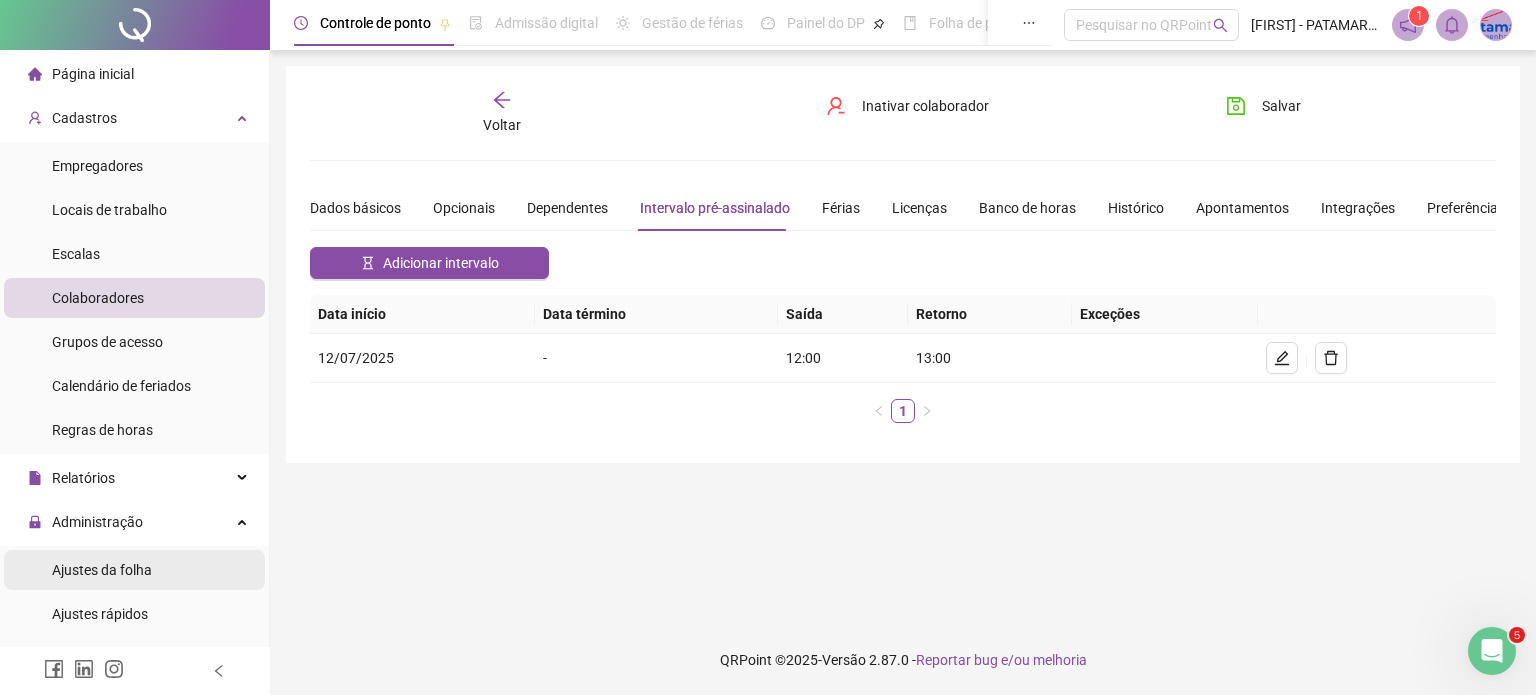 click on "Ajustes da folha" at bounding box center [102, 570] 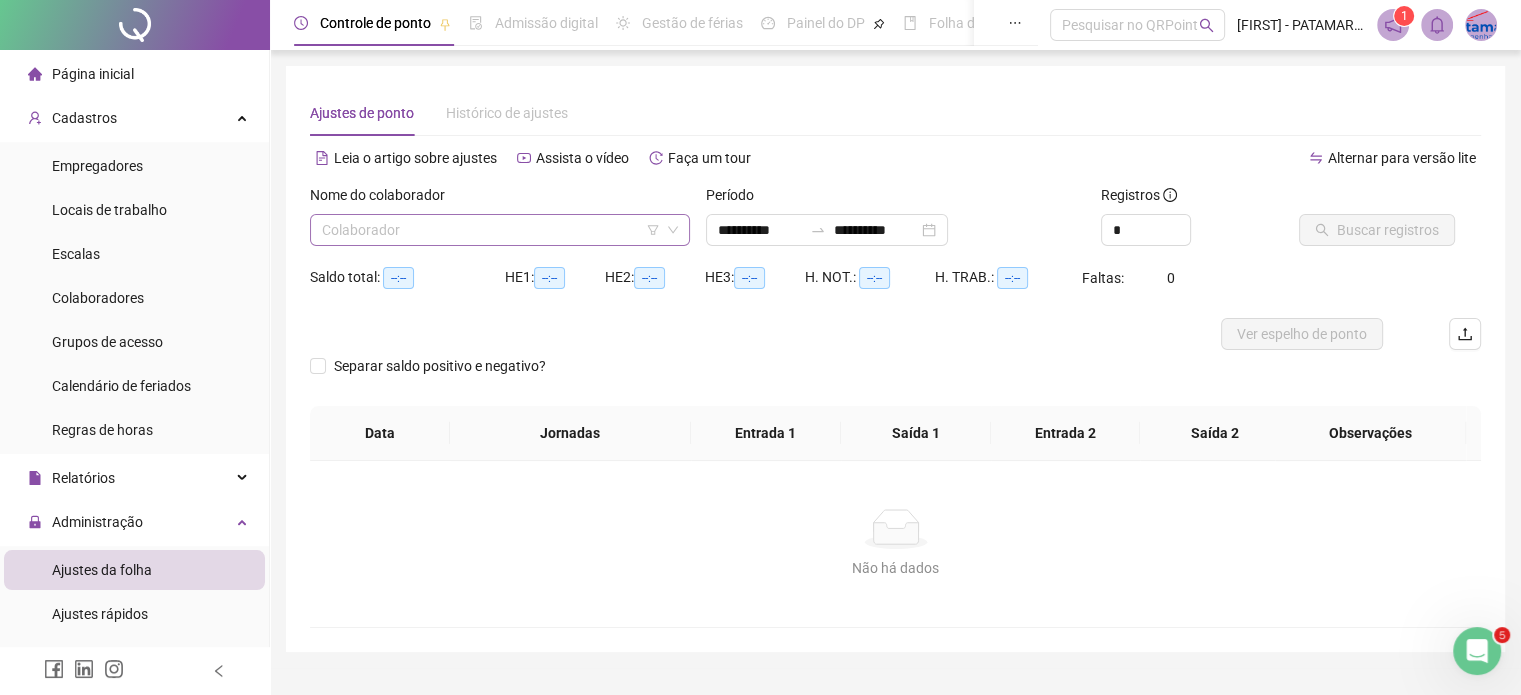 click at bounding box center (494, 230) 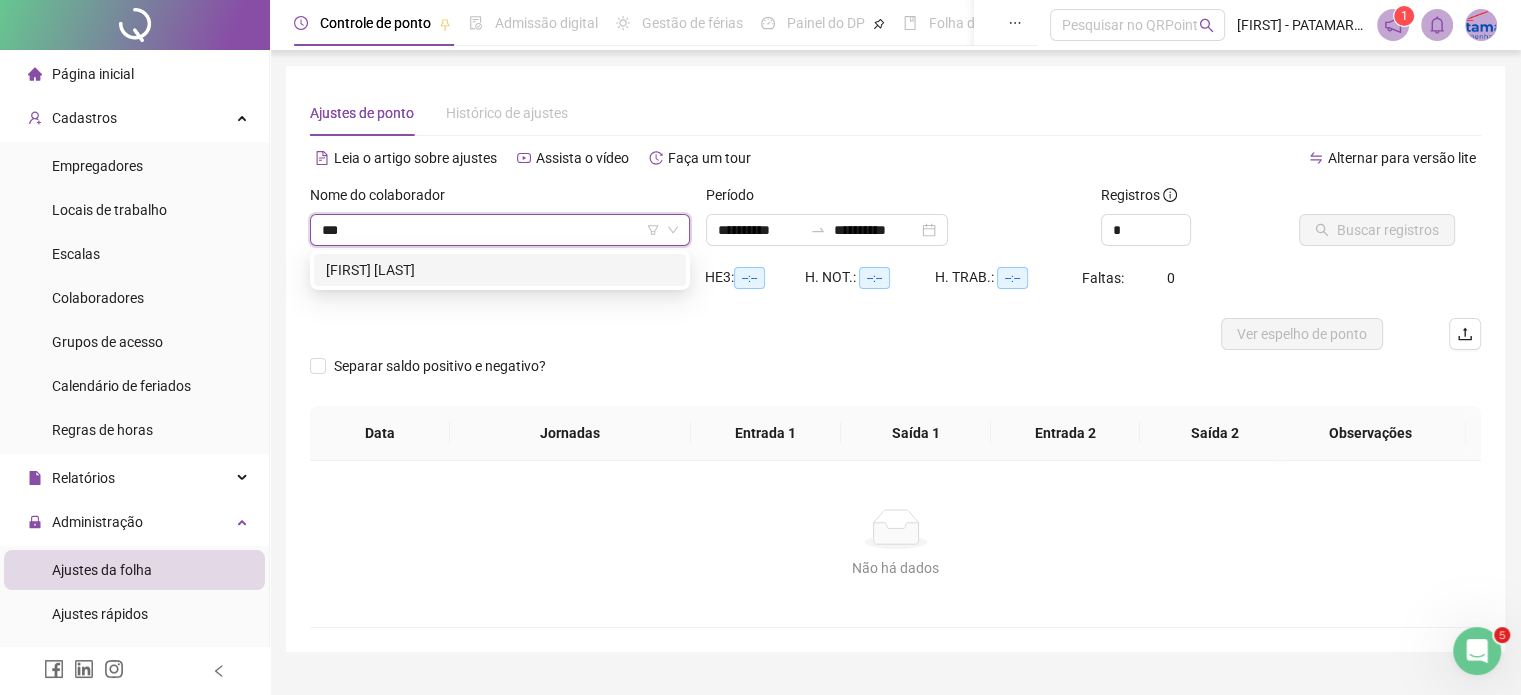 type on "****" 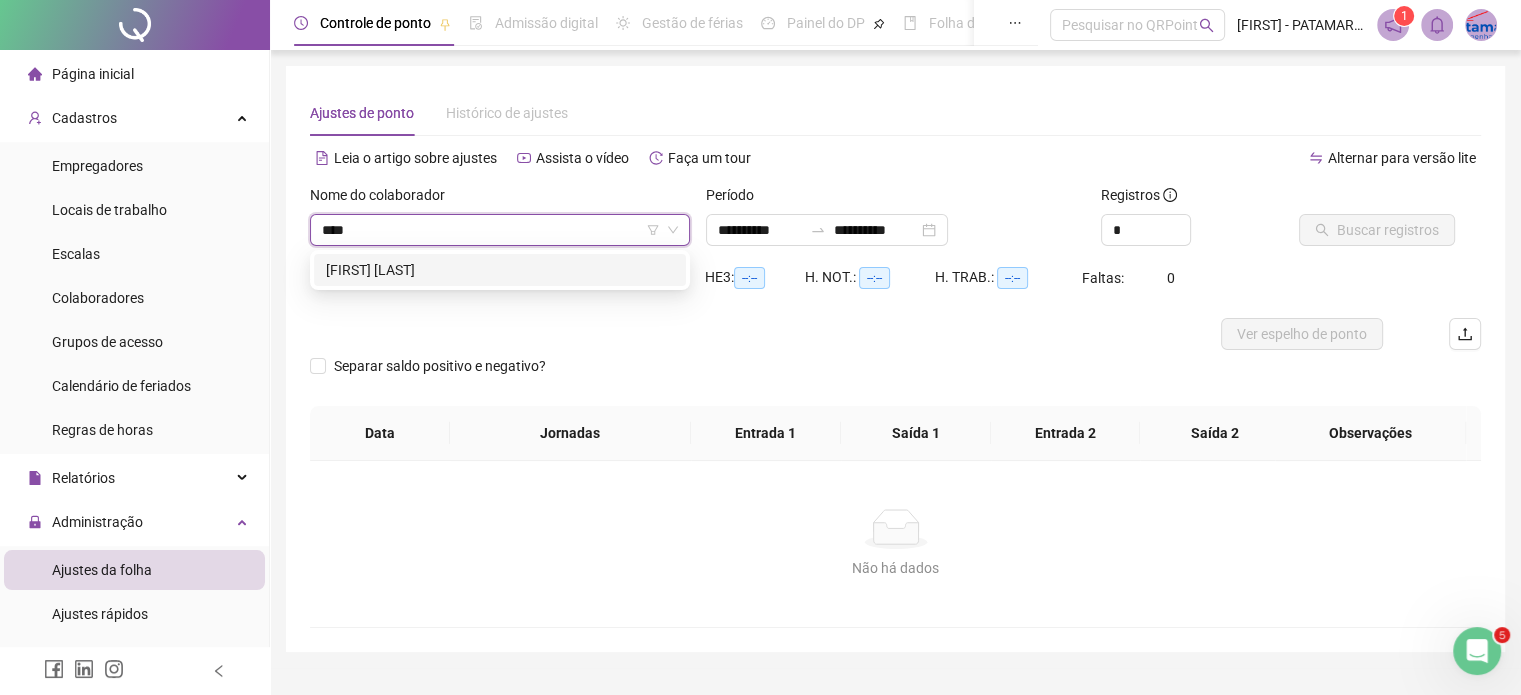 click on "[FIRST] [LAST]" at bounding box center [500, 270] 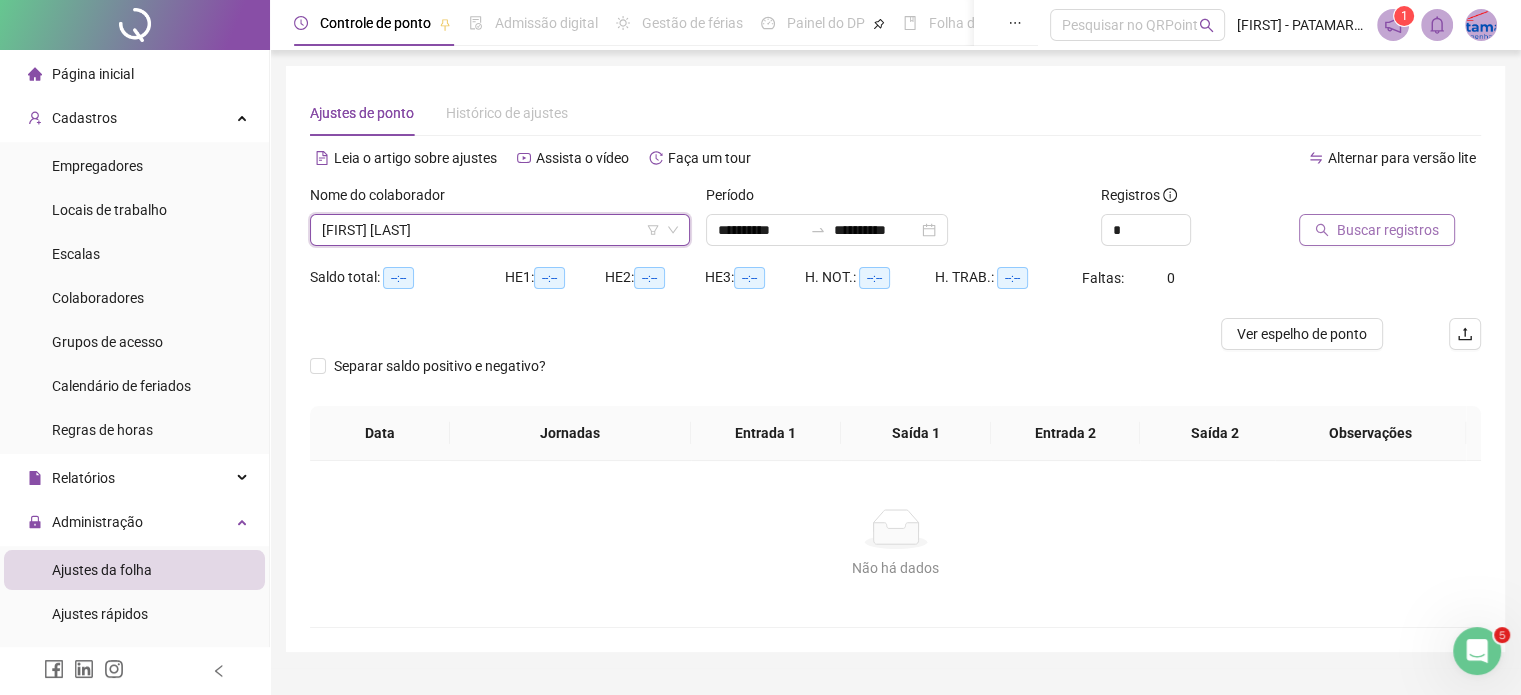 click on "Buscar registros" at bounding box center (1388, 230) 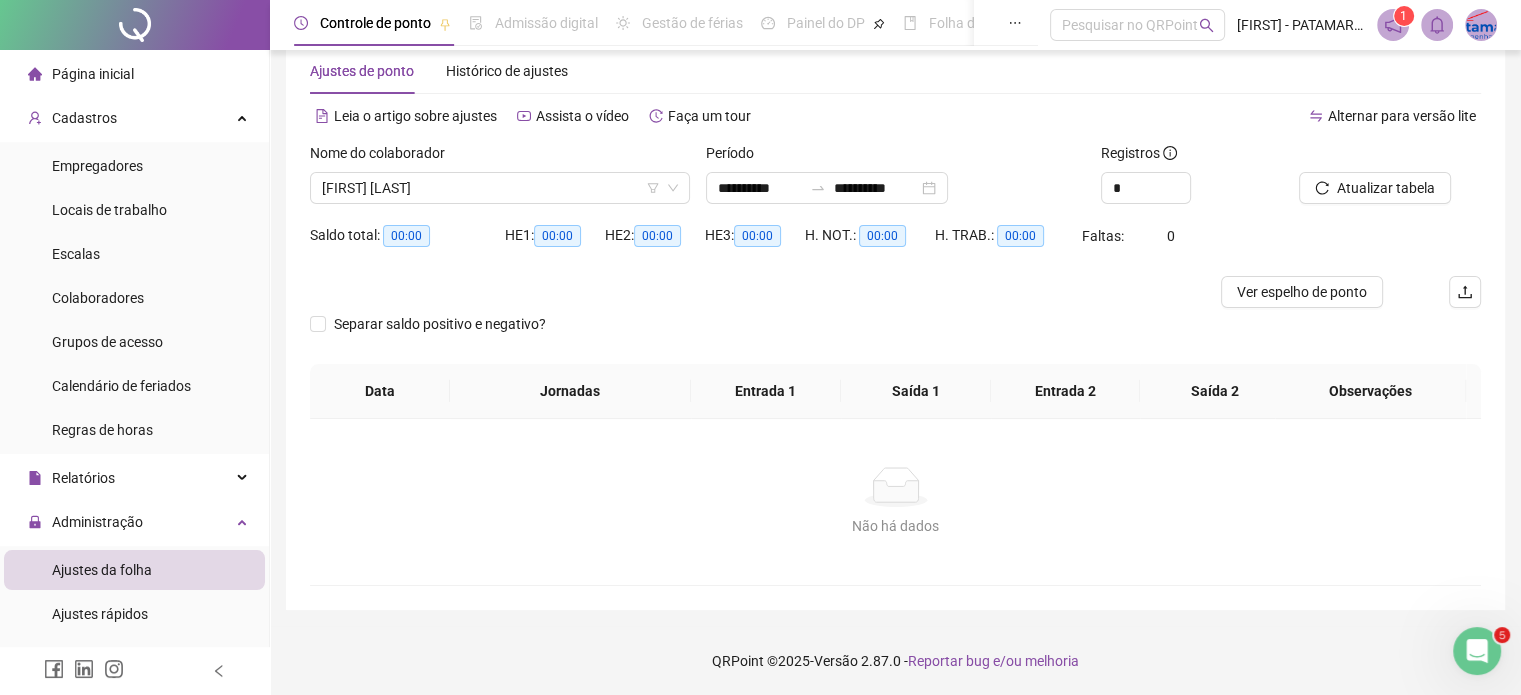 scroll, scrollTop: 0, scrollLeft: 0, axis: both 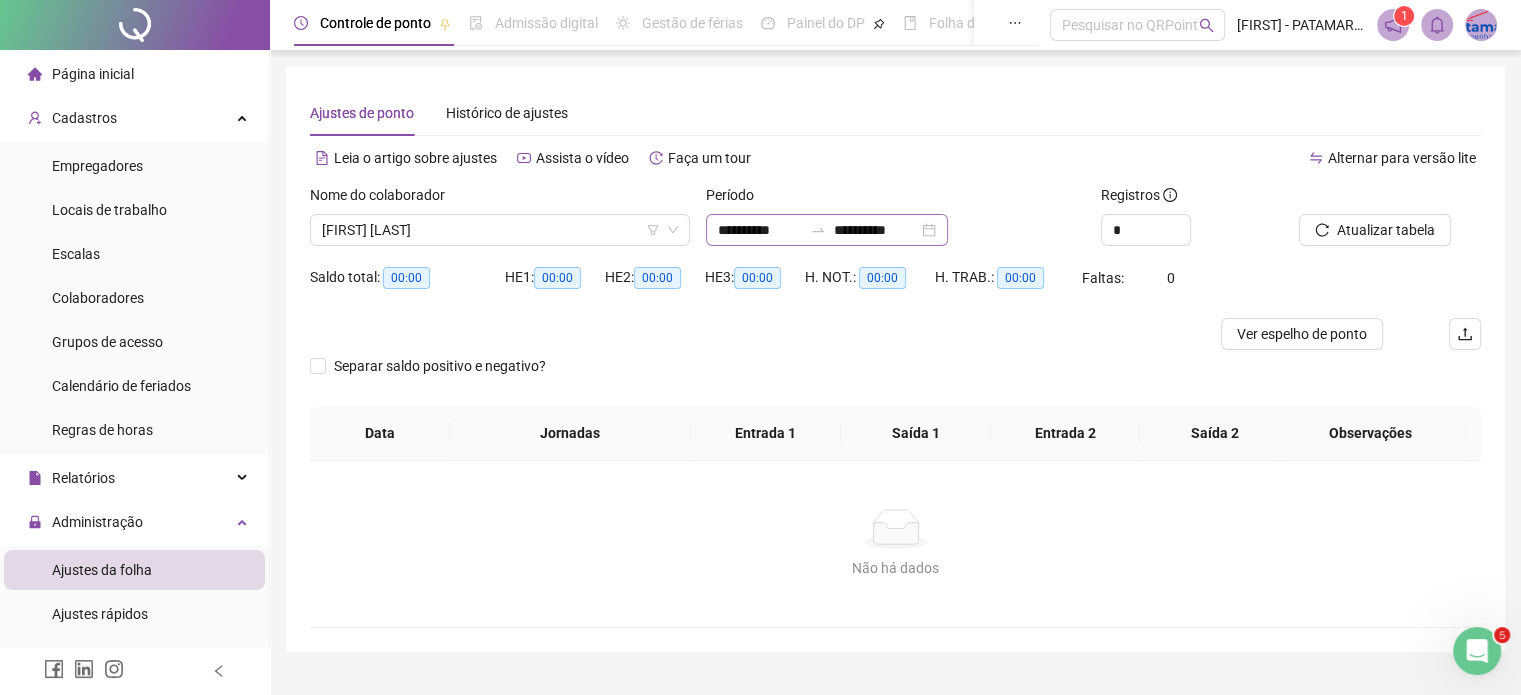 click on "**********" at bounding box center [827, 230] 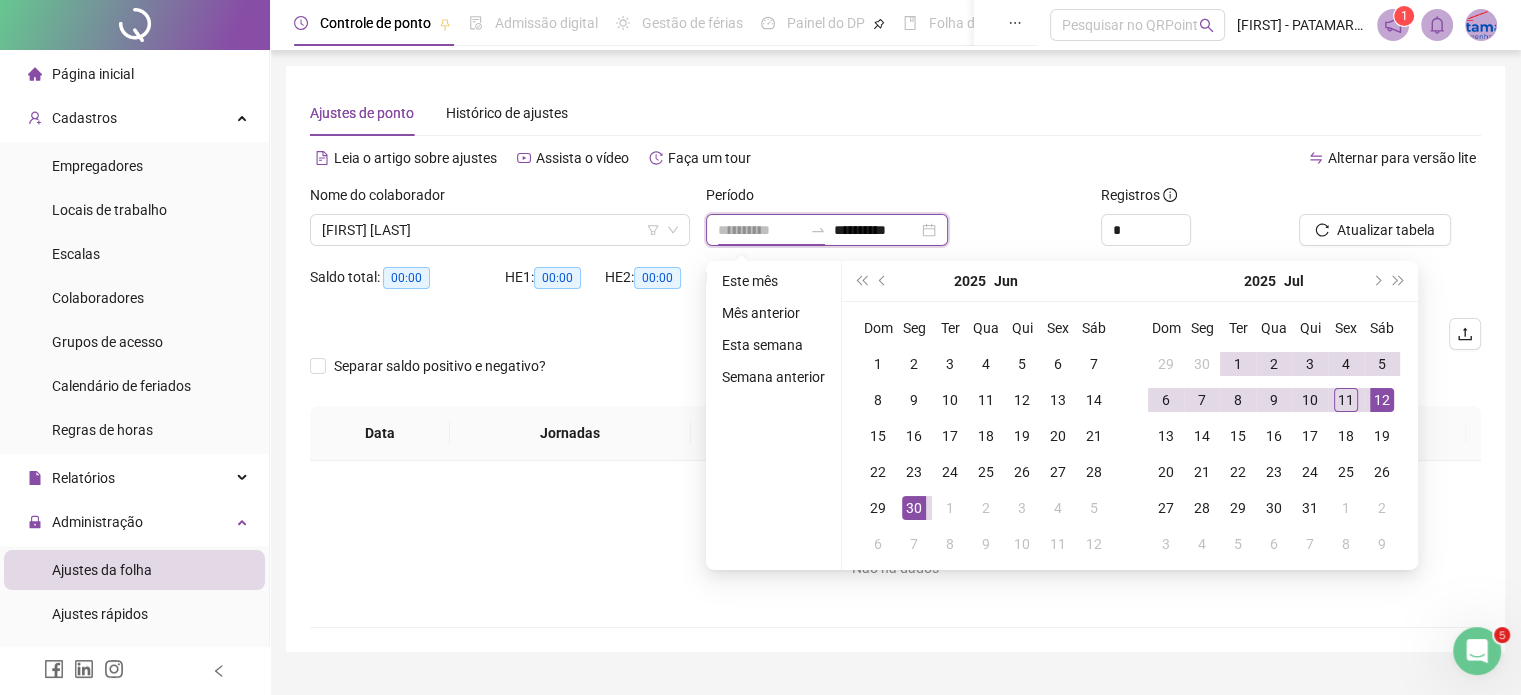 type on "**********" 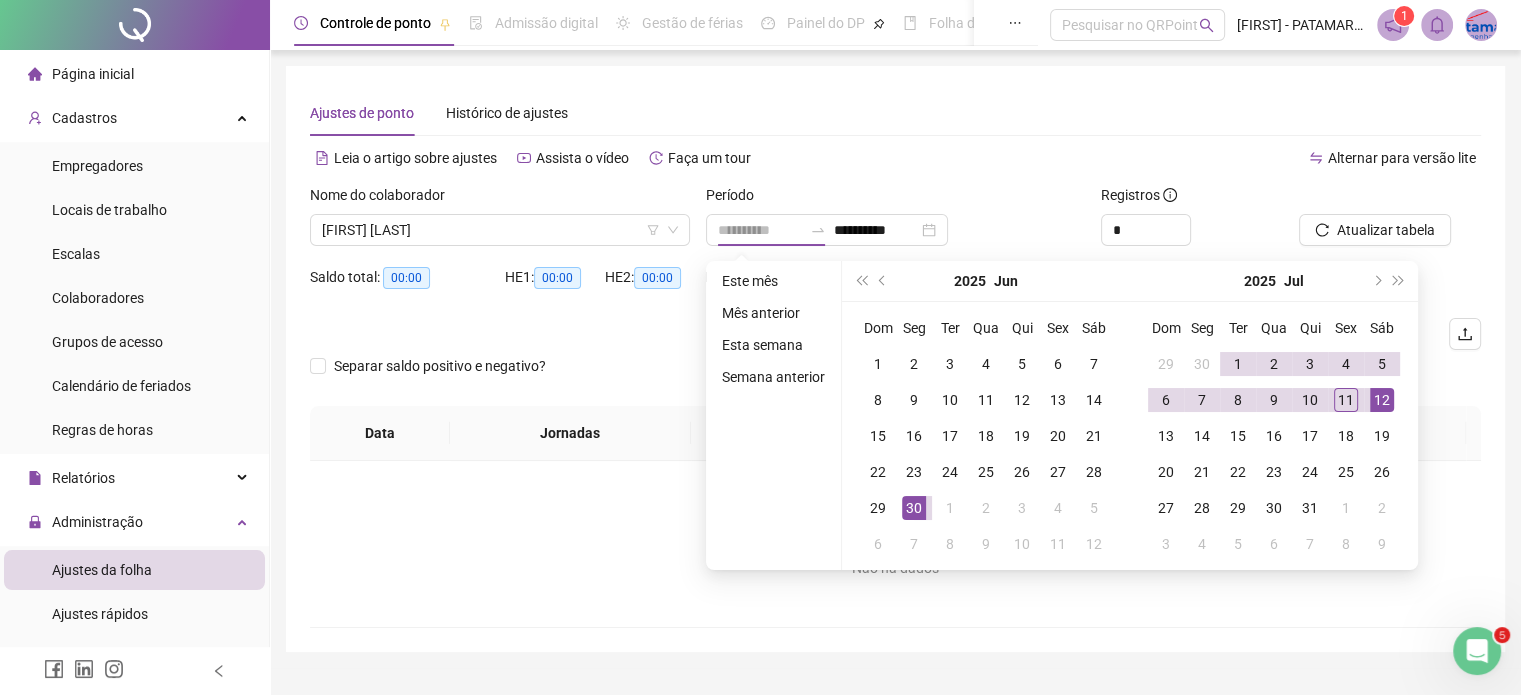 click on "12" at bounding box center (1382, 400) 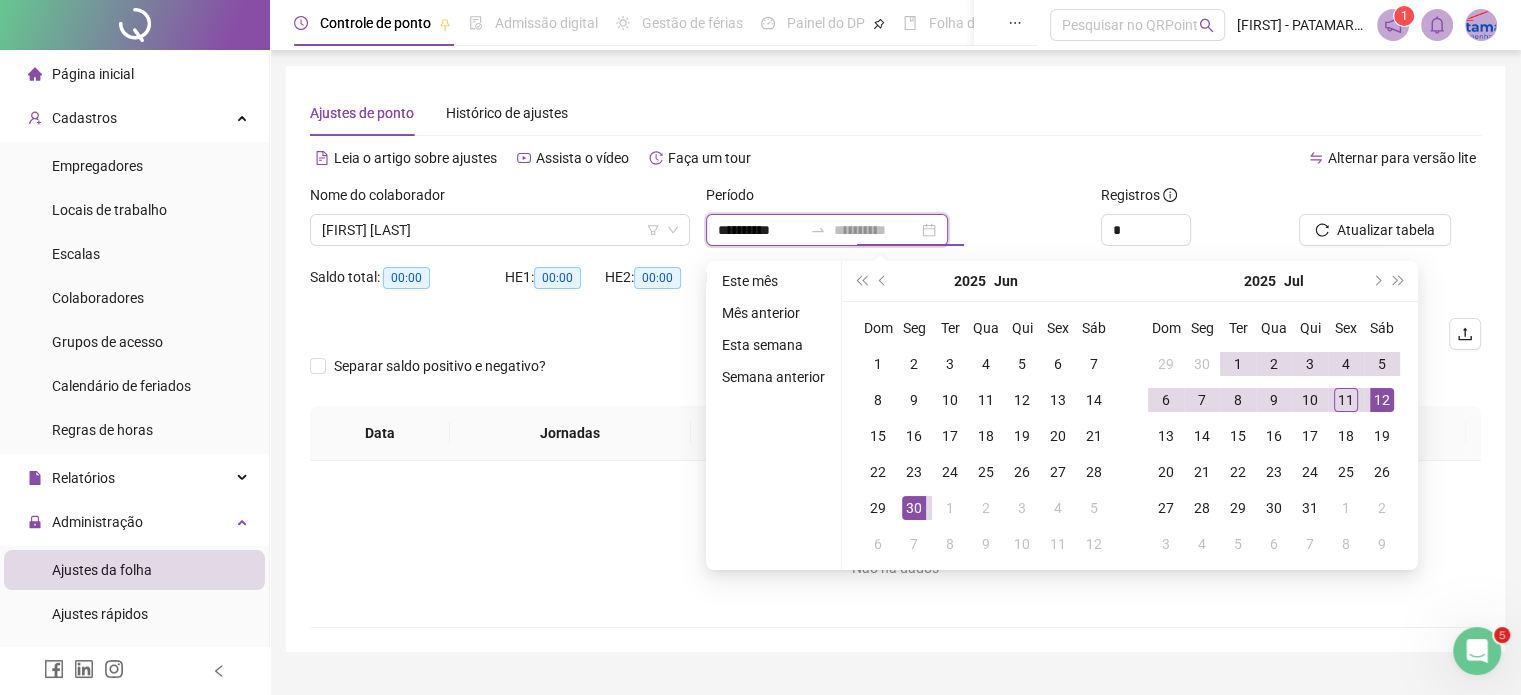 type on "**********" 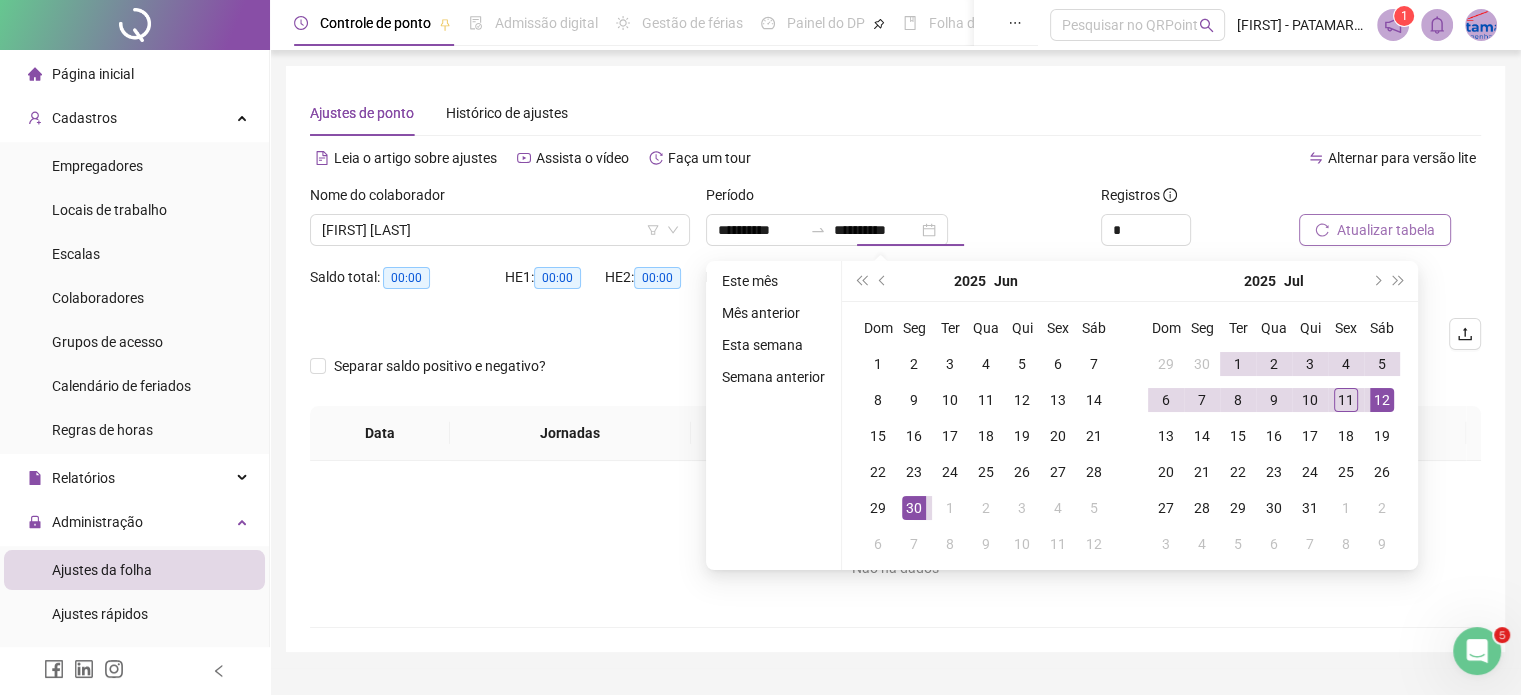 type on "**********" 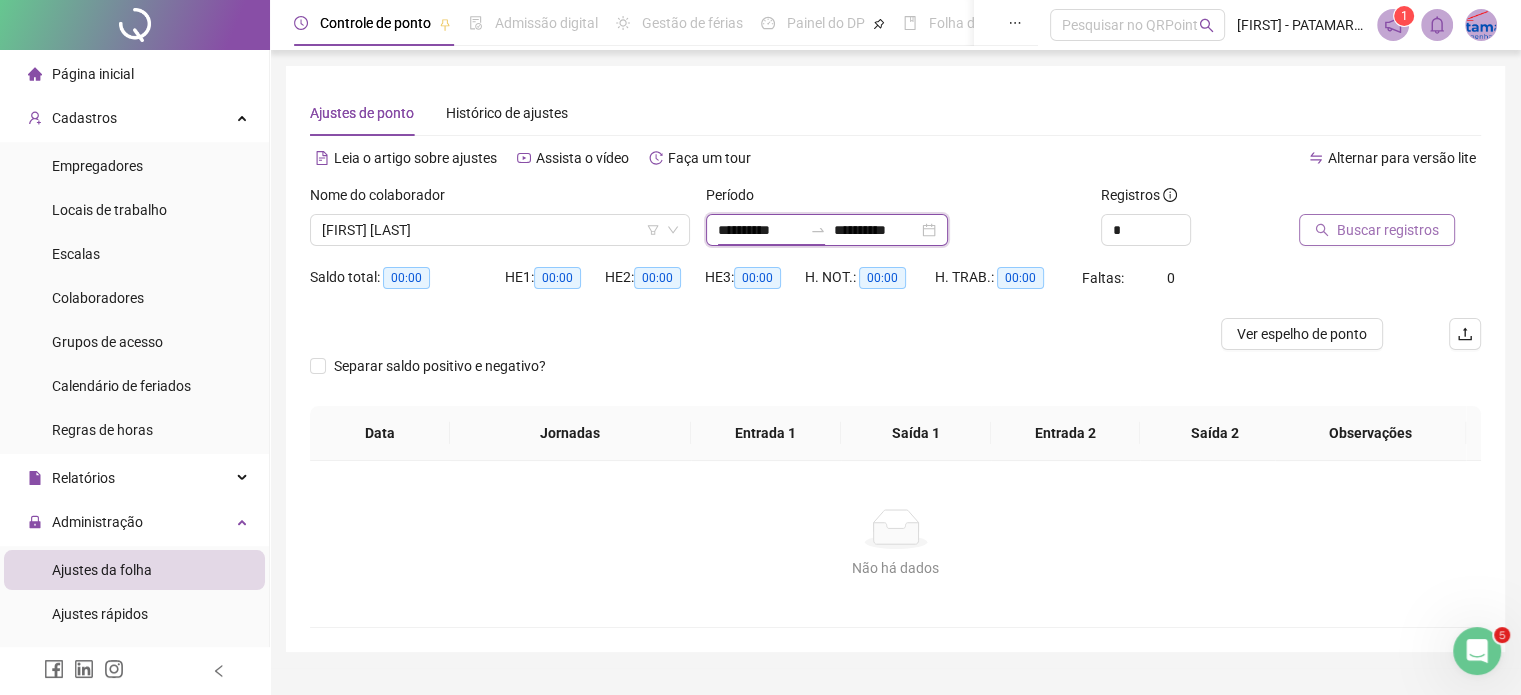 click on "**********" at bounding box center [760, 230] 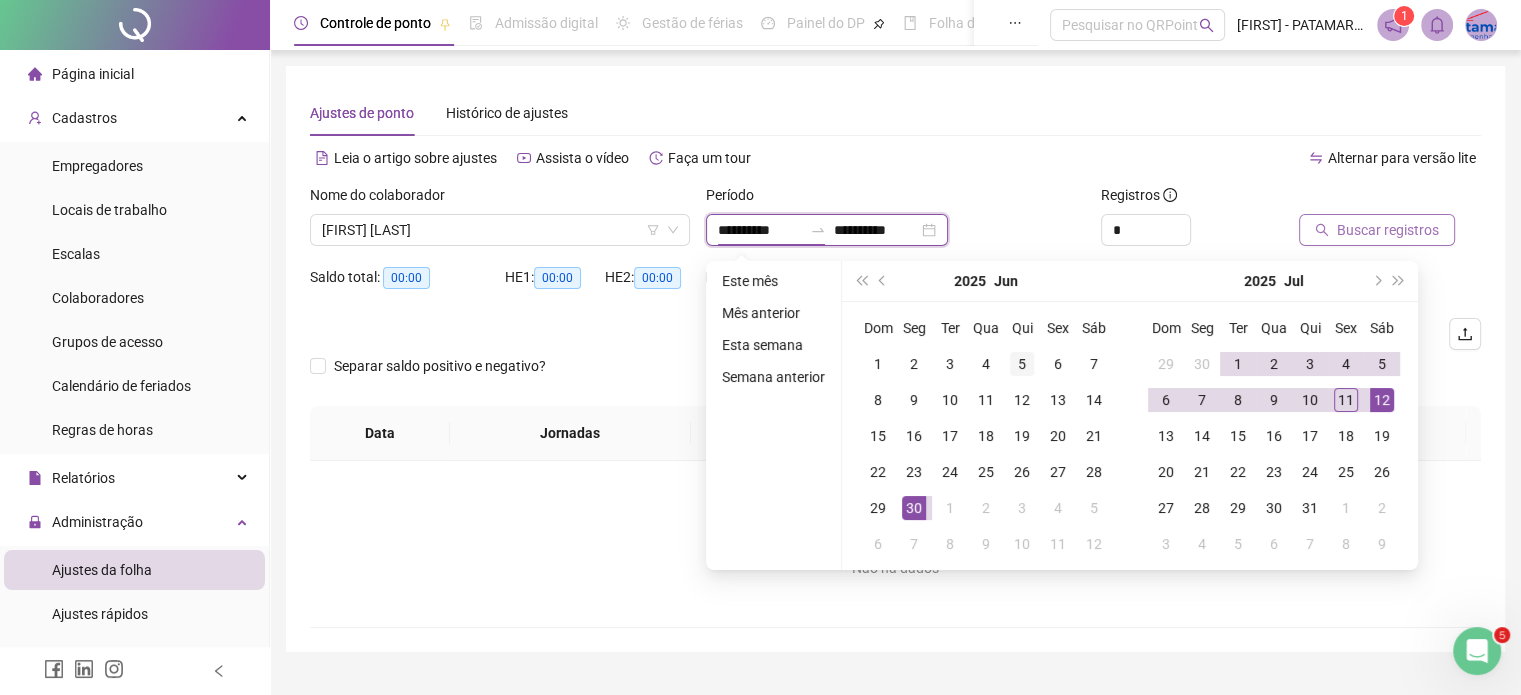 type on "**********" 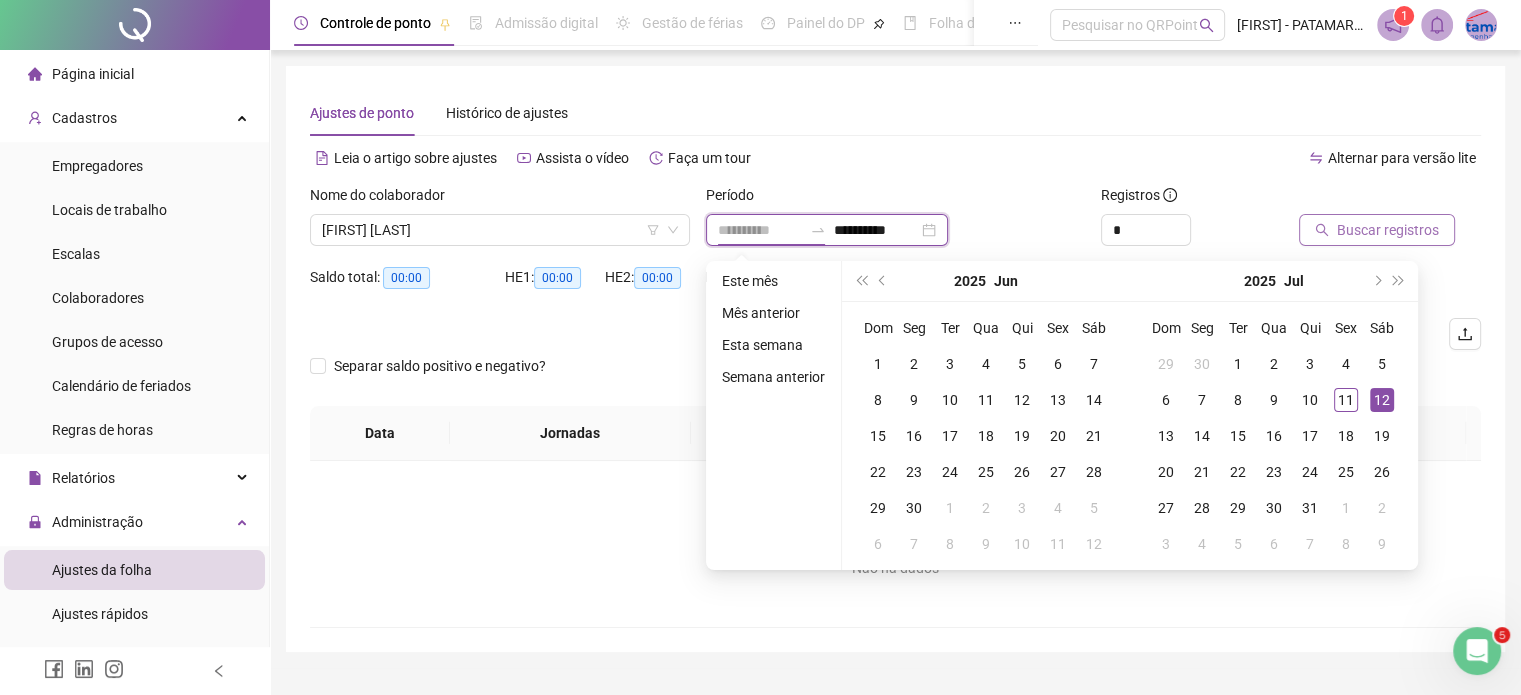 type on "**********" 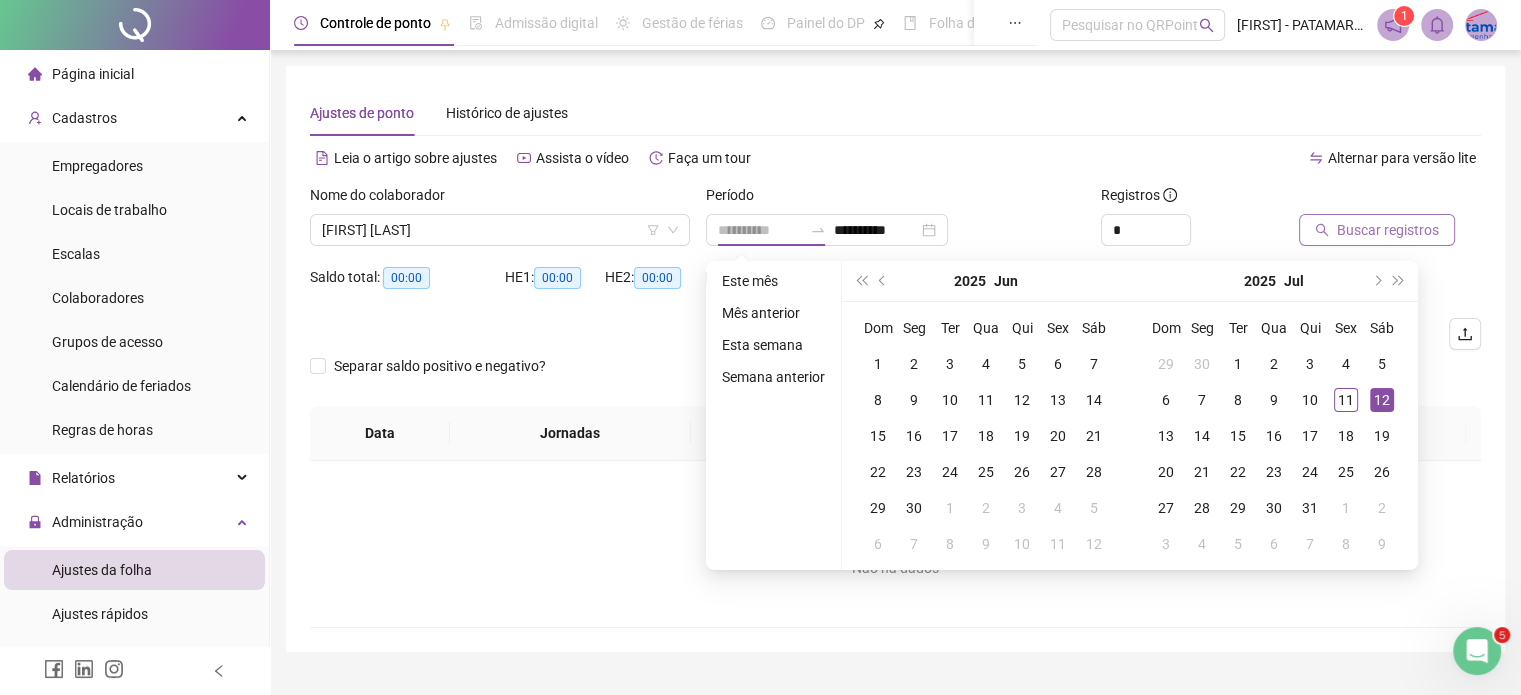 click on "12" at bounding box center [1382, 400] 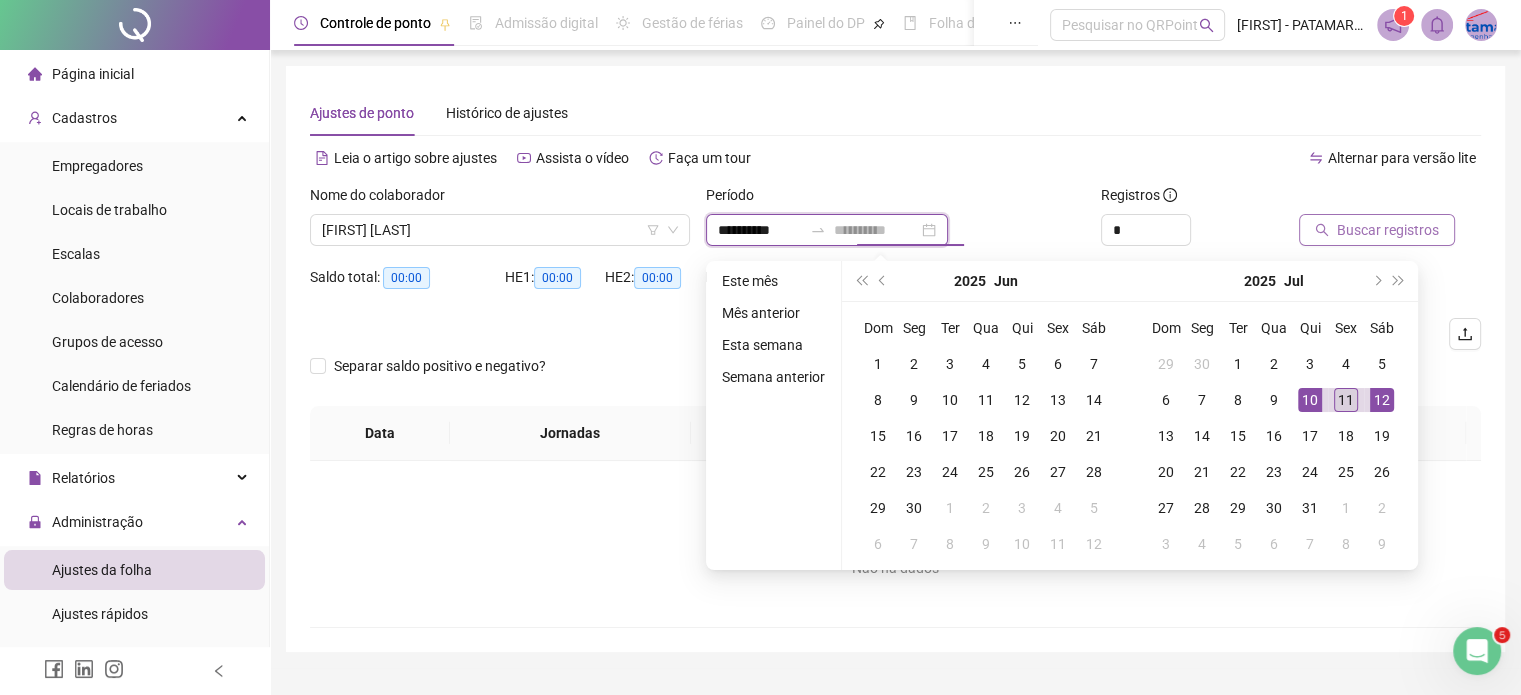 type on "**********" 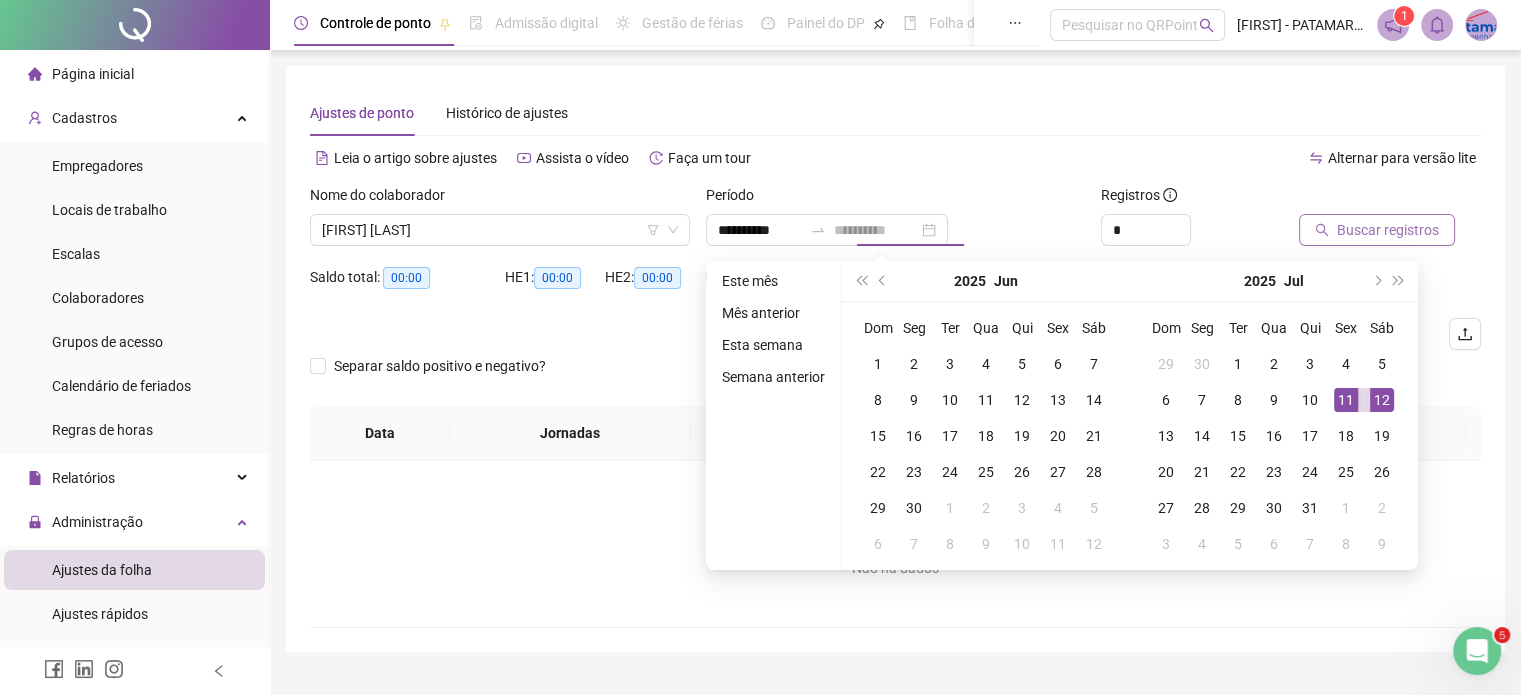 click on "11" at bounding box center [1346, 400] 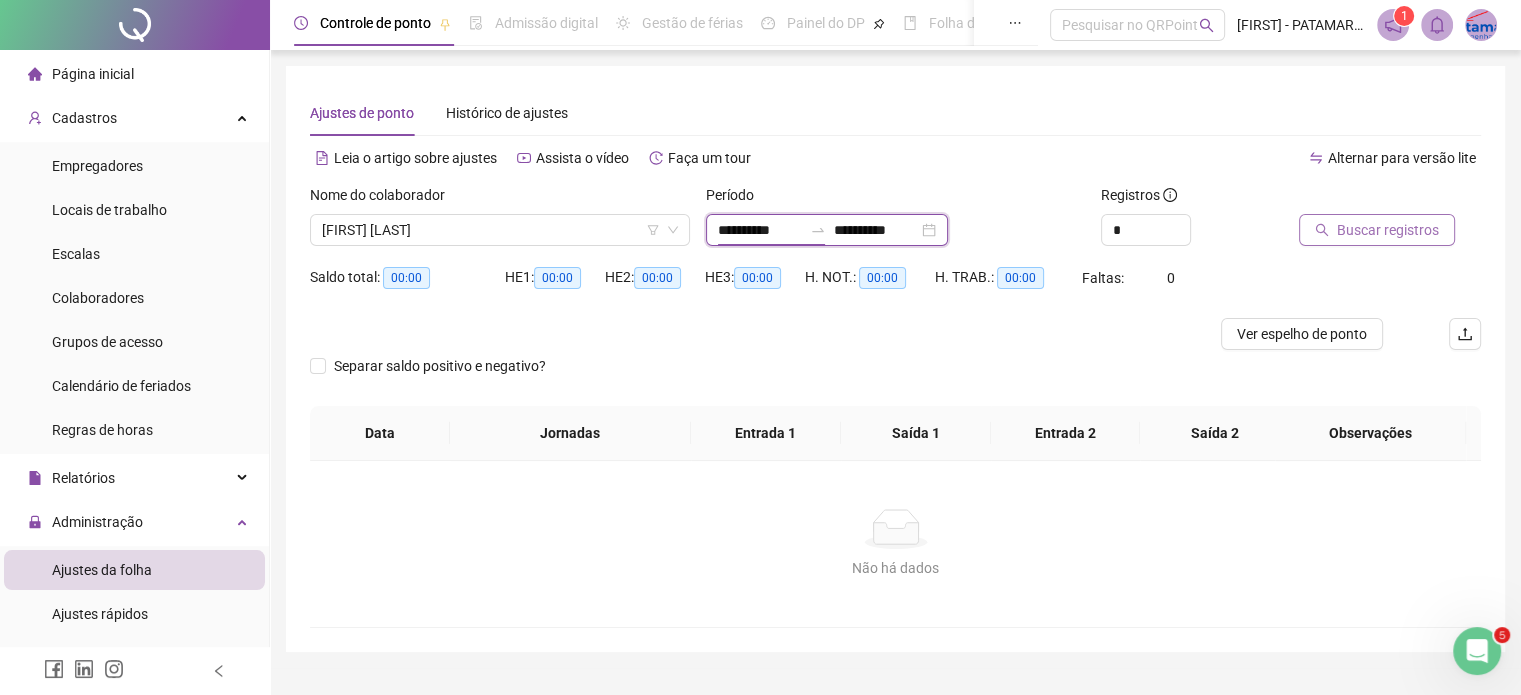 drag, startPoint x: 796, startPoint y: 234, endPoint x: 664, endPoint y: 210, distance: 134.16408 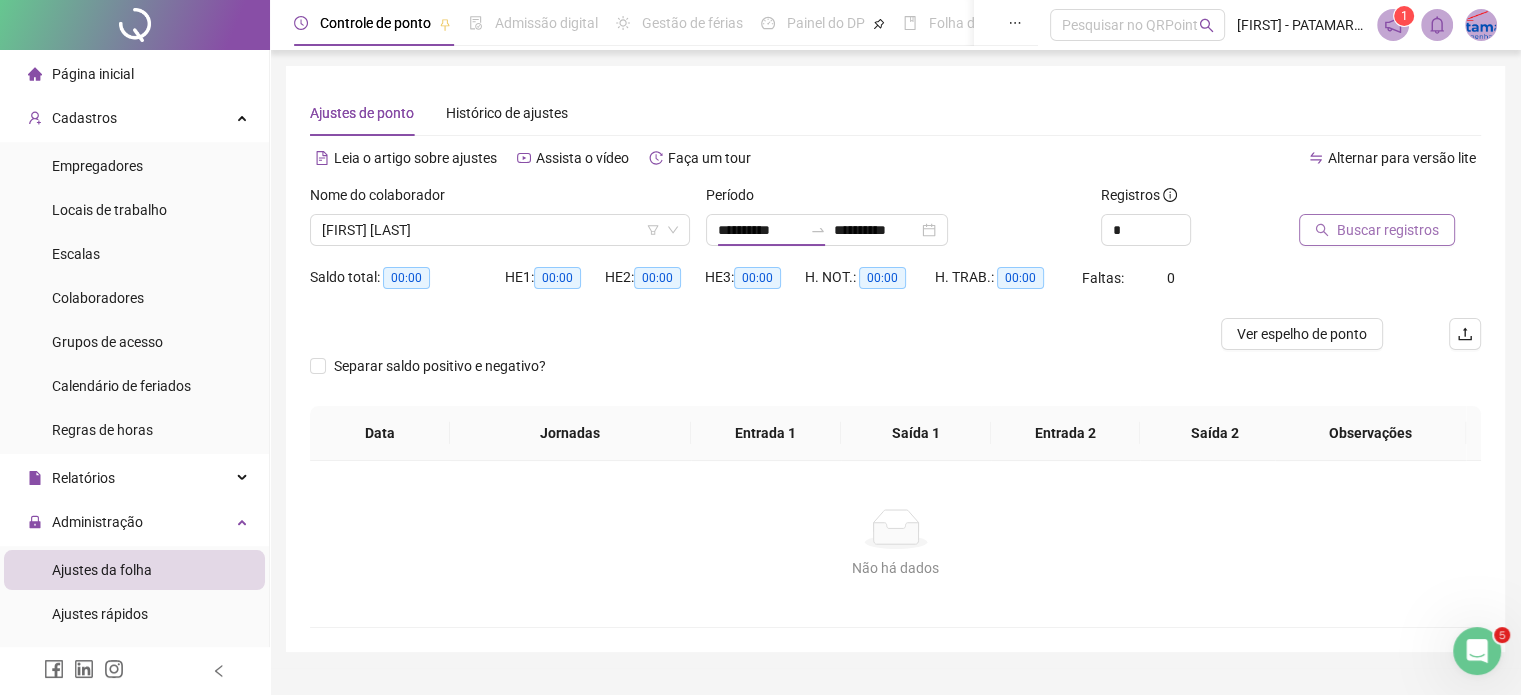 click on "Buscar registros" at bounding box center (1377, 230) 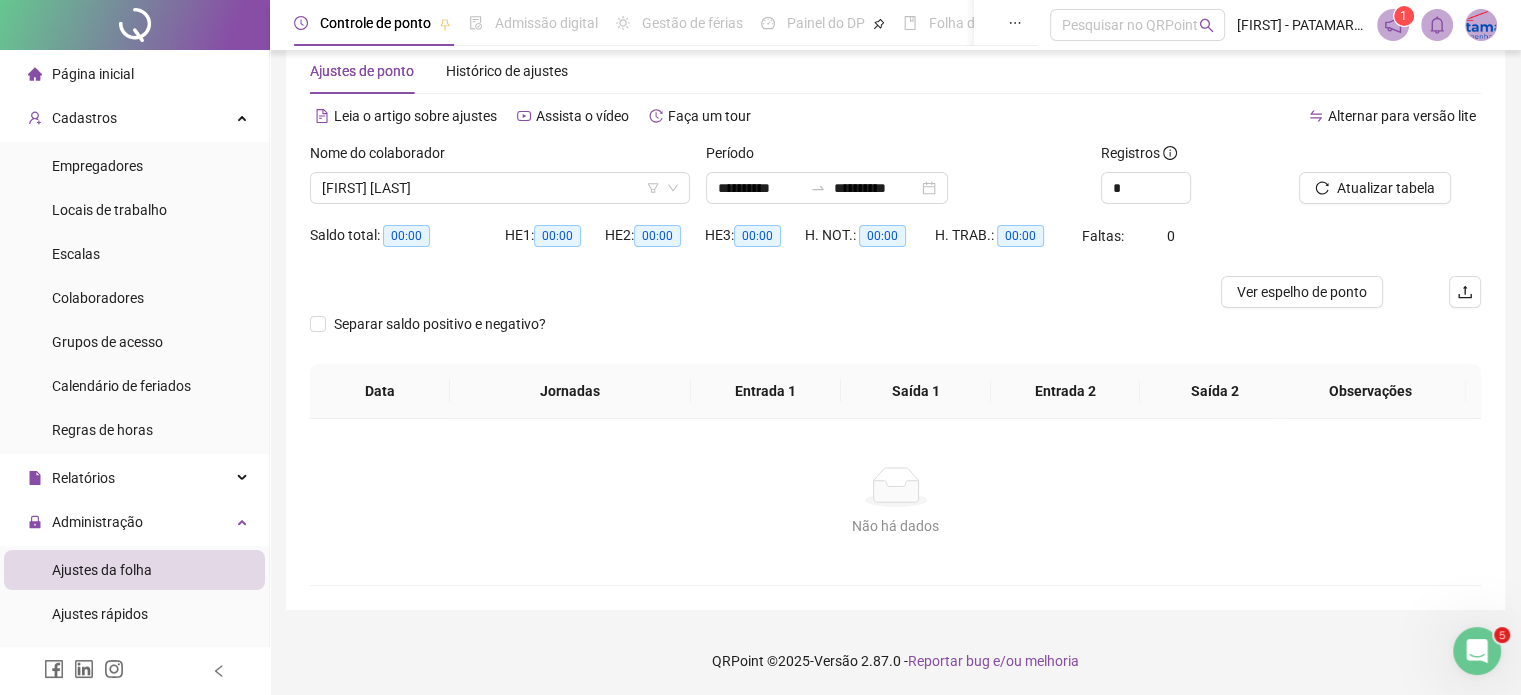 scroll, scrollTop: 0, scrollLeft: 0, axis: both 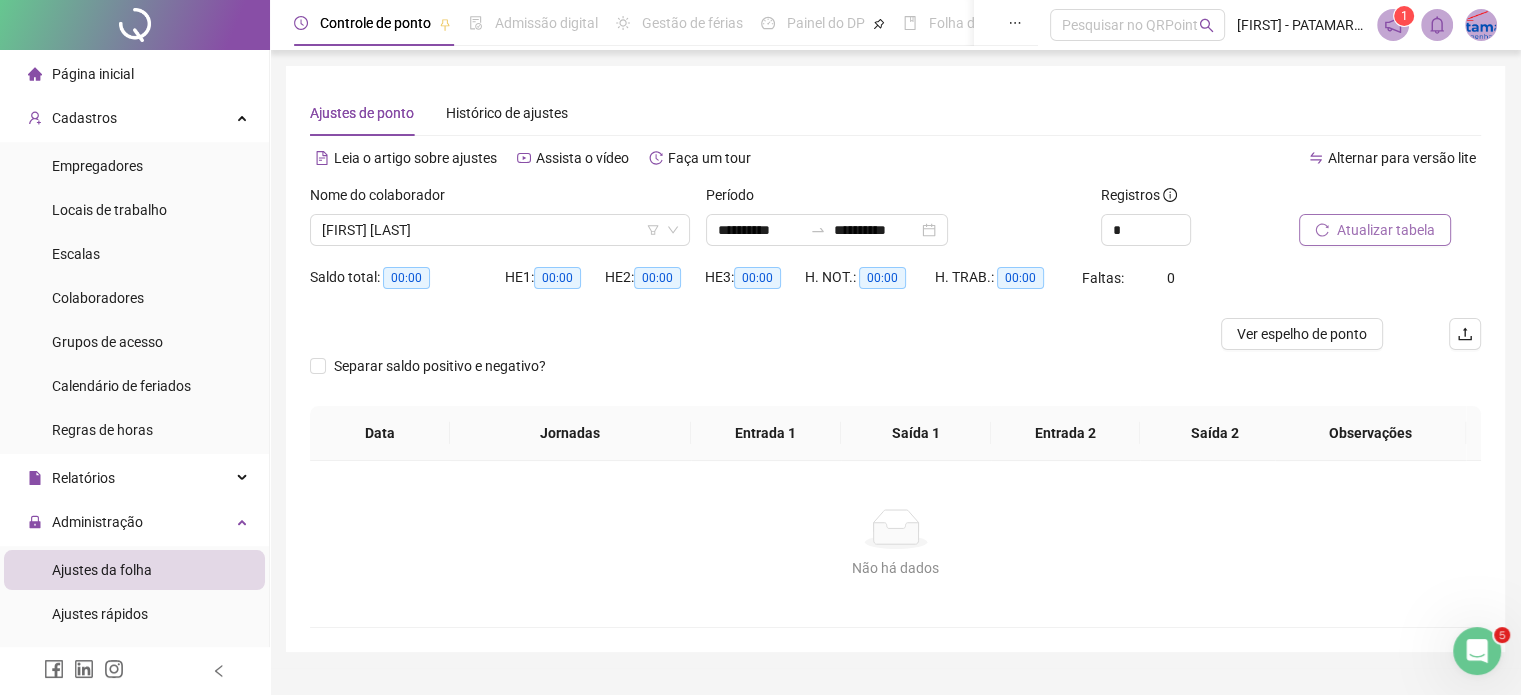 click on "Atualizar tabela" at bounding box center (1386, 230) 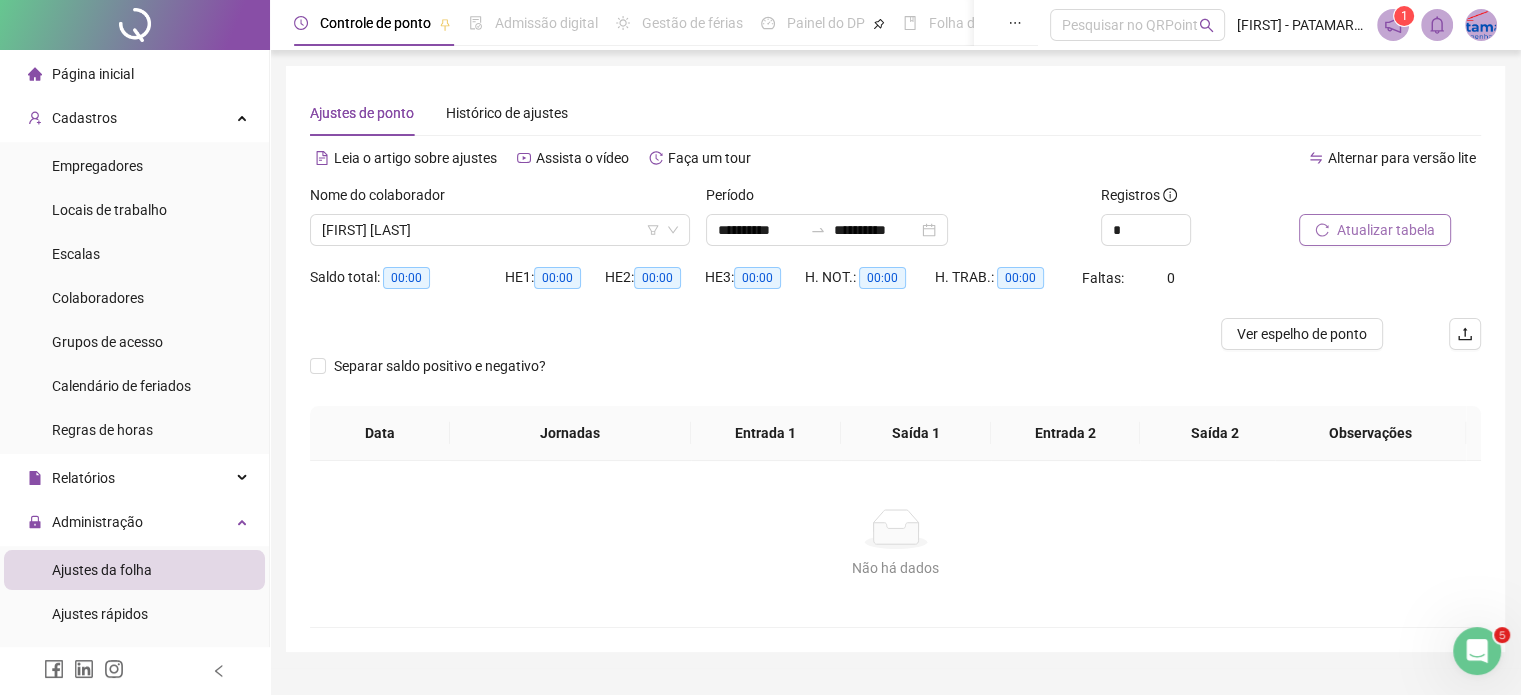 click on "Atualizar tabela" at bounding box center (1386, 230) 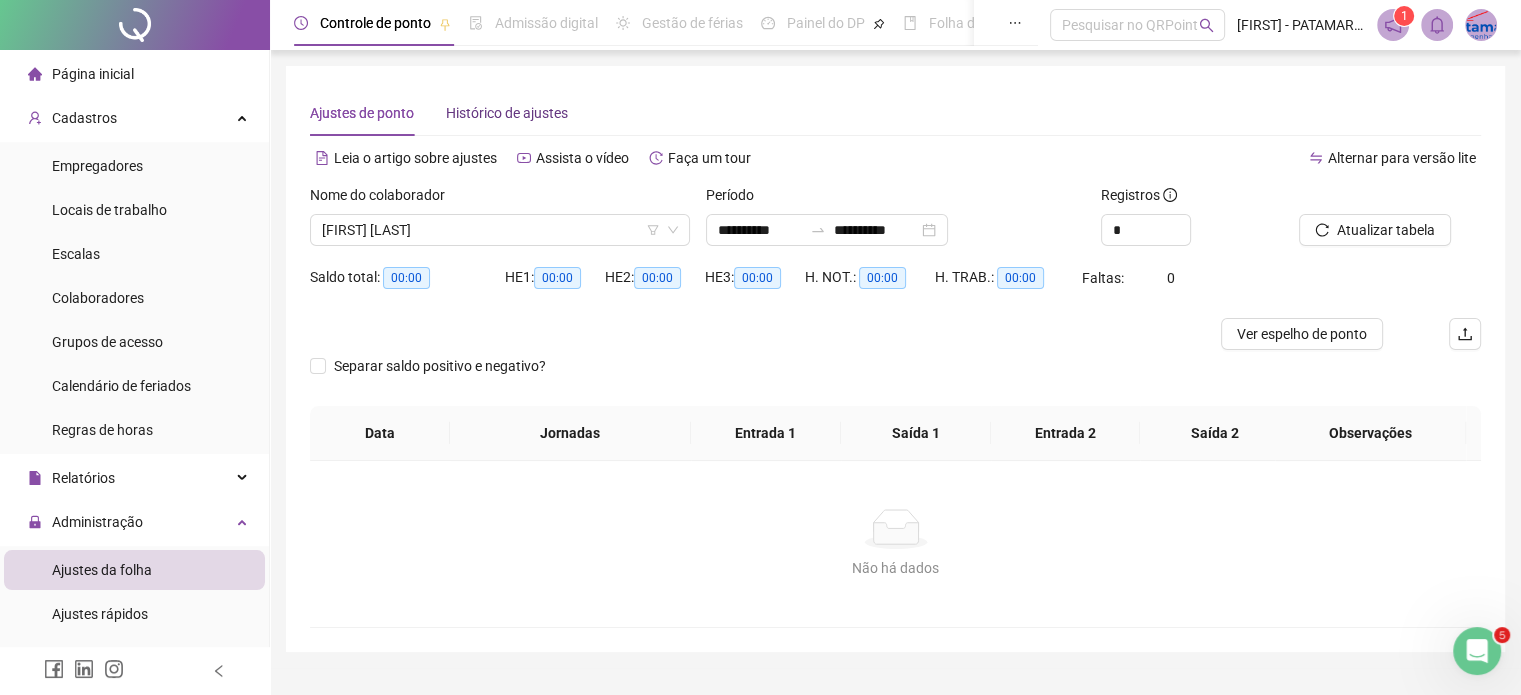 click on "Histórico de ajustes" at bounding box center (507, 113) 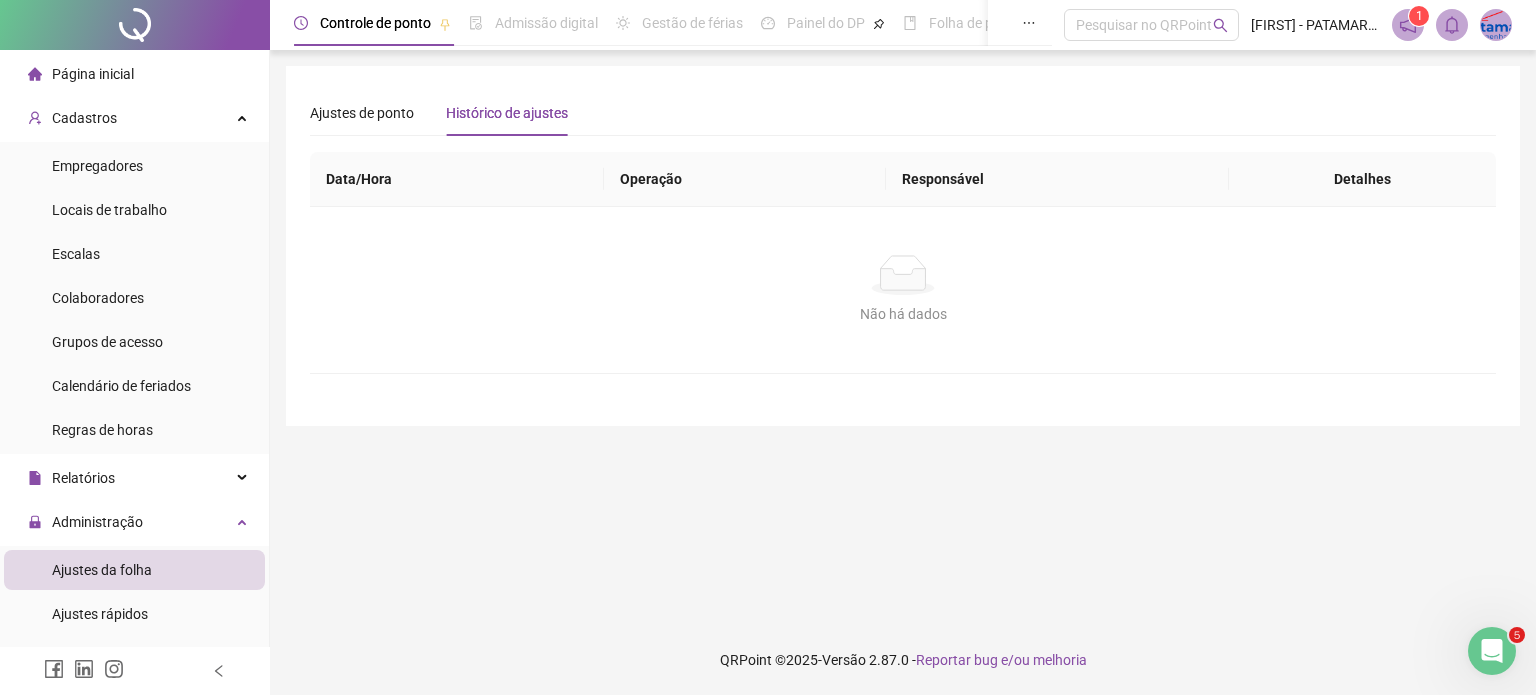 click on "Ajustes de ponto Histórico de ajustes" at bounding box center [439, 113] 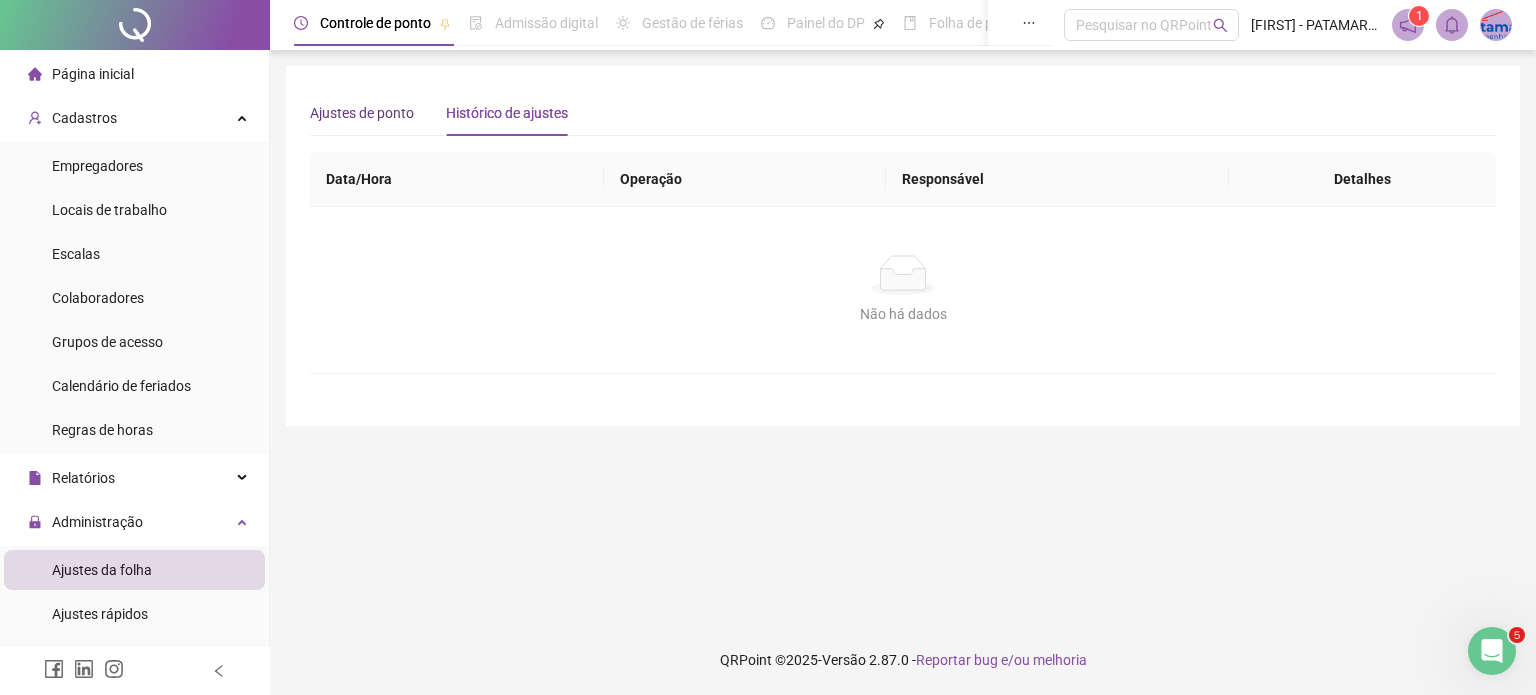 drag, startPoint x: 411, startPoint y: 113, endPoint x: 449, endPoint y: 191, distance: 86.764046 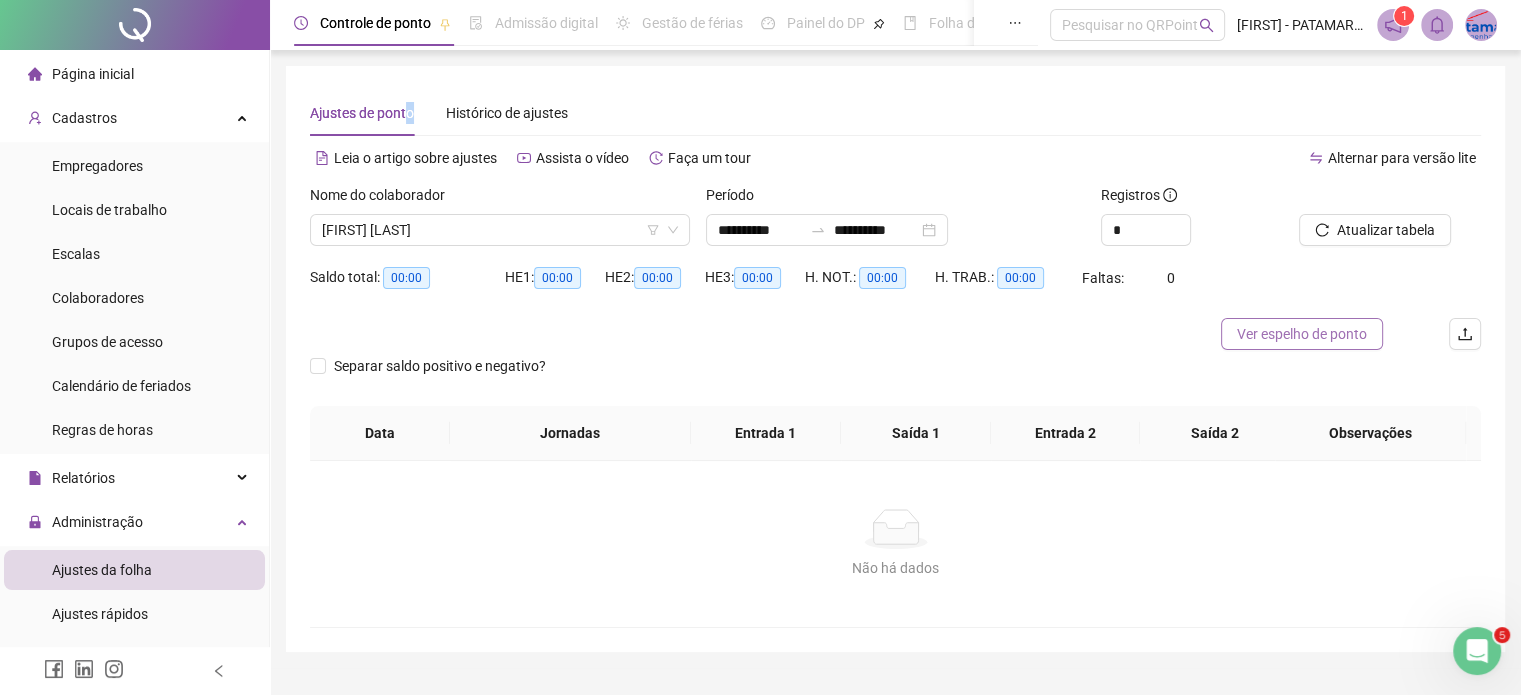 click on "Ver espelho de ponto" at bounding box center (1302, 334) 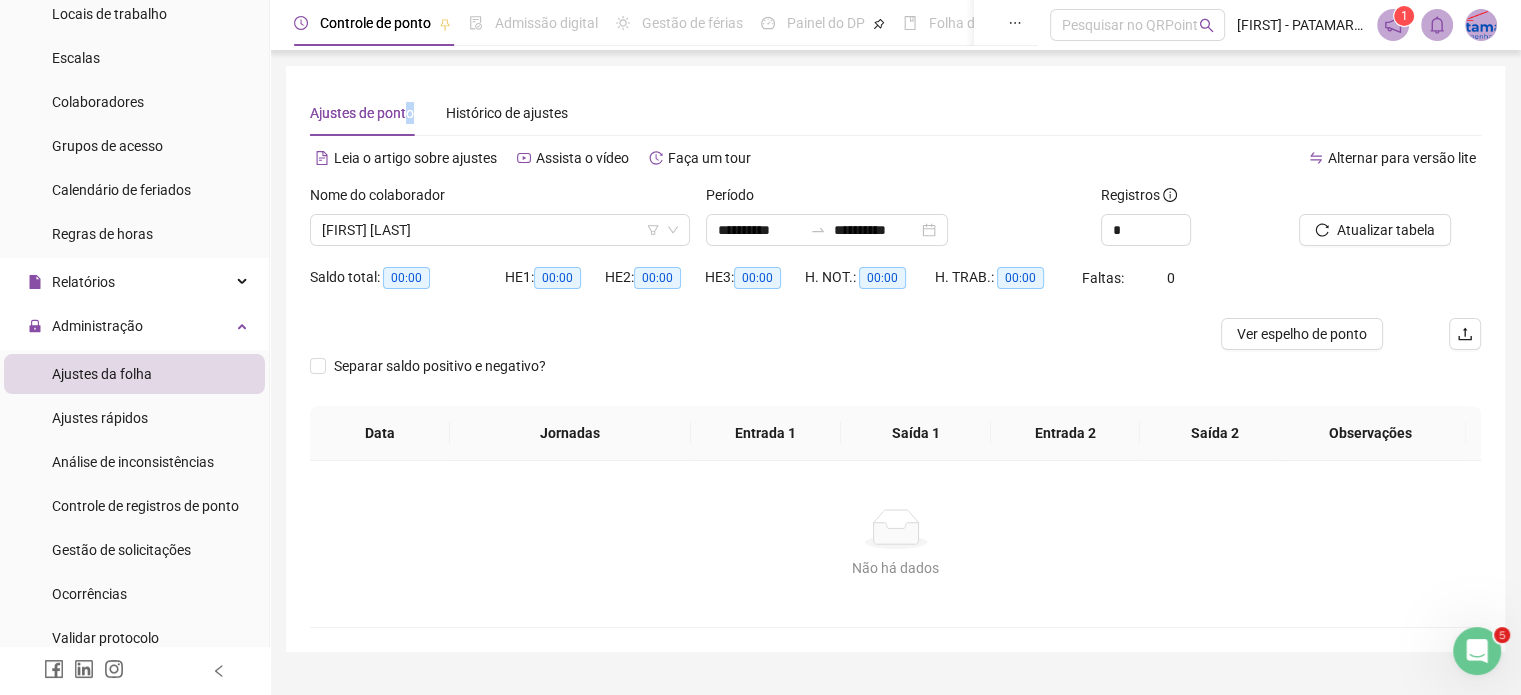 scroll, scrollTop: 200, scrollLeft: 0, axis: vertical 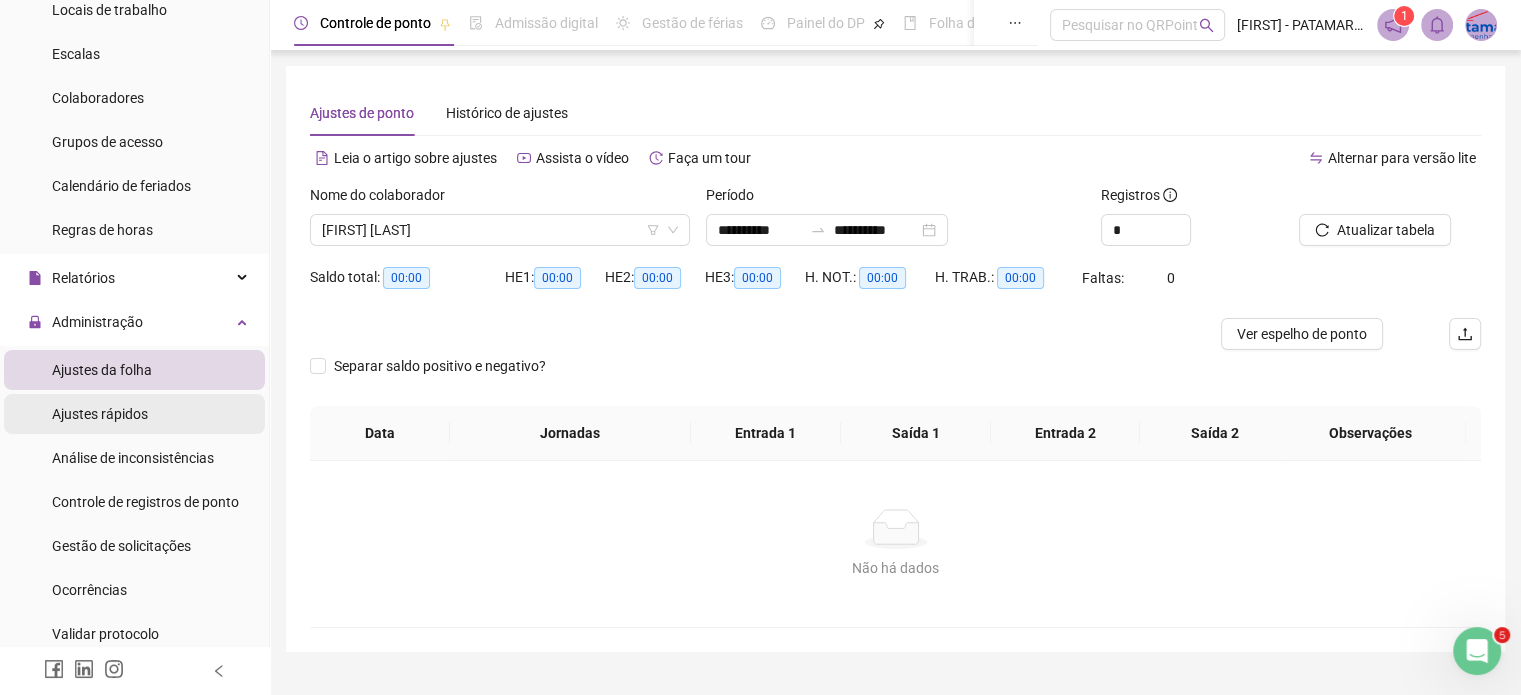click on "Ajustes rápidos" at bounding box center [134, 414] 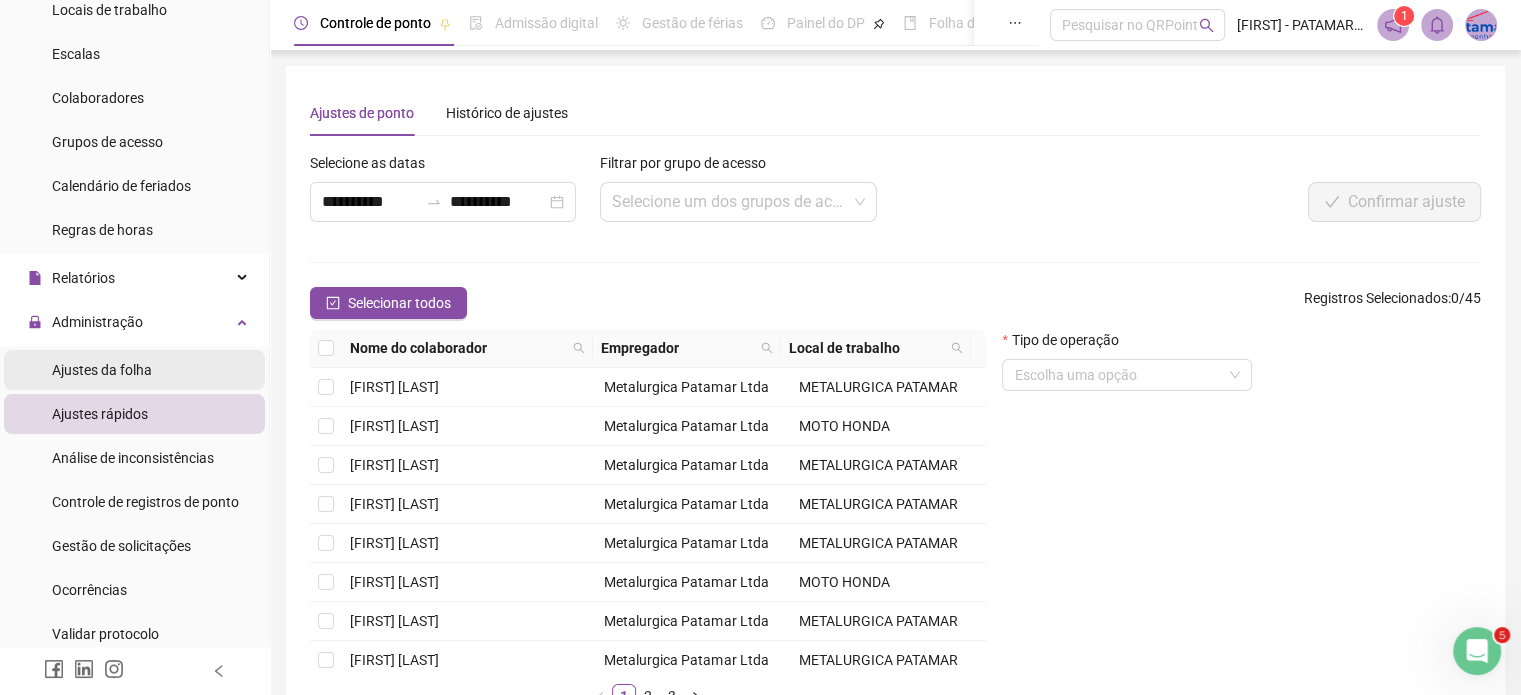click on "Ajustes da folha" at bounding box center [134, 370] 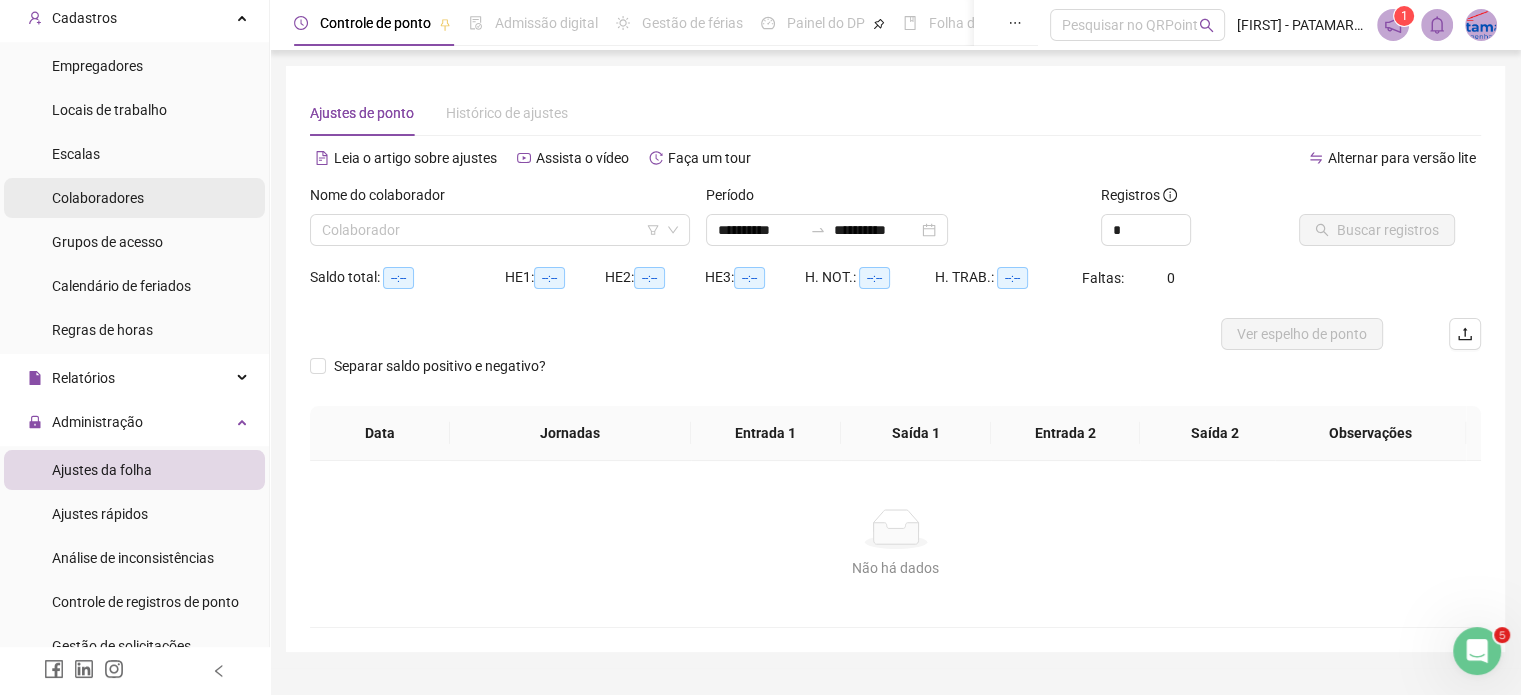 scroll, scrollTop: 0, scrollLeft: 0, axis: both 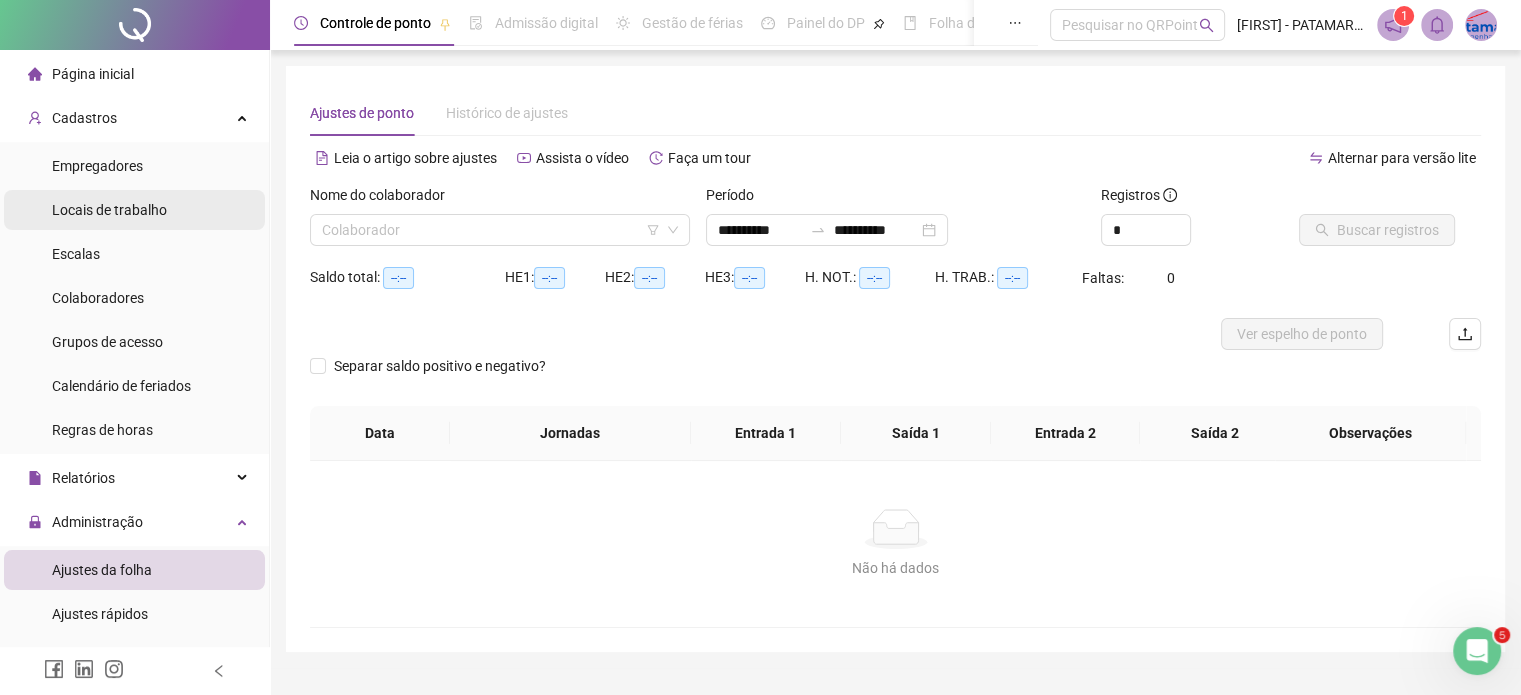 click on "Locais de trabalho" at bounding box center (109, 210) 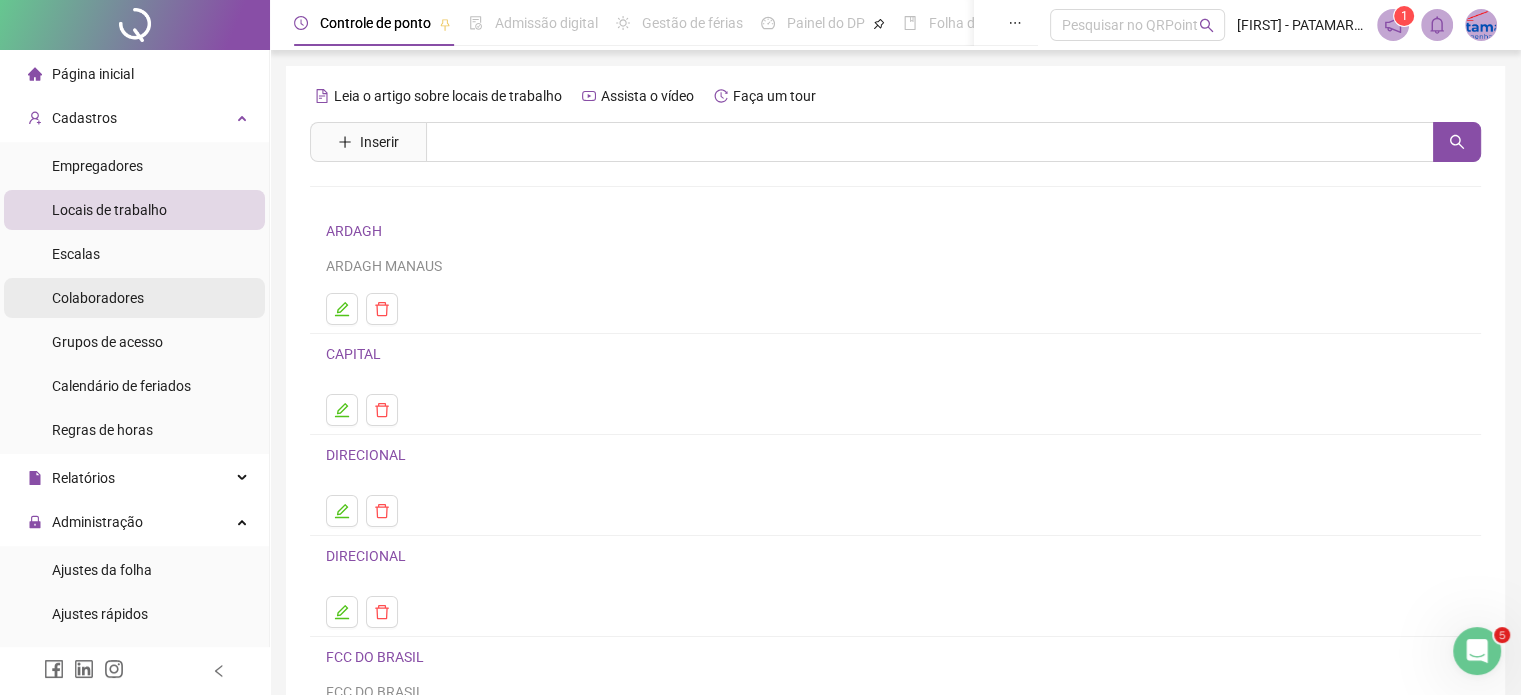click on "Colaboradores" at bounding box center (98, 298) 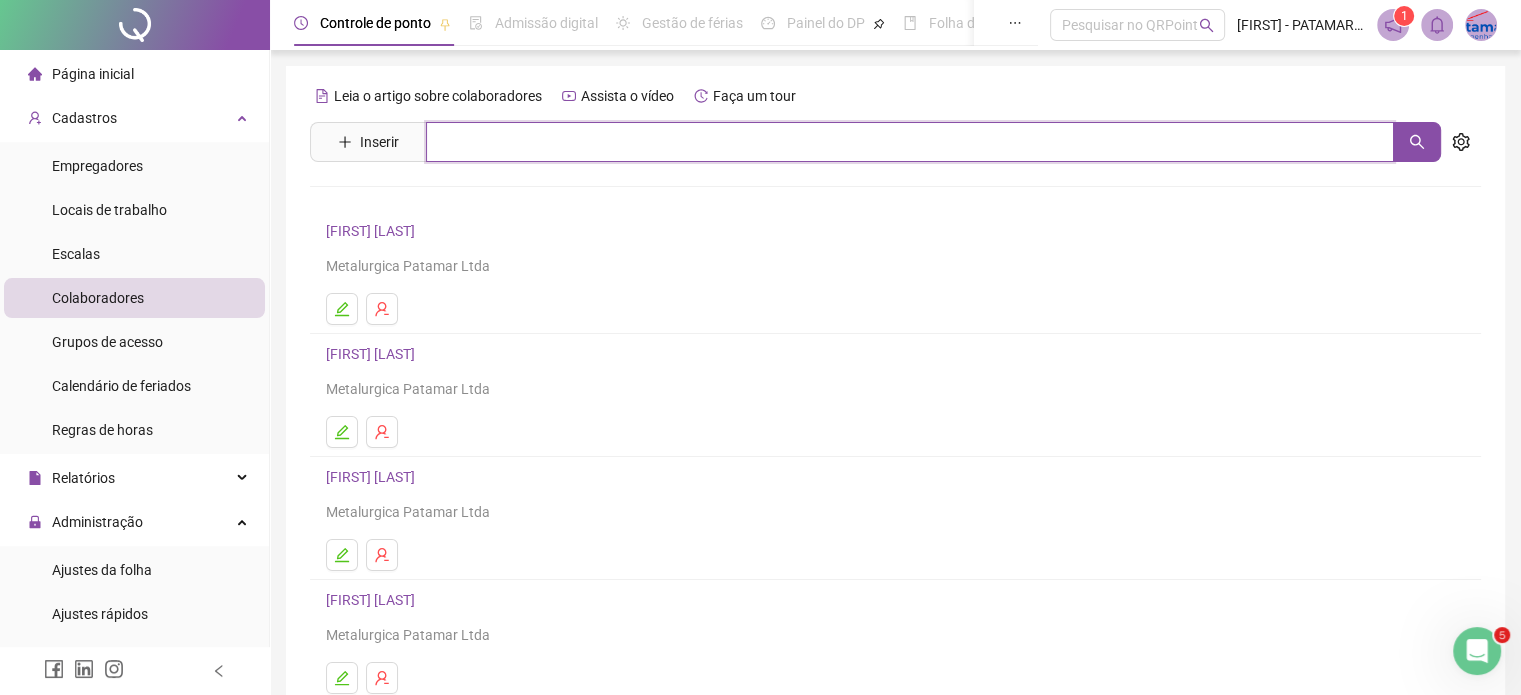 click at bounding box center [910, 142] 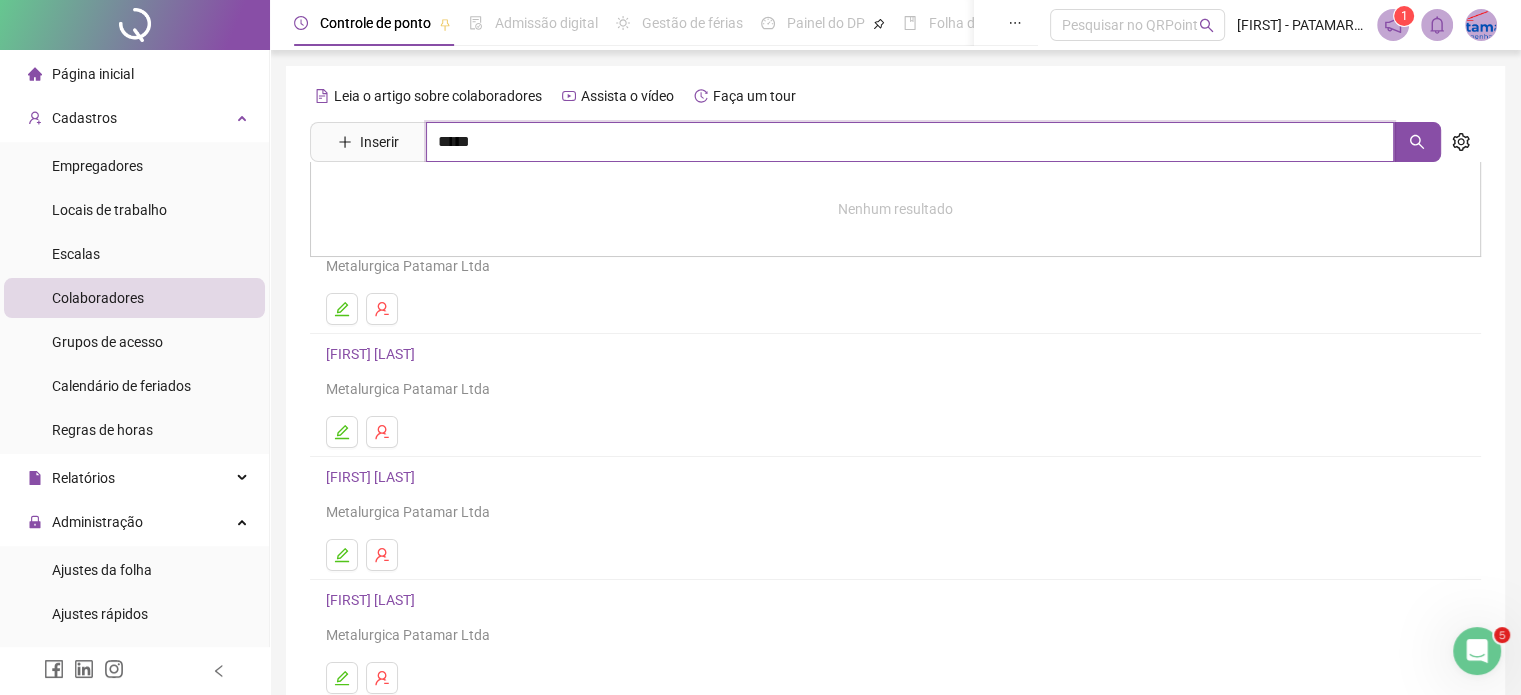 type on "*****" 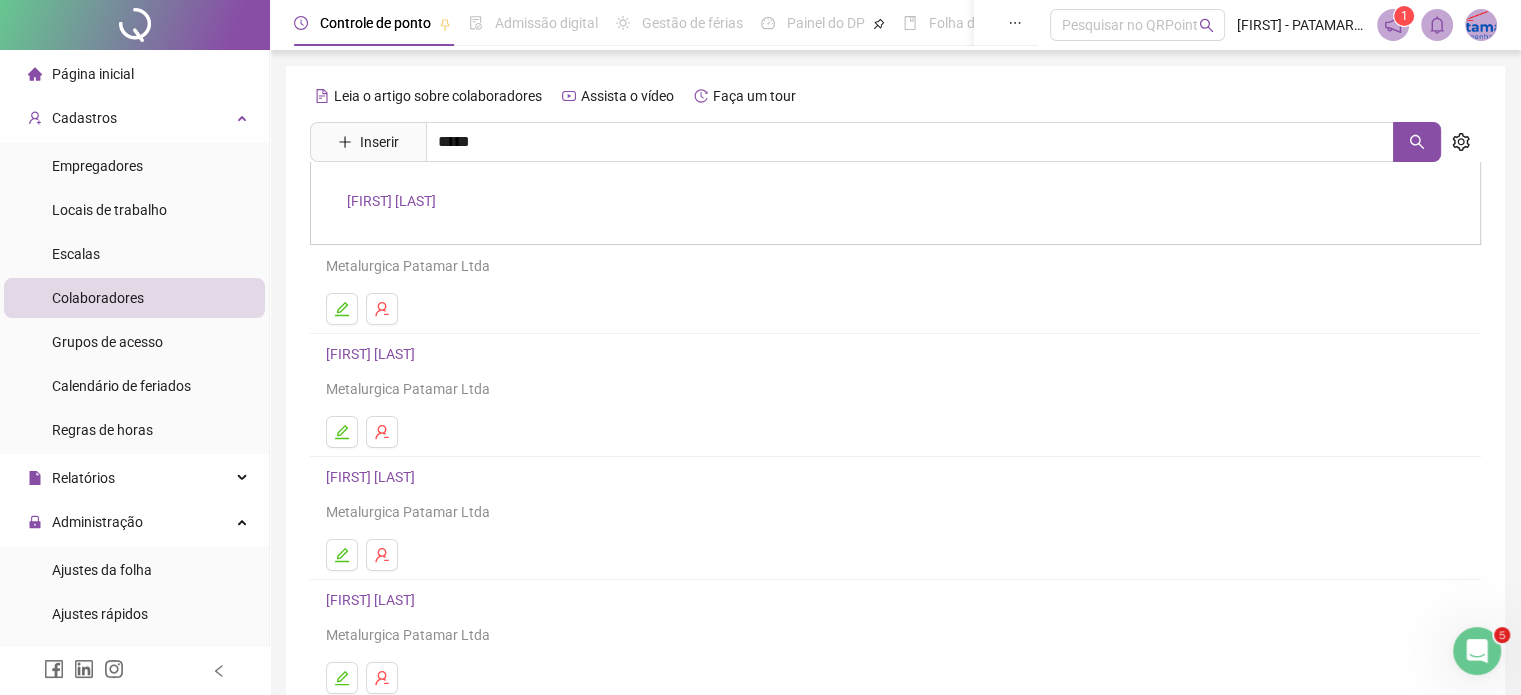 click on "[FIRST] [LAST]" at bounding box center (391, 201) 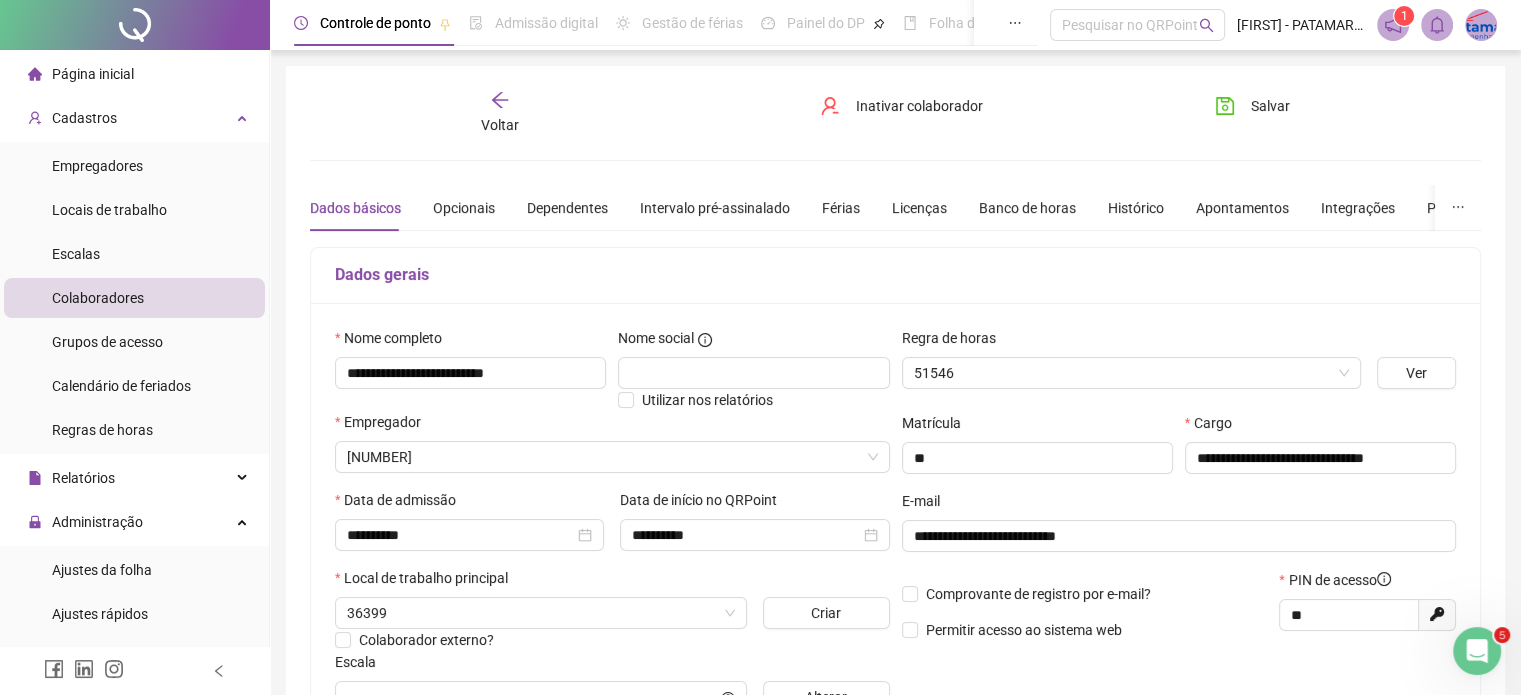type on "**********" 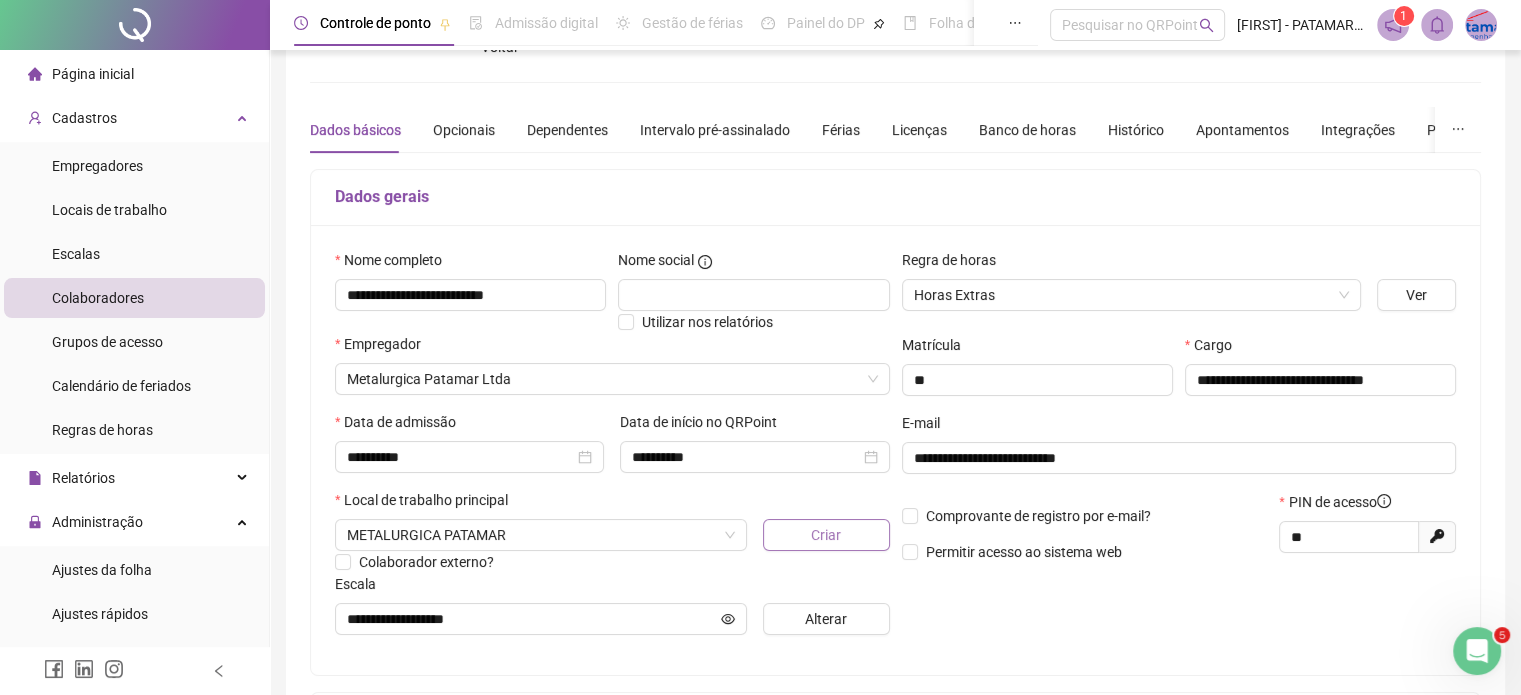 scroll, scrollTop: 0, scrollLeft: 0, axis: both 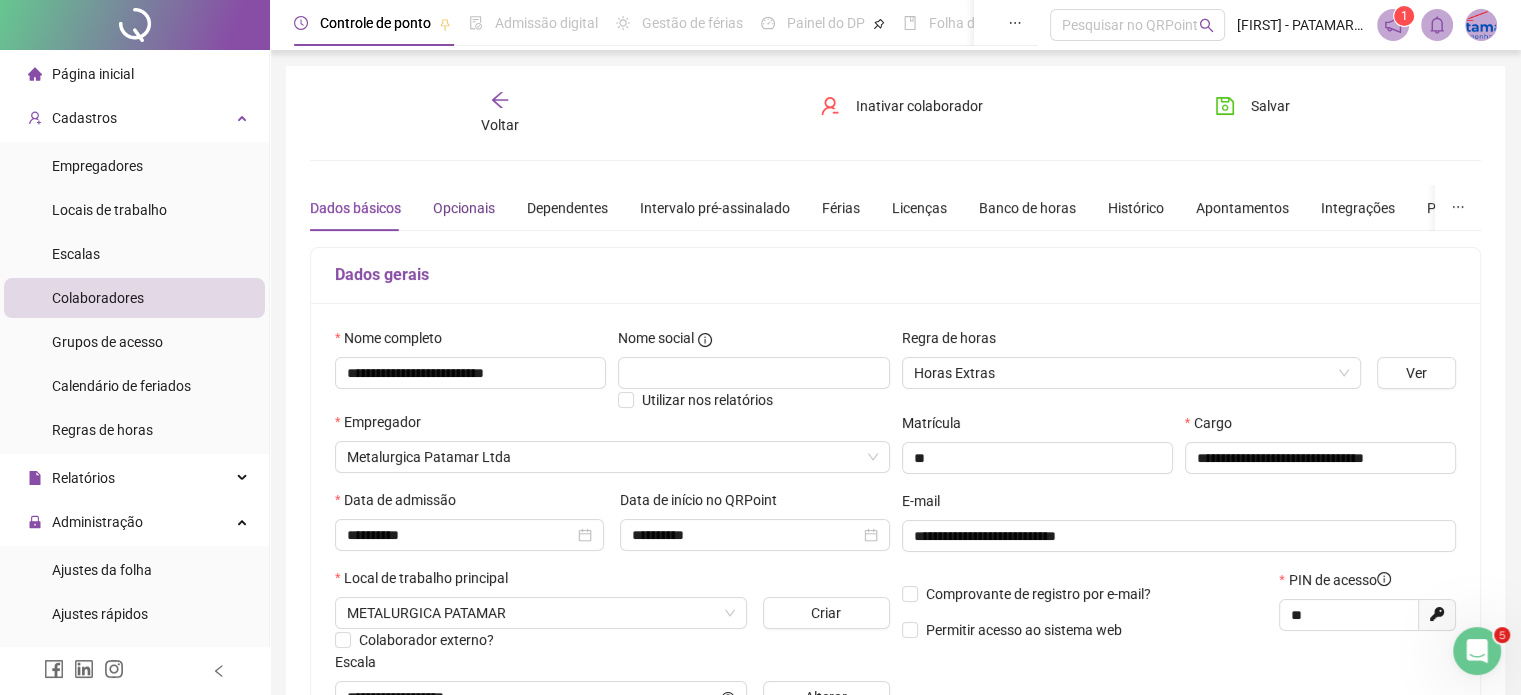 click on "Opcionais" at bounding box center [464, 208] 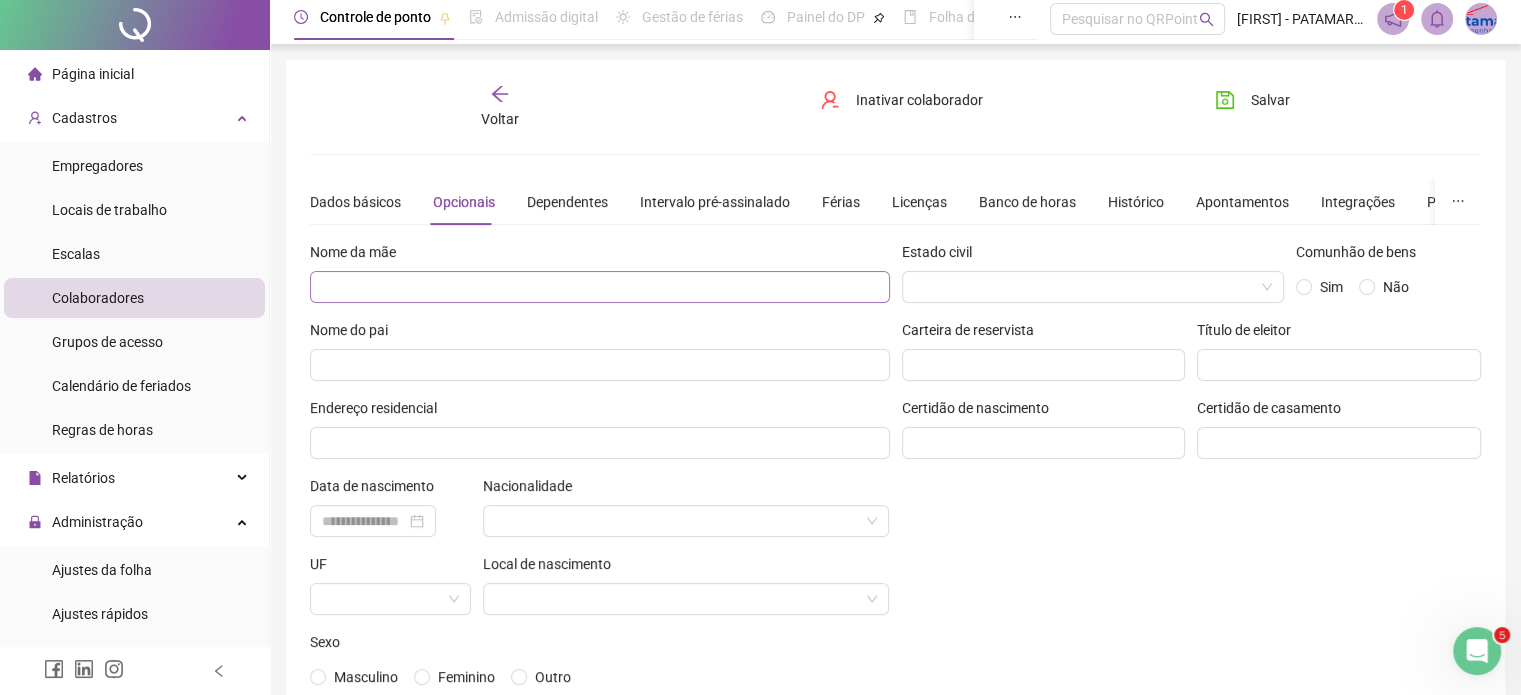 scroll, scrollTop: 0, scrollLeft: 0, axis: both 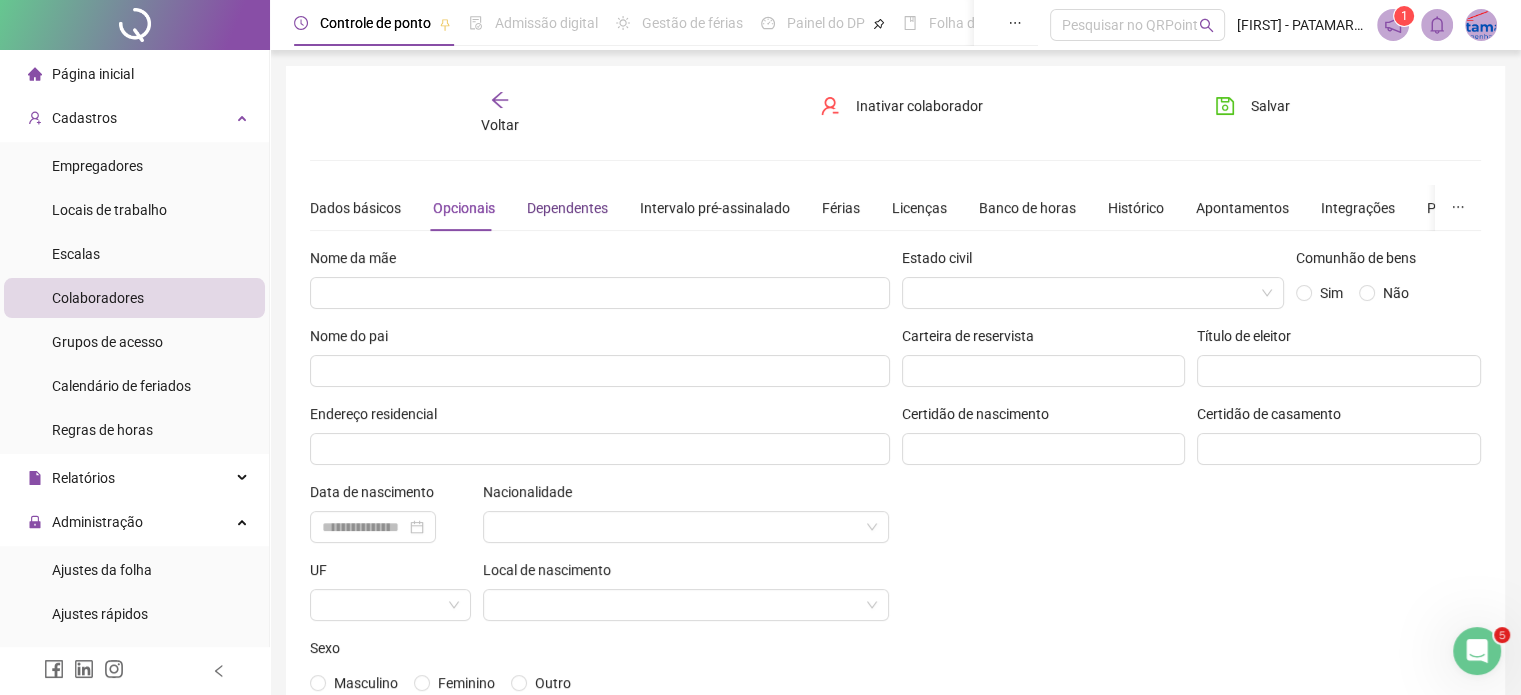 click on "Dependentes" at bounding box center [567, 208] 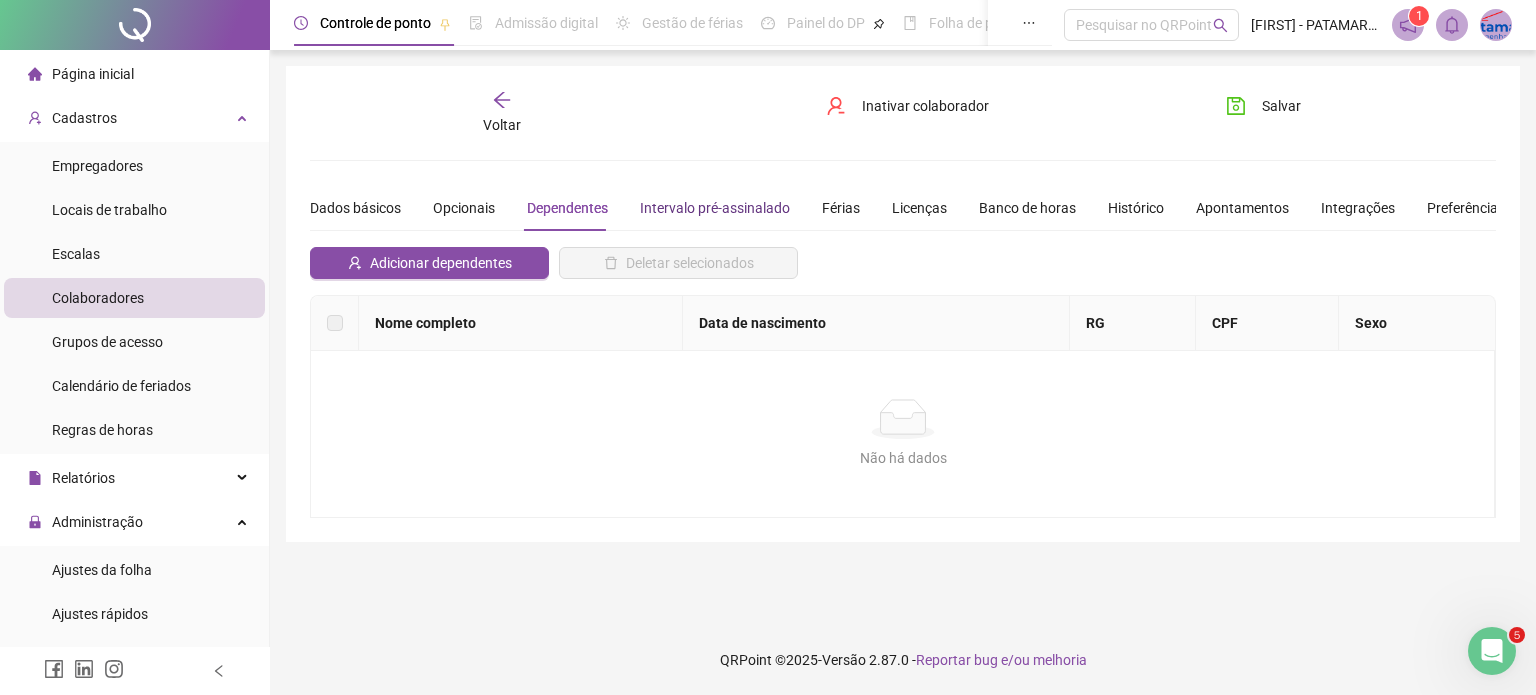 click on "Intervalo pré-assinalado" at bounding box center (715, 208) 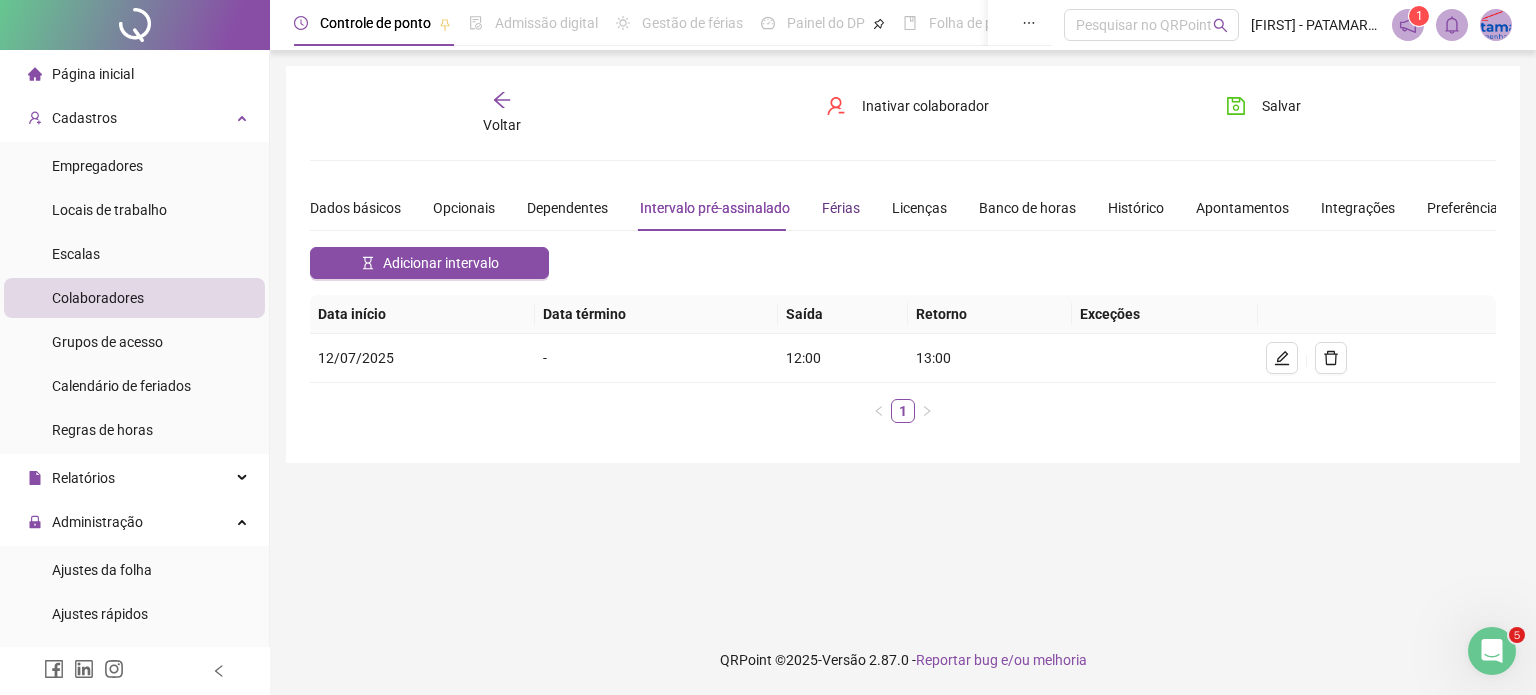click on "Férias" at bounding box center [841, 208] 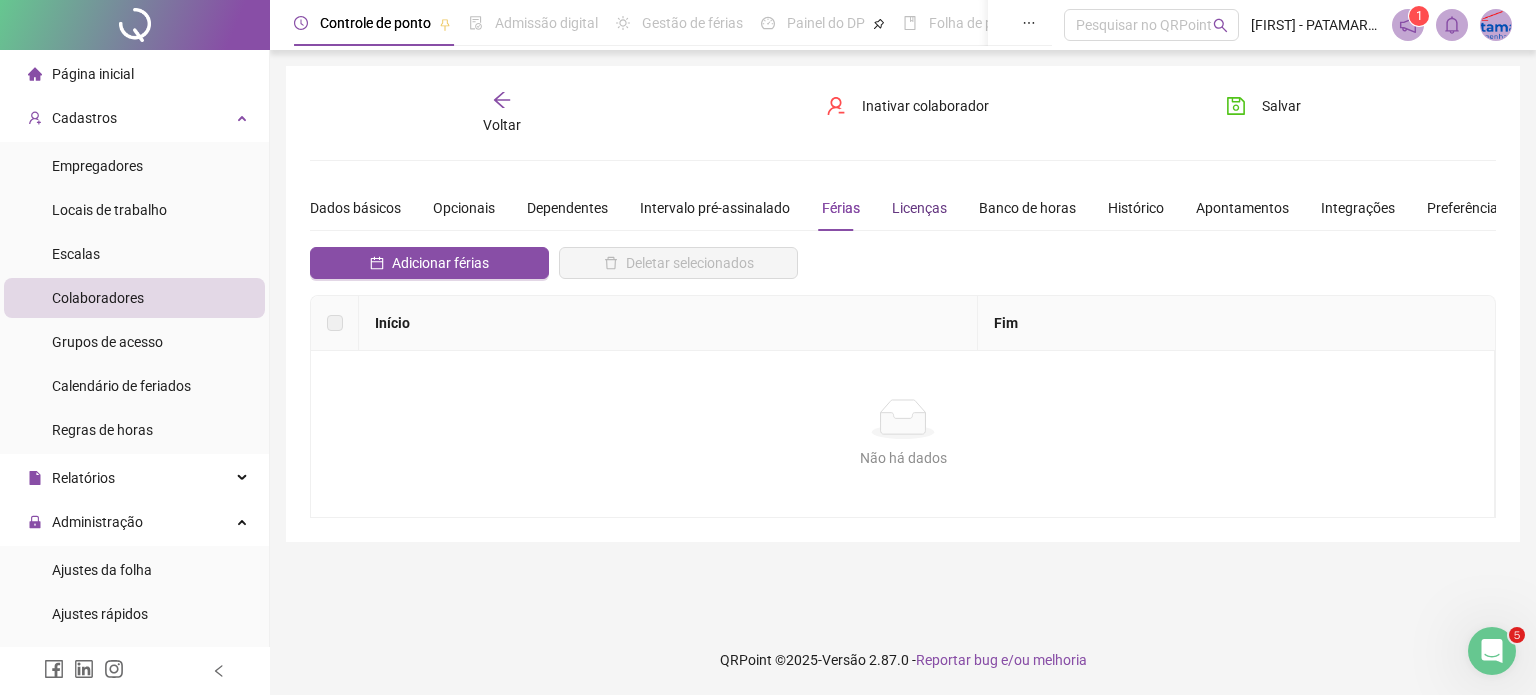 click on "Licenças" at bounding box center (919, 208) 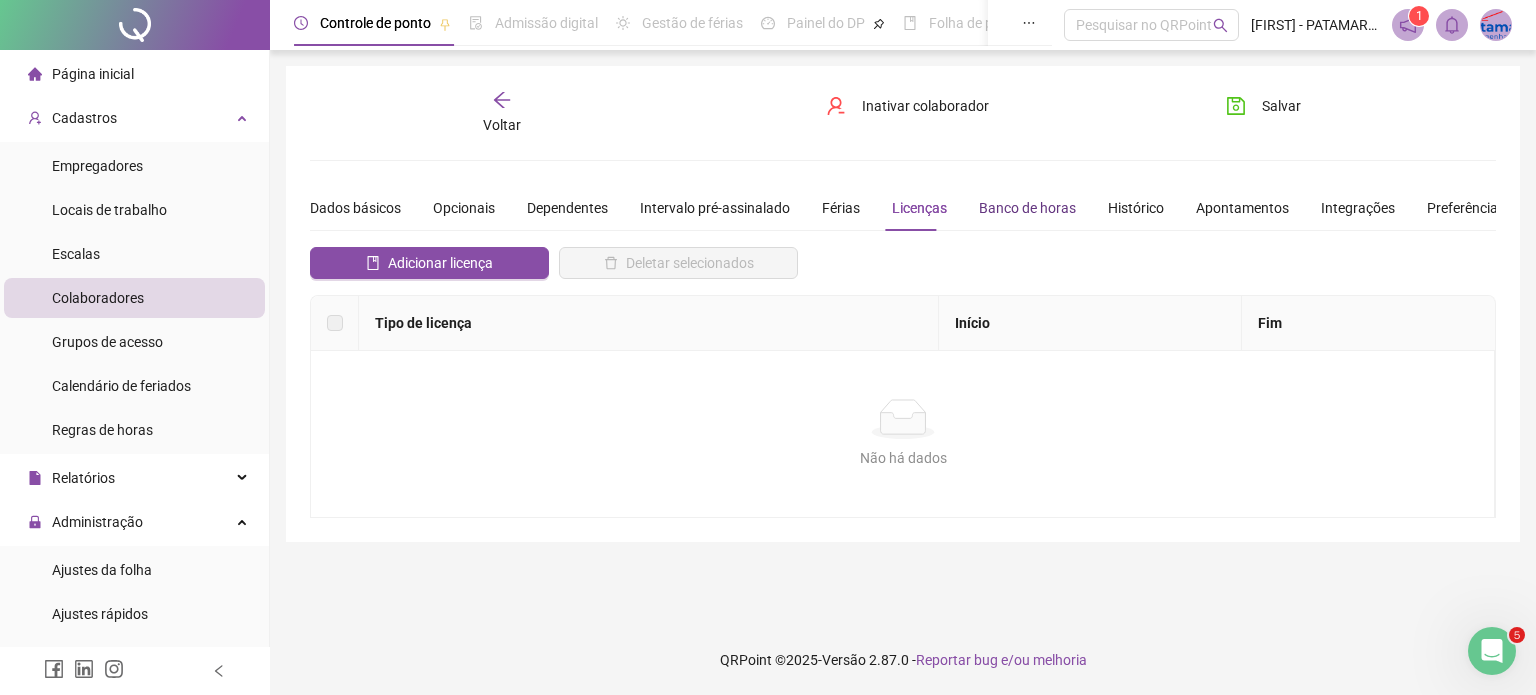 click on "Banco de horas" at bounding box center (1027, 208) 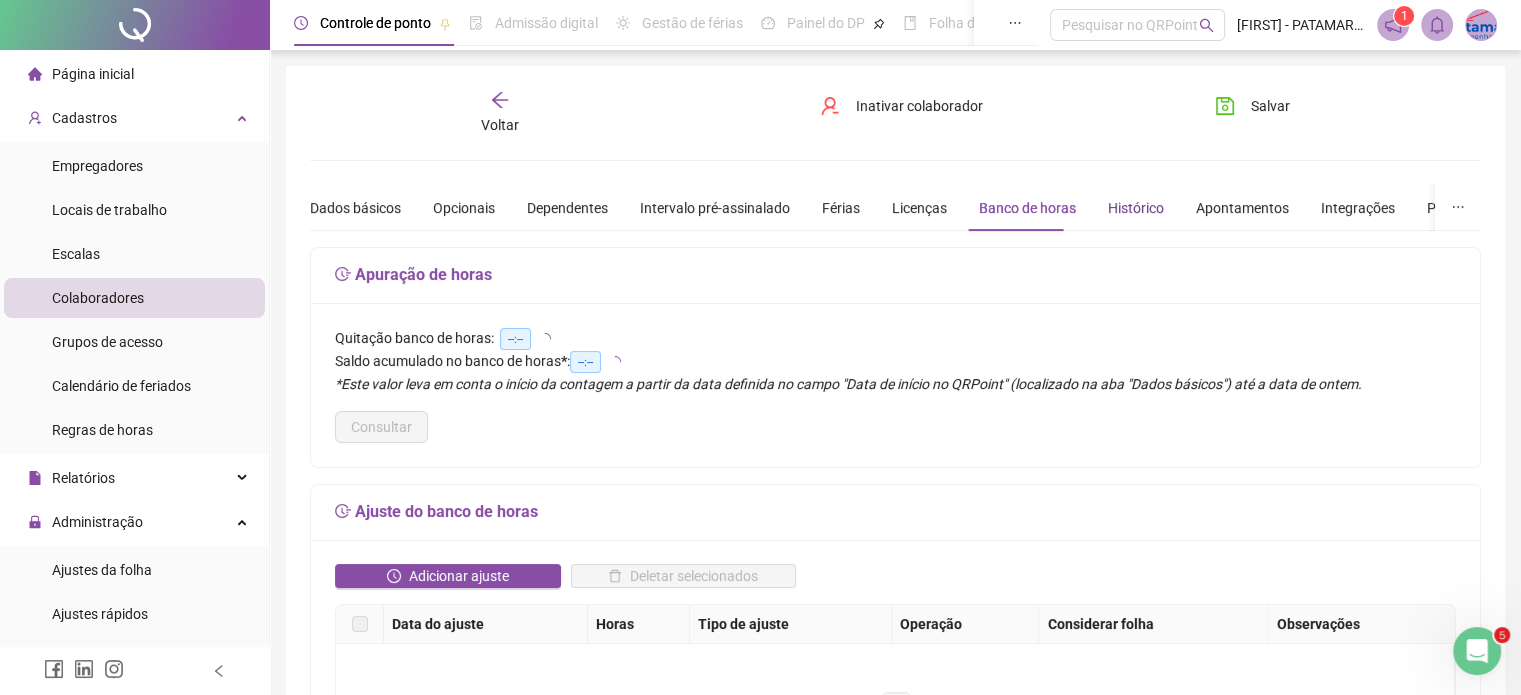click on "Histórico" at bounding box center (1136, 208) 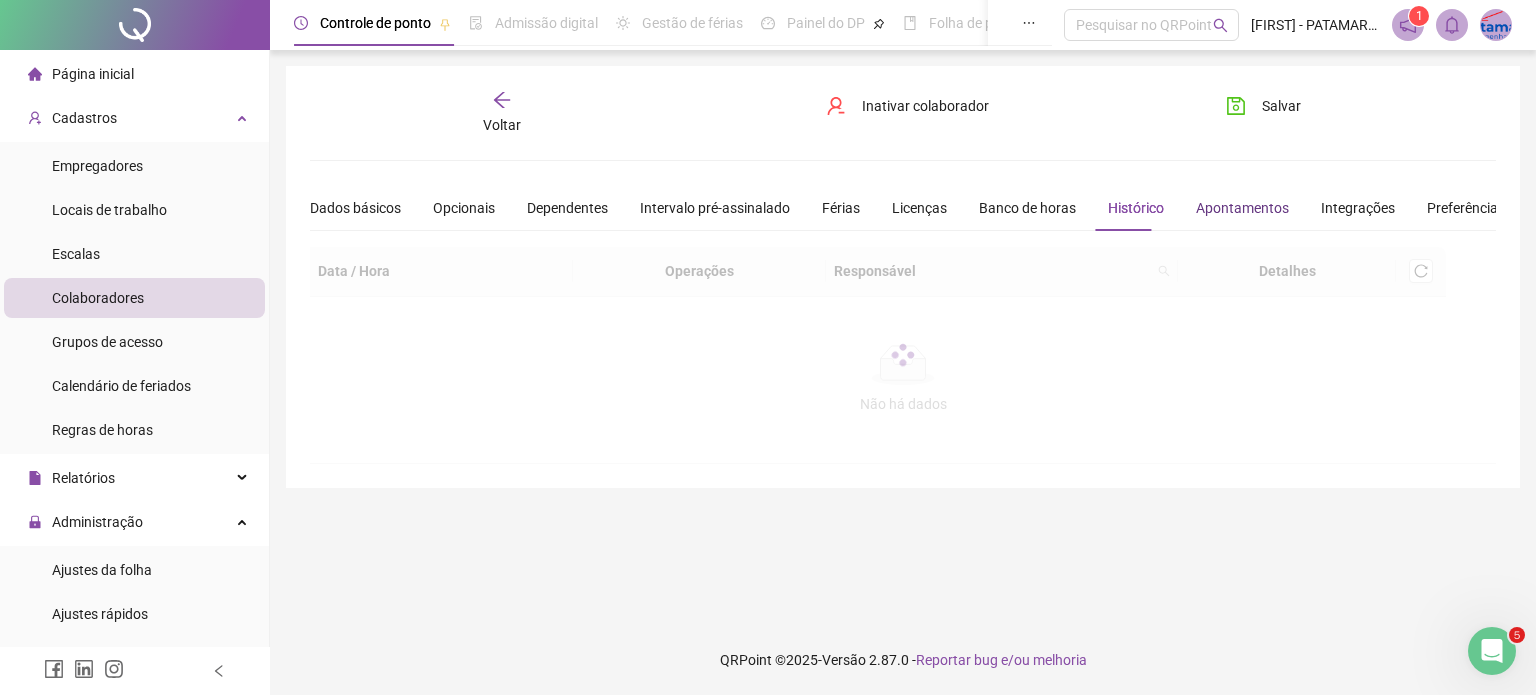 drag, startPoint x: 1190, startPoint y: 209, endPoint x: 1221, endPoint y: 225, distance: 34.88553 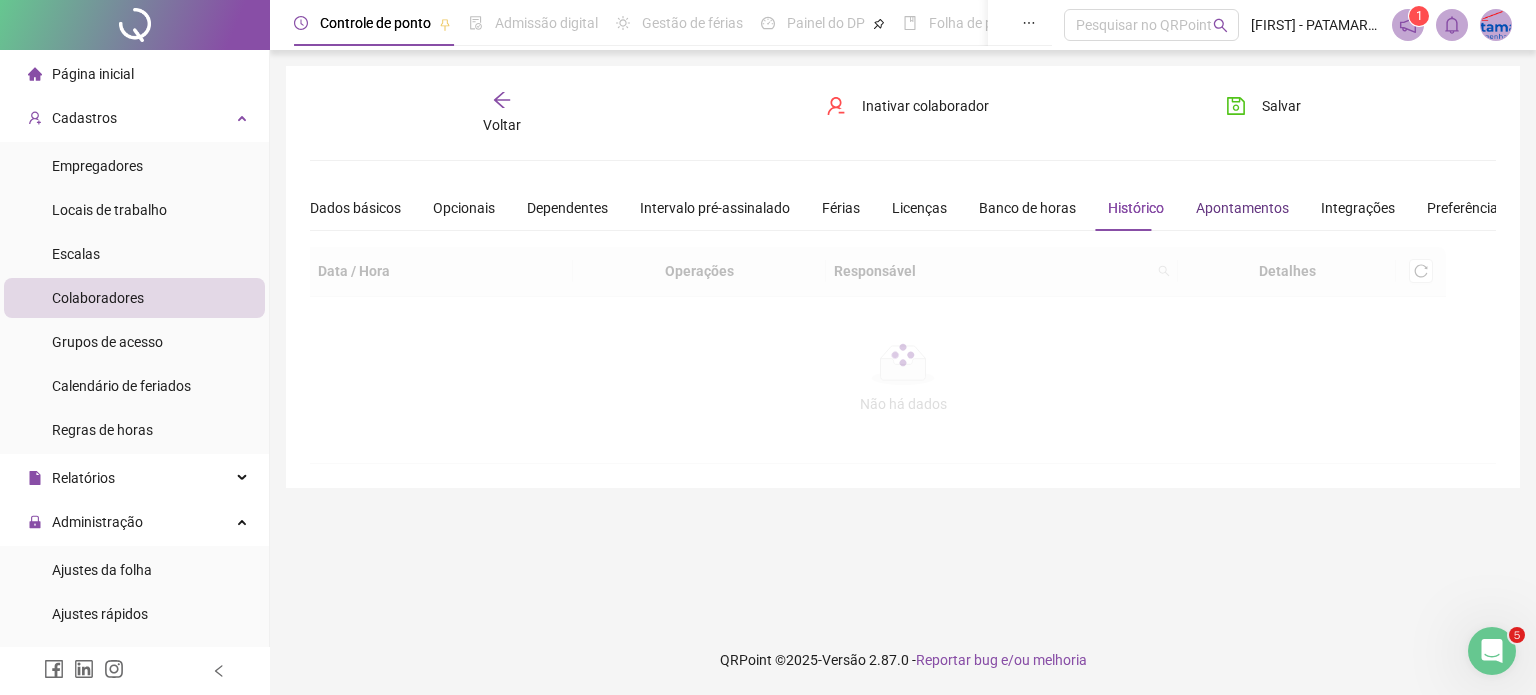 click on "Apontamentos" at bounding box center [1242, 208] 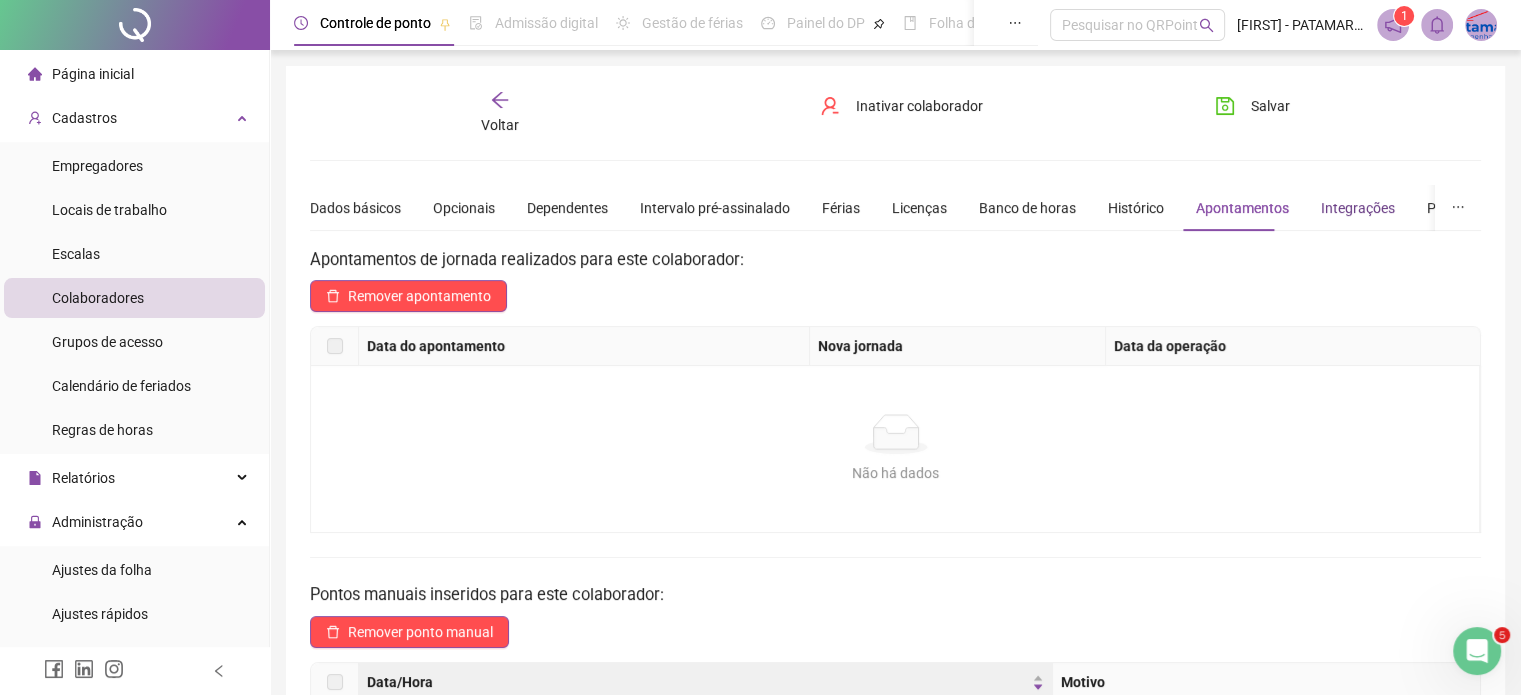 click on "Integrações" at bounding box center [1358, 208] 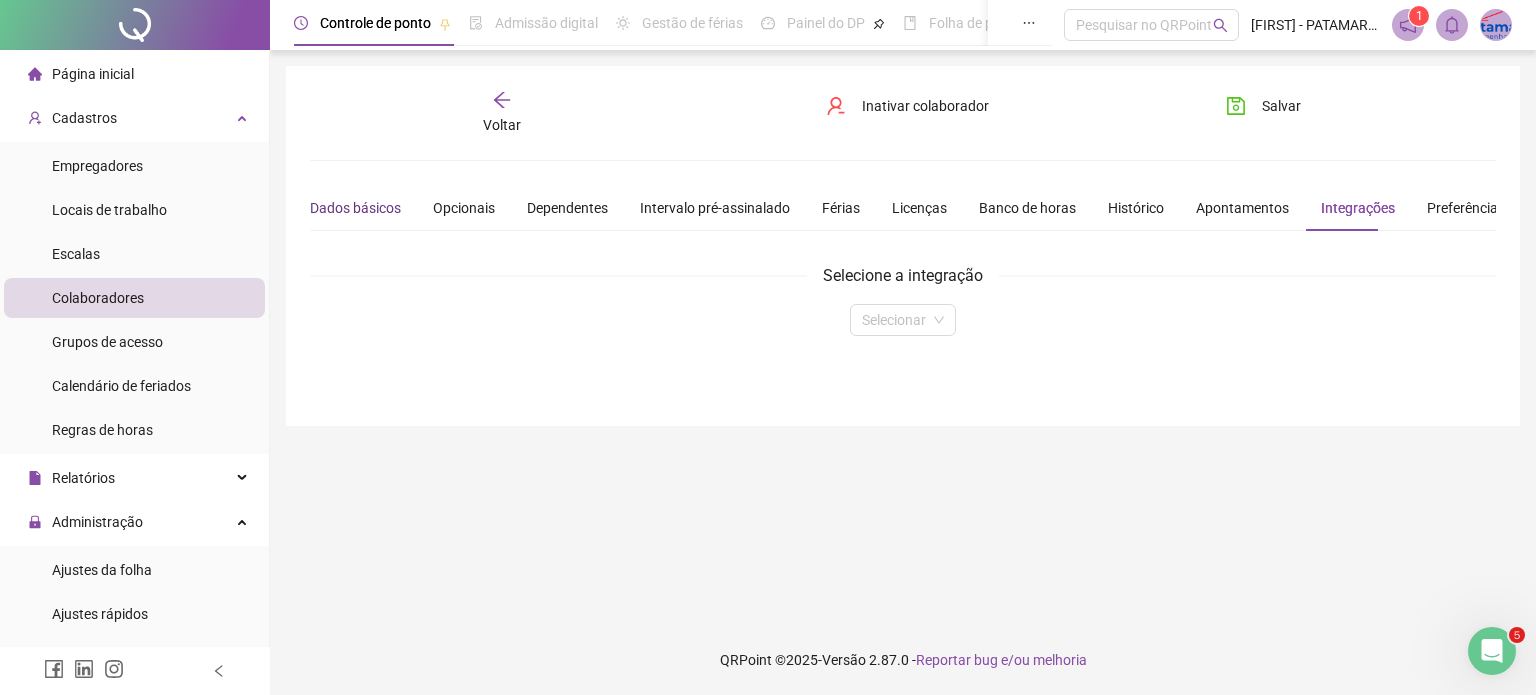 click on "Dados básicos" at bounding box center [355, 208] 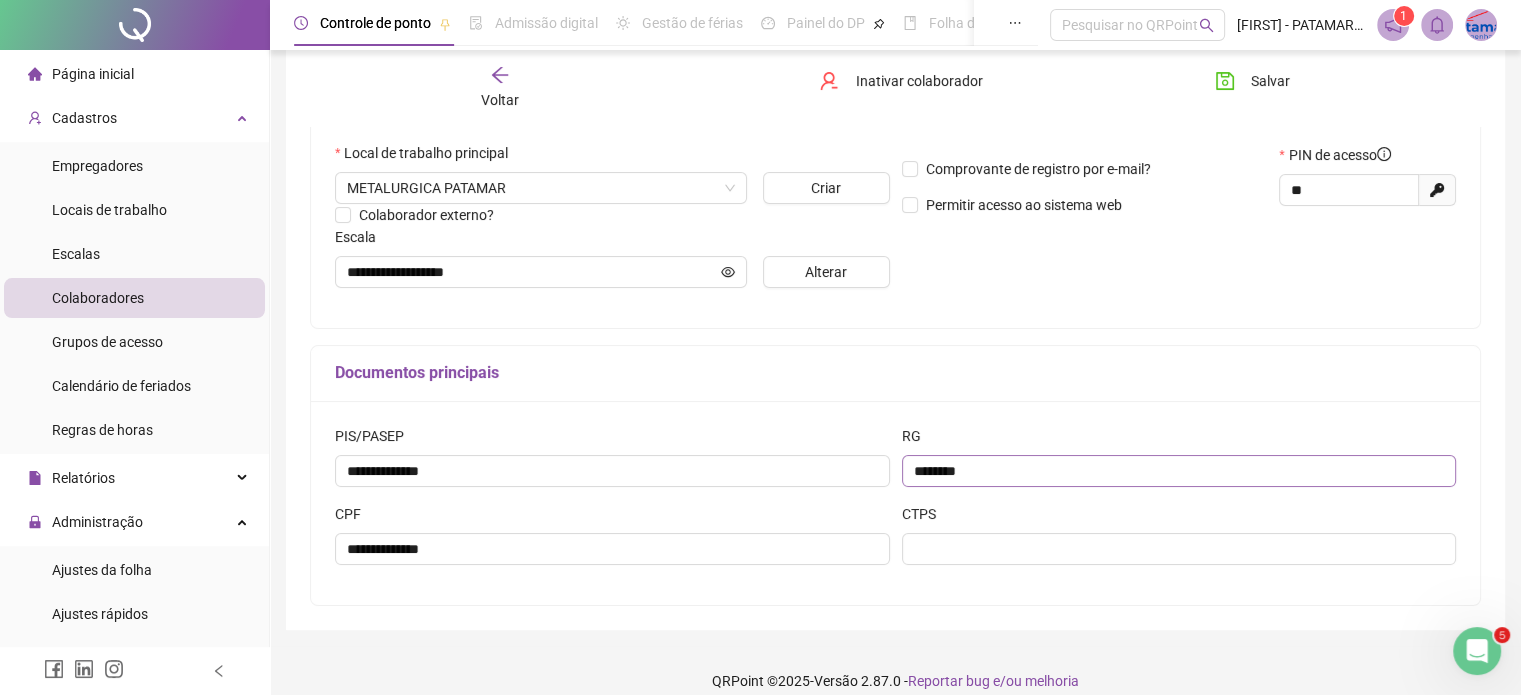 scroll, scrollTop: 445, scrollLeft: 0, axis: vertical 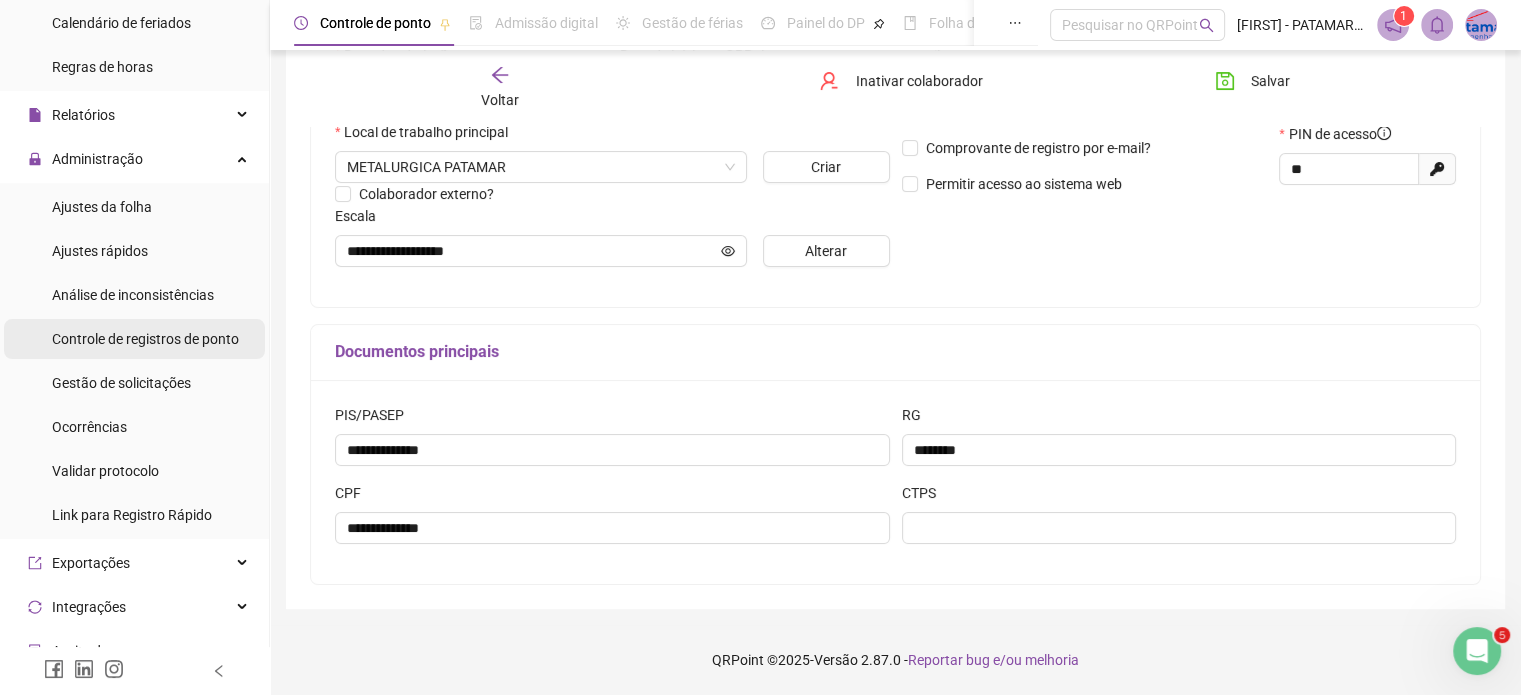 click on "Controle de registros de ponto" at bounding box center [145, 339] 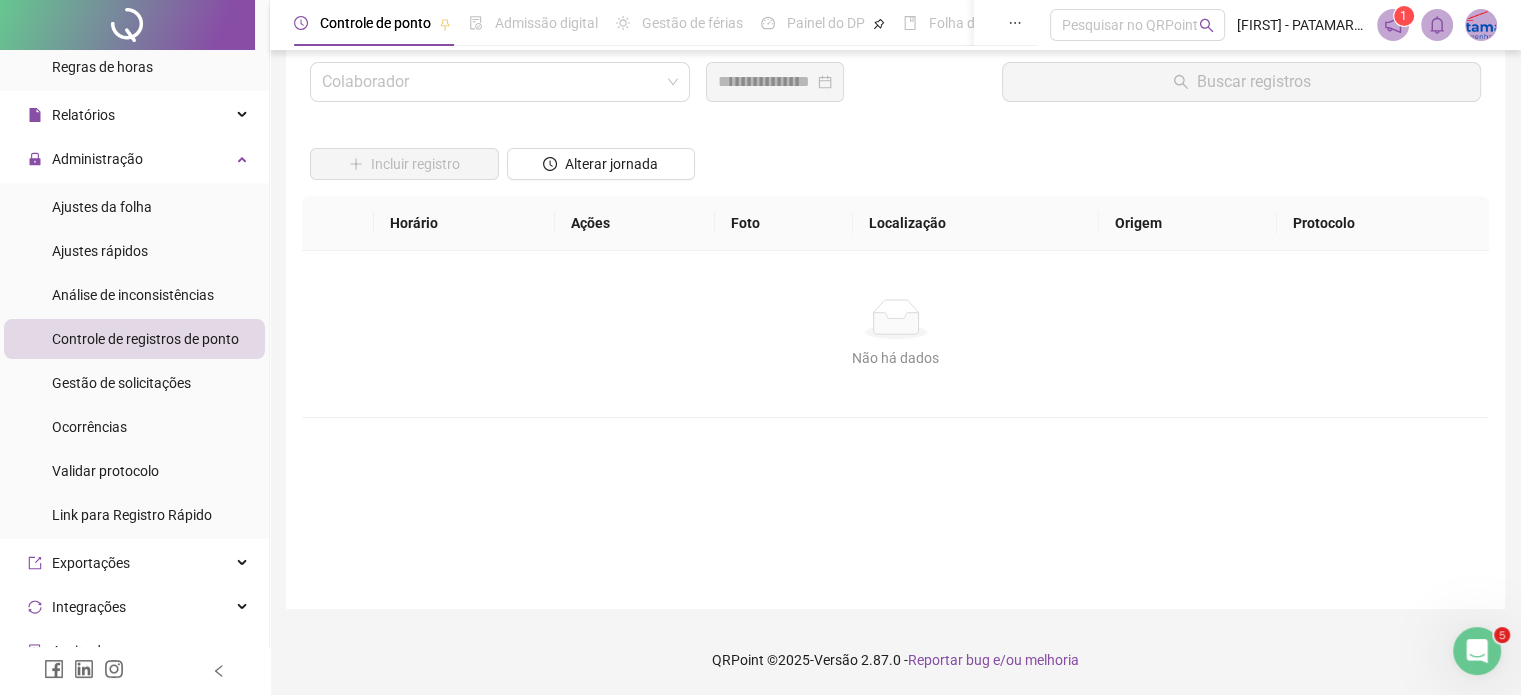 scroll, scrollTop: 57, scrollLeft: 0, axis: vertical 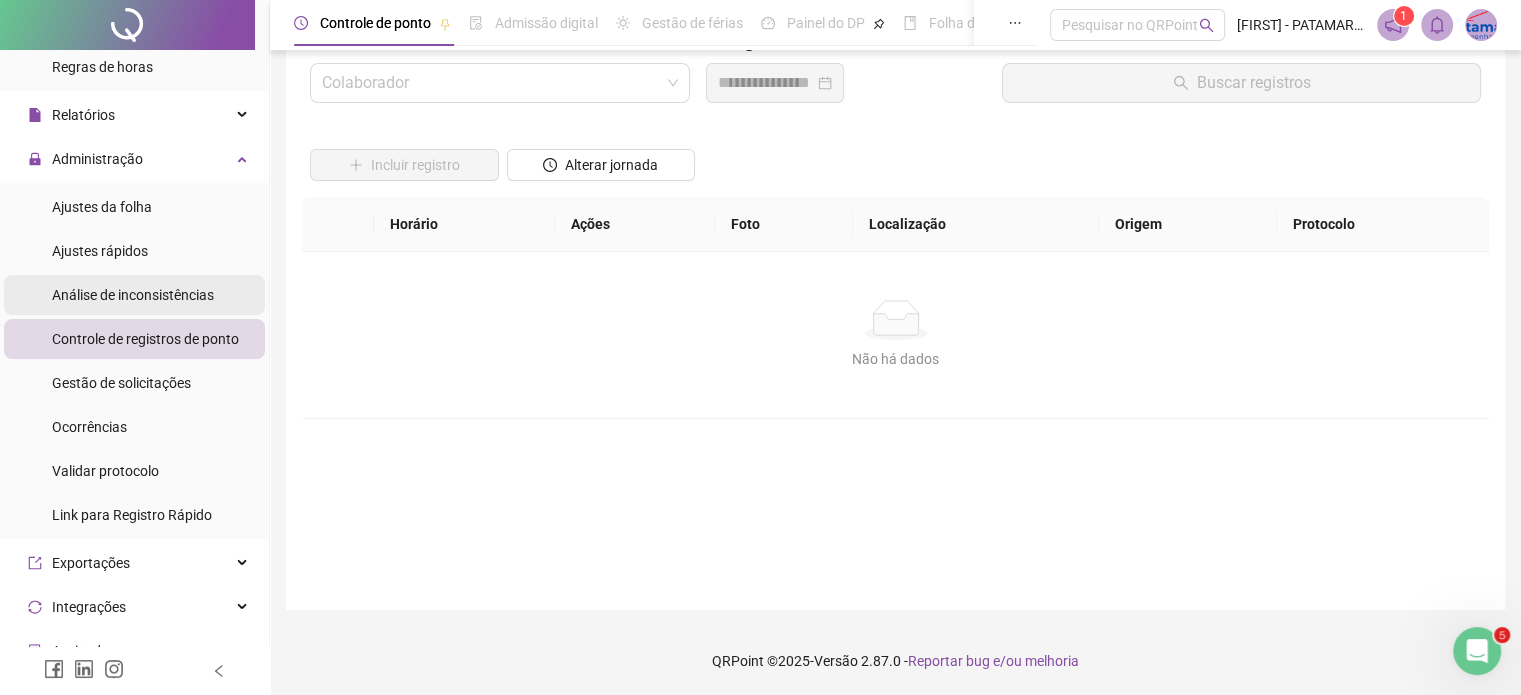 click on "Análise de inconsistências" at bounding box center [133, 295] 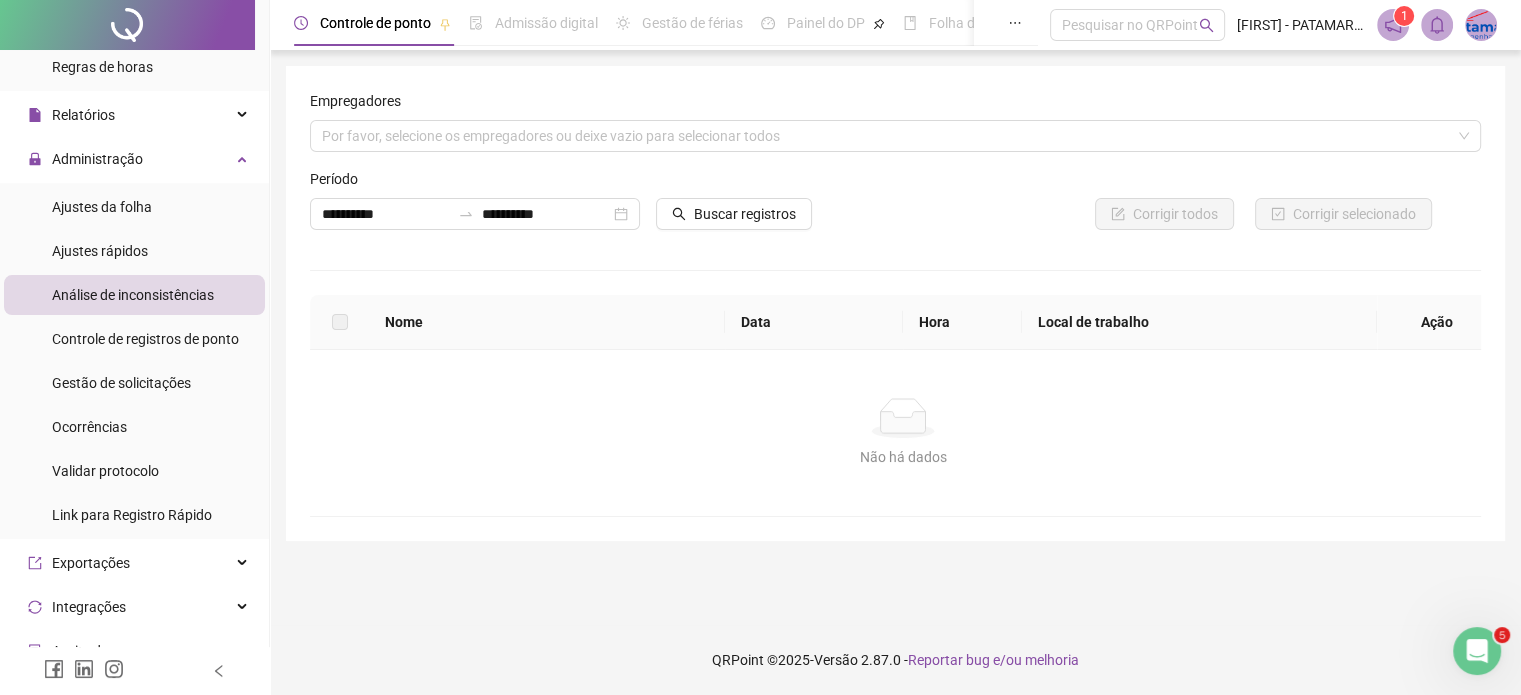 scroll, scrollTop: 0, scrollLeft: 0, axis: both 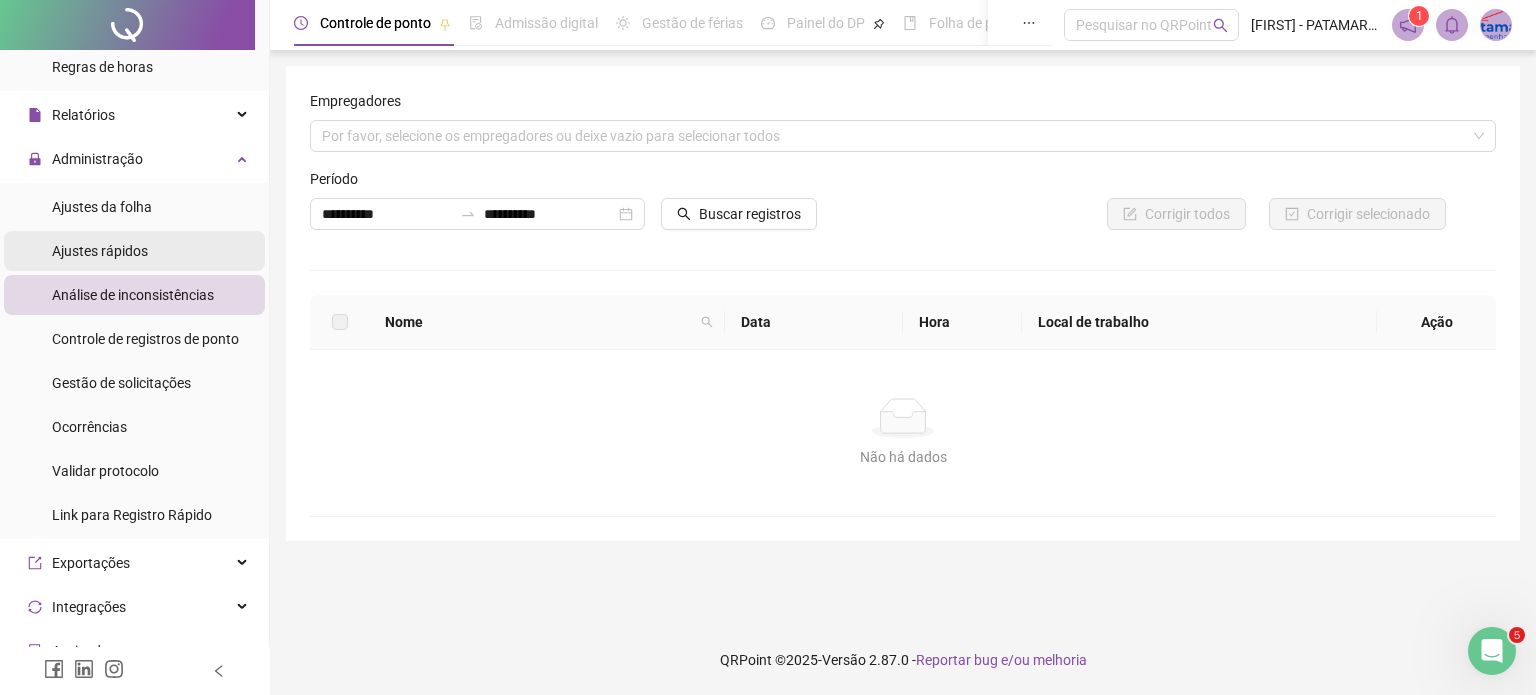 click on "Ajustes rápidos" at bounding box center (100, 251) 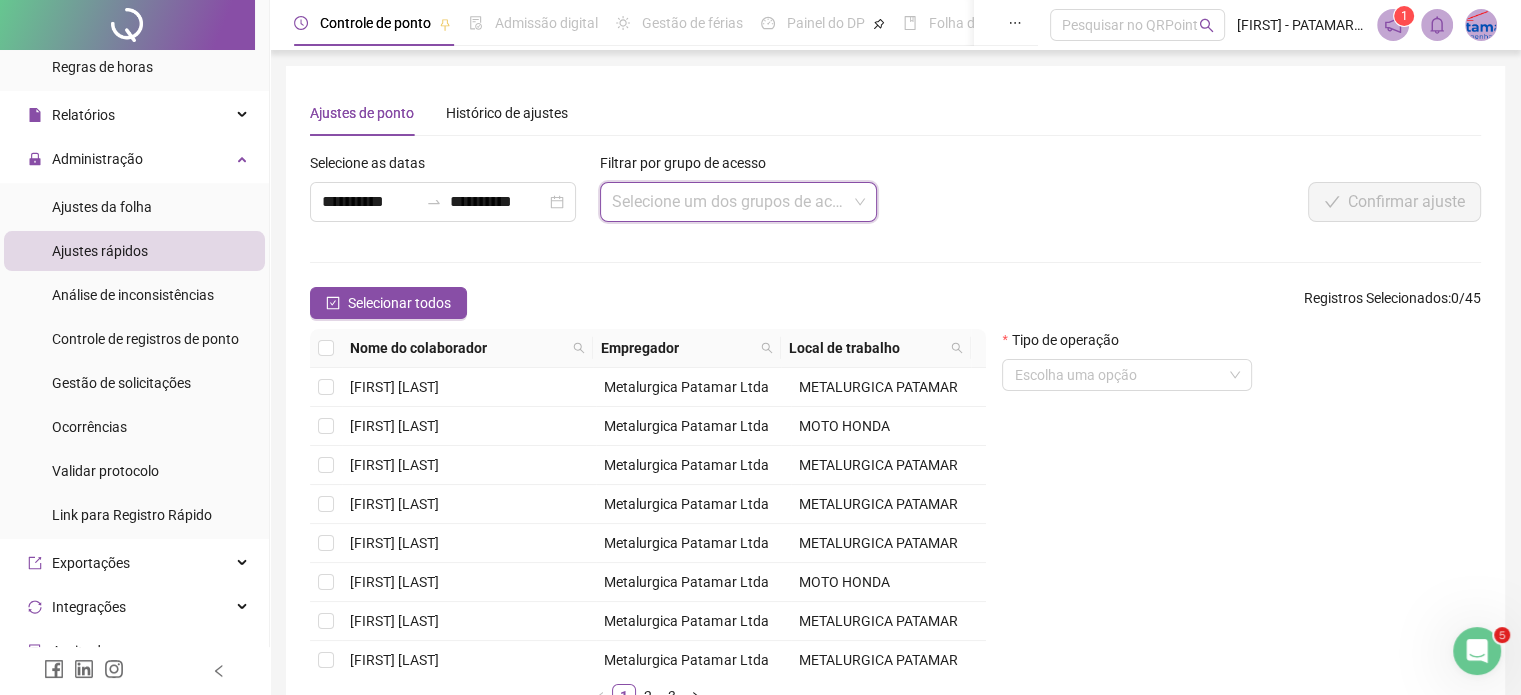 click at bounding box center (733, 202) 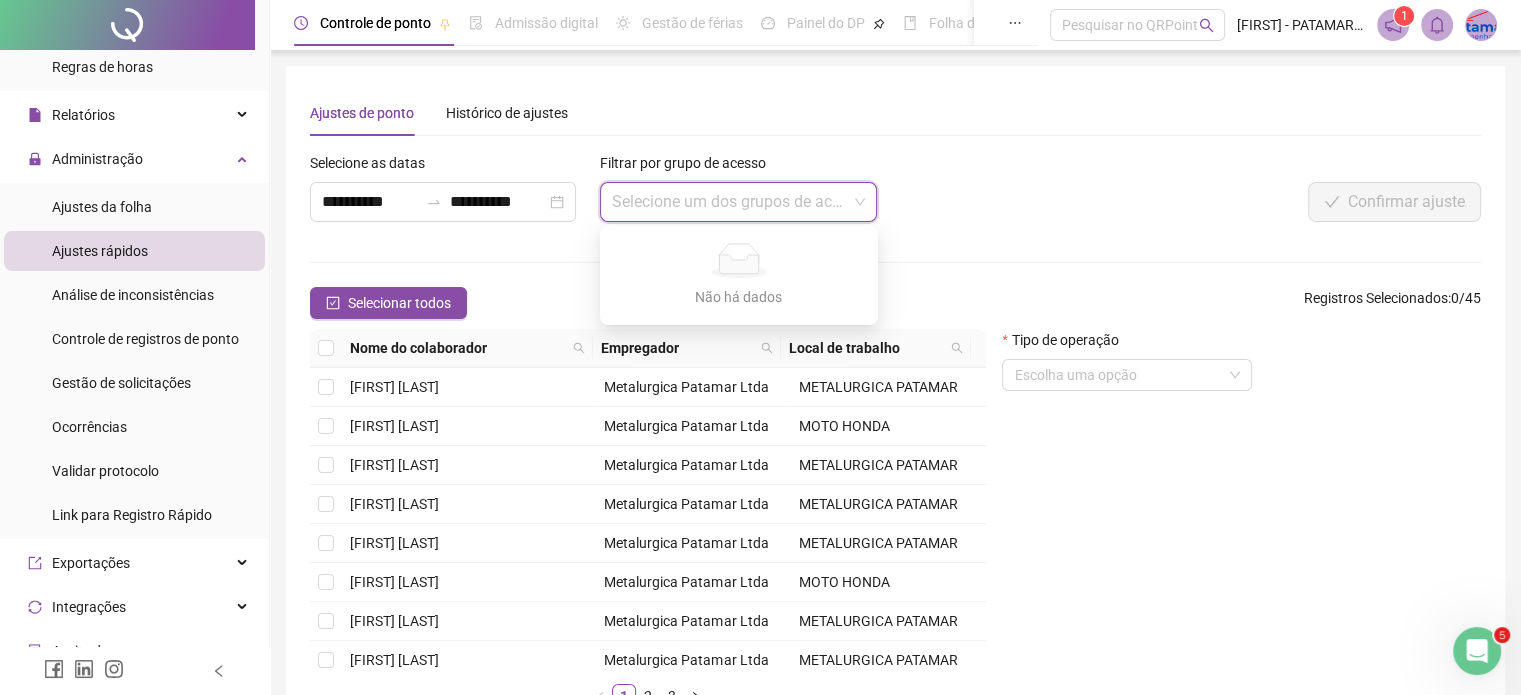 click on "**********" at bounding box center (895, 438) 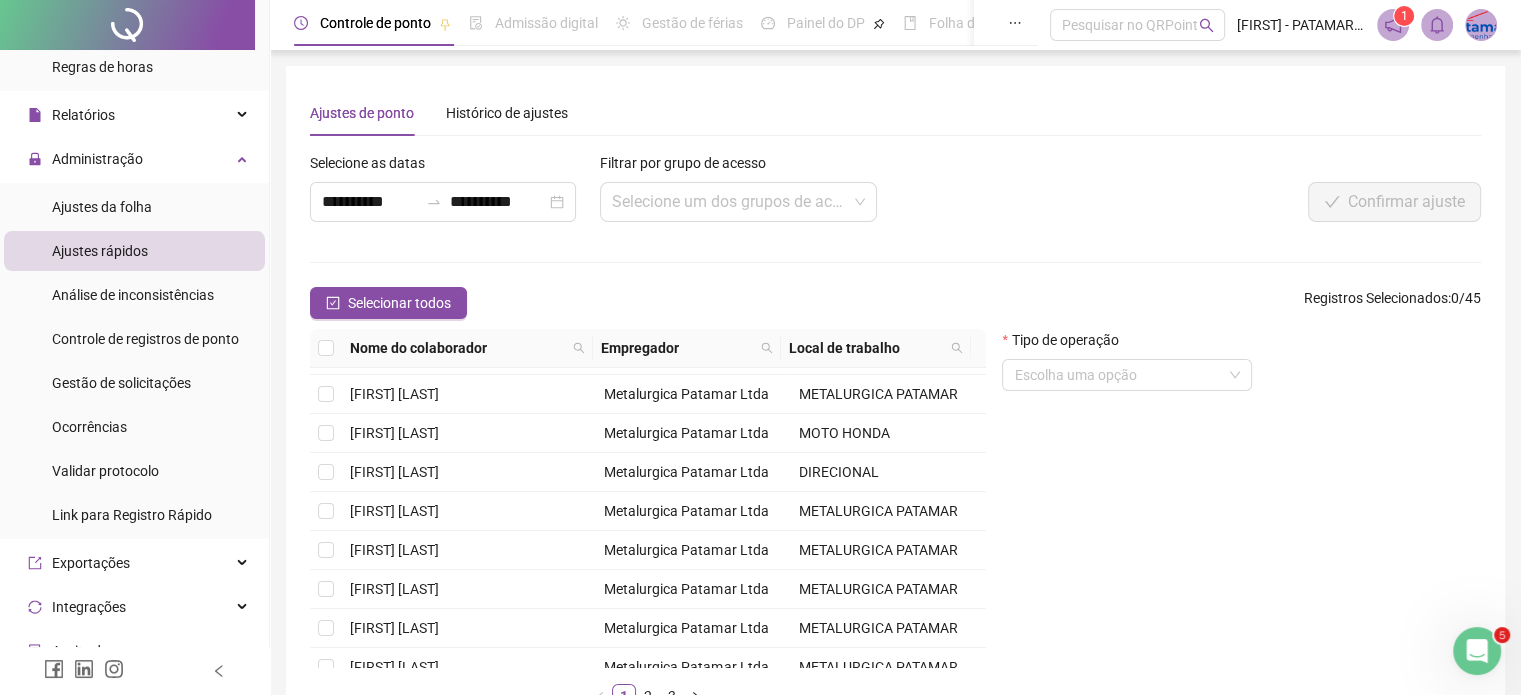 scroll, scrollTop: 300, scrollLeft: 0, axis: vertical 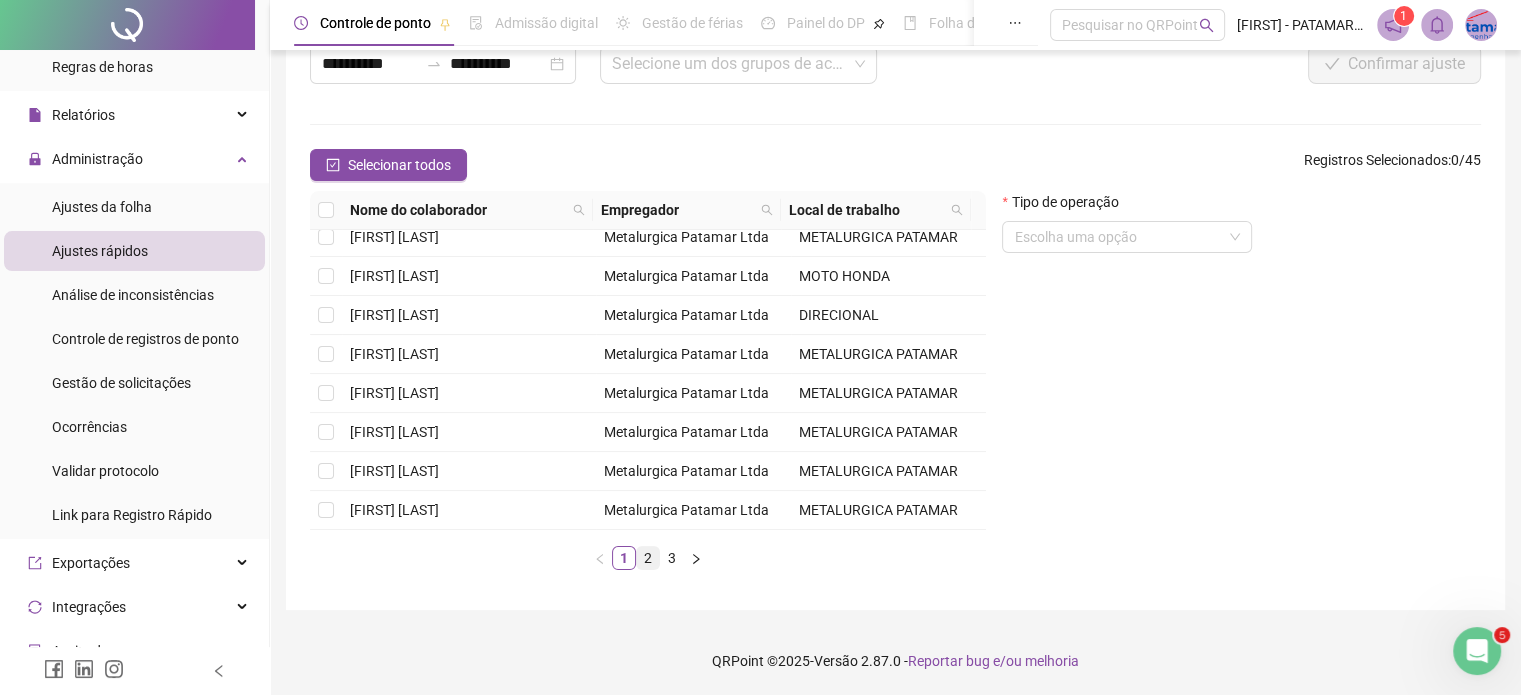 click on "2" at bounding box center (648, 558) 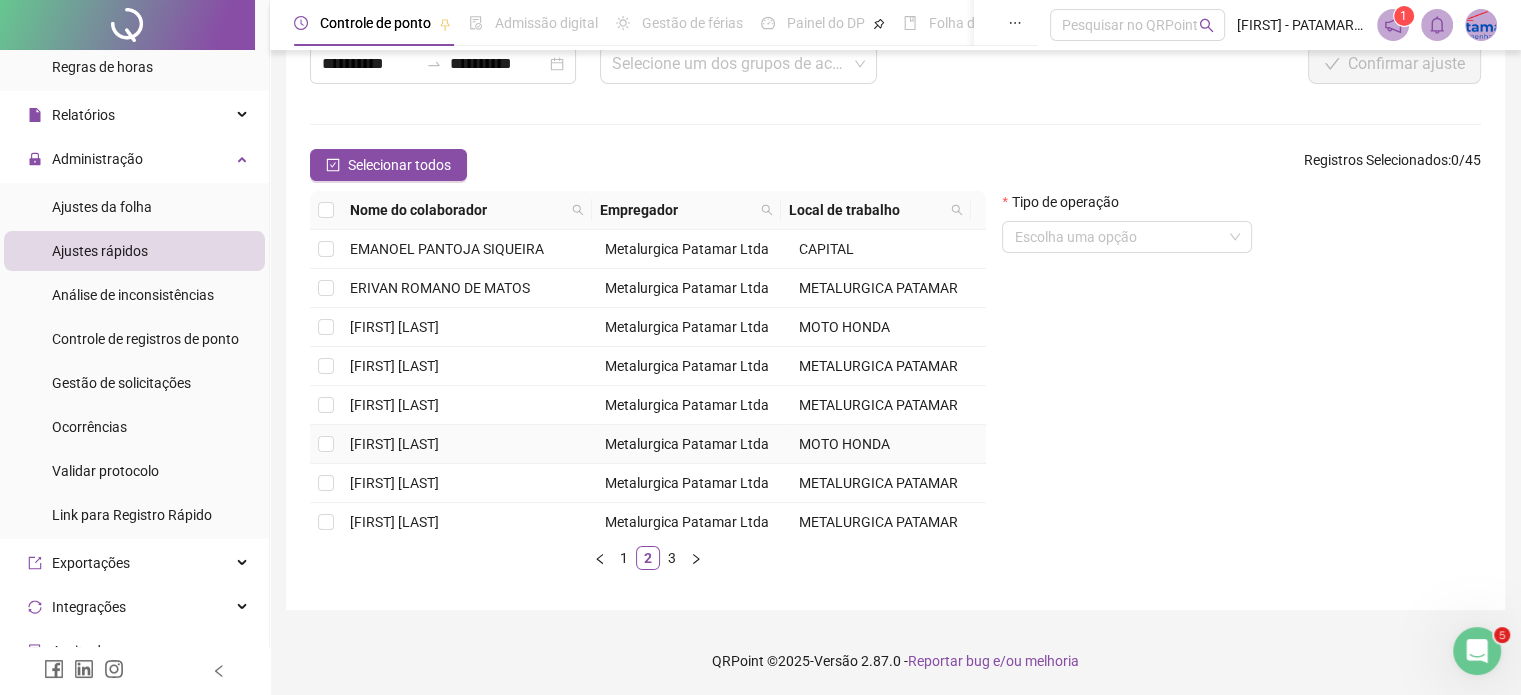 scroll, scrollTop: 281, scrollLeft: 0, axis: vertical 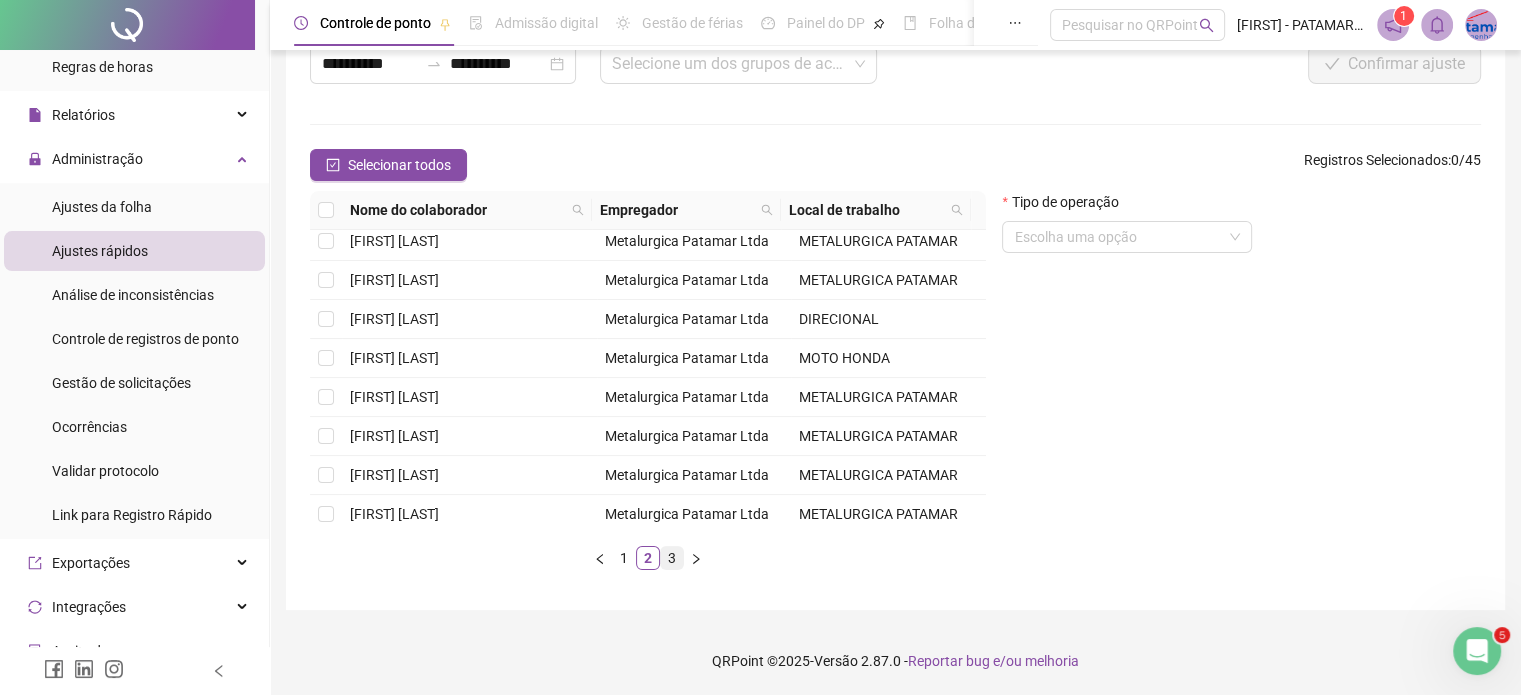 click on "3" at bounding box center (672, 558) 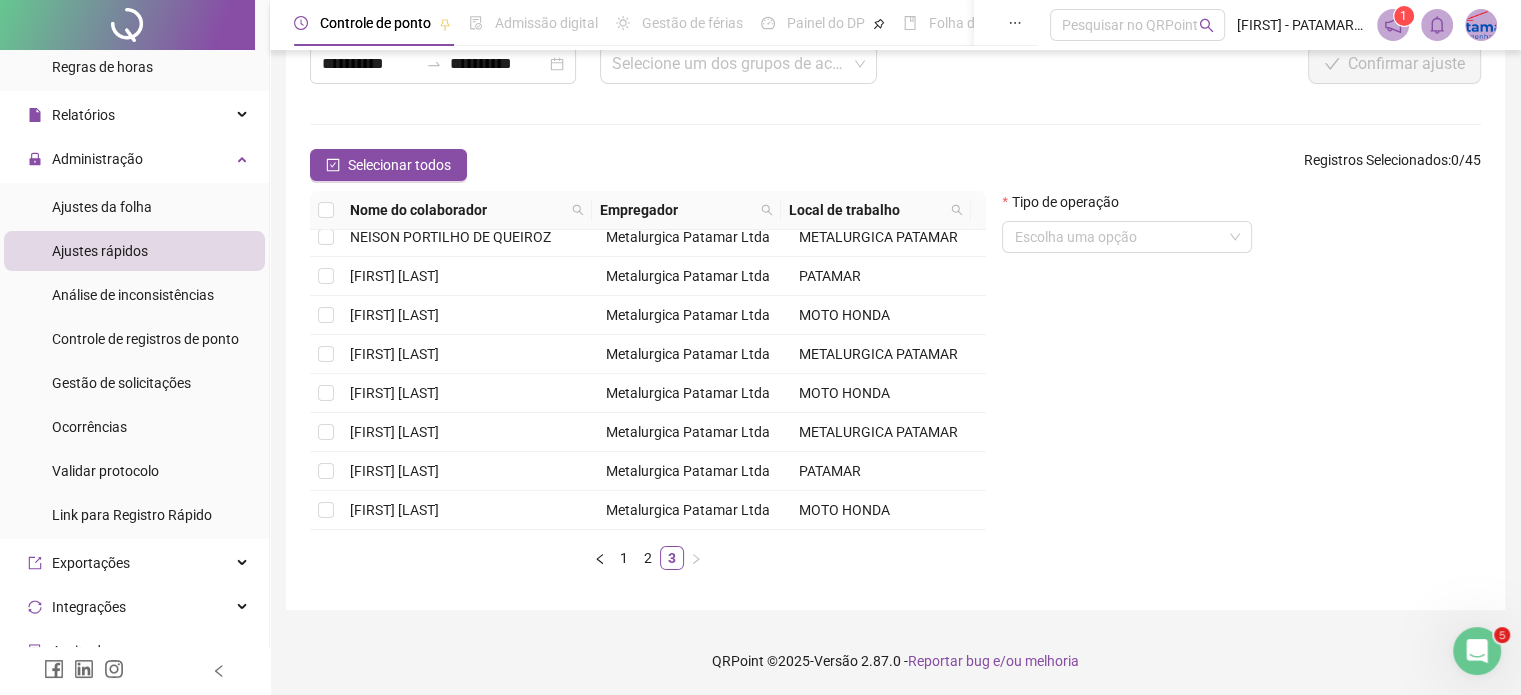 scroll, scrollTop: 300, scrollLeft: 0, axis: vertical 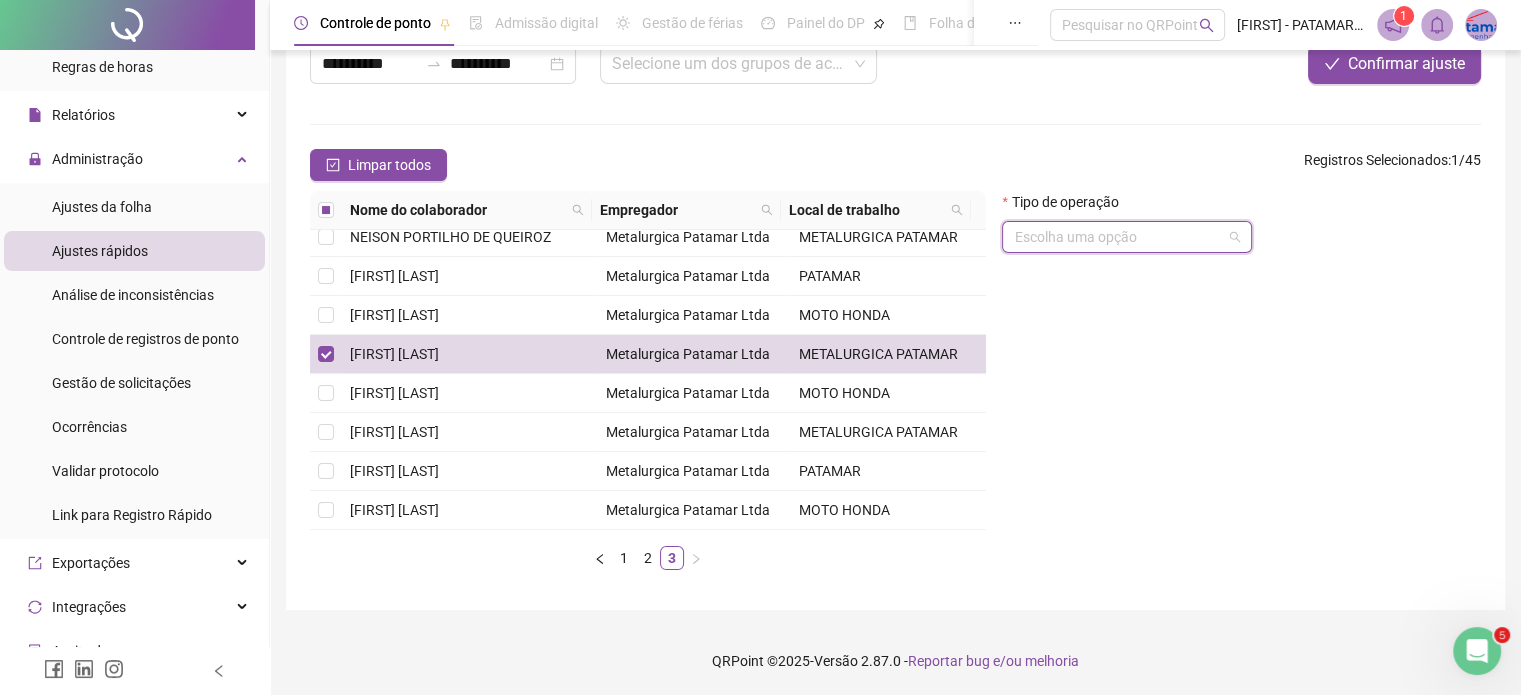 click at bounding box center [1121, 237] 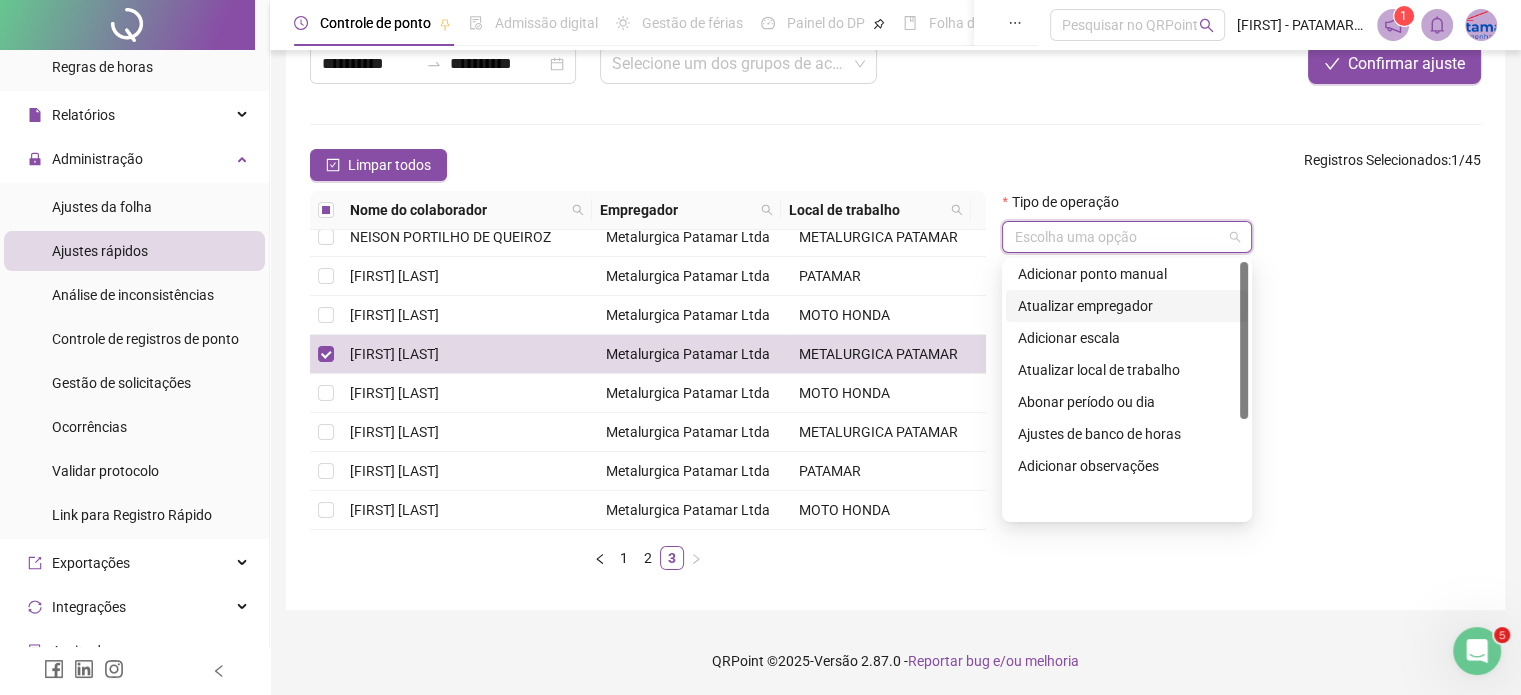 scroll, scrollTop: 0, scrollLeft: 0, axis: both 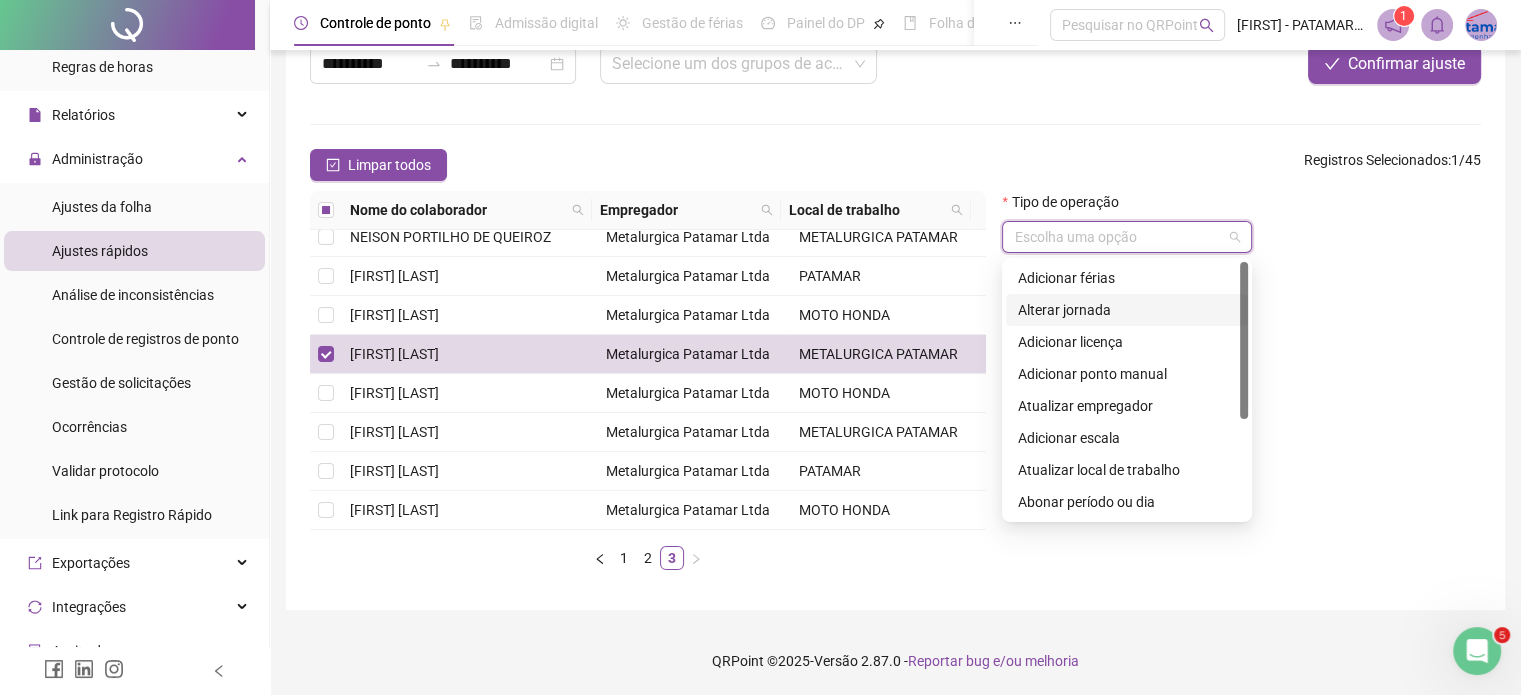 click on "Alterar jornada" at bounding box center (1127, 310) 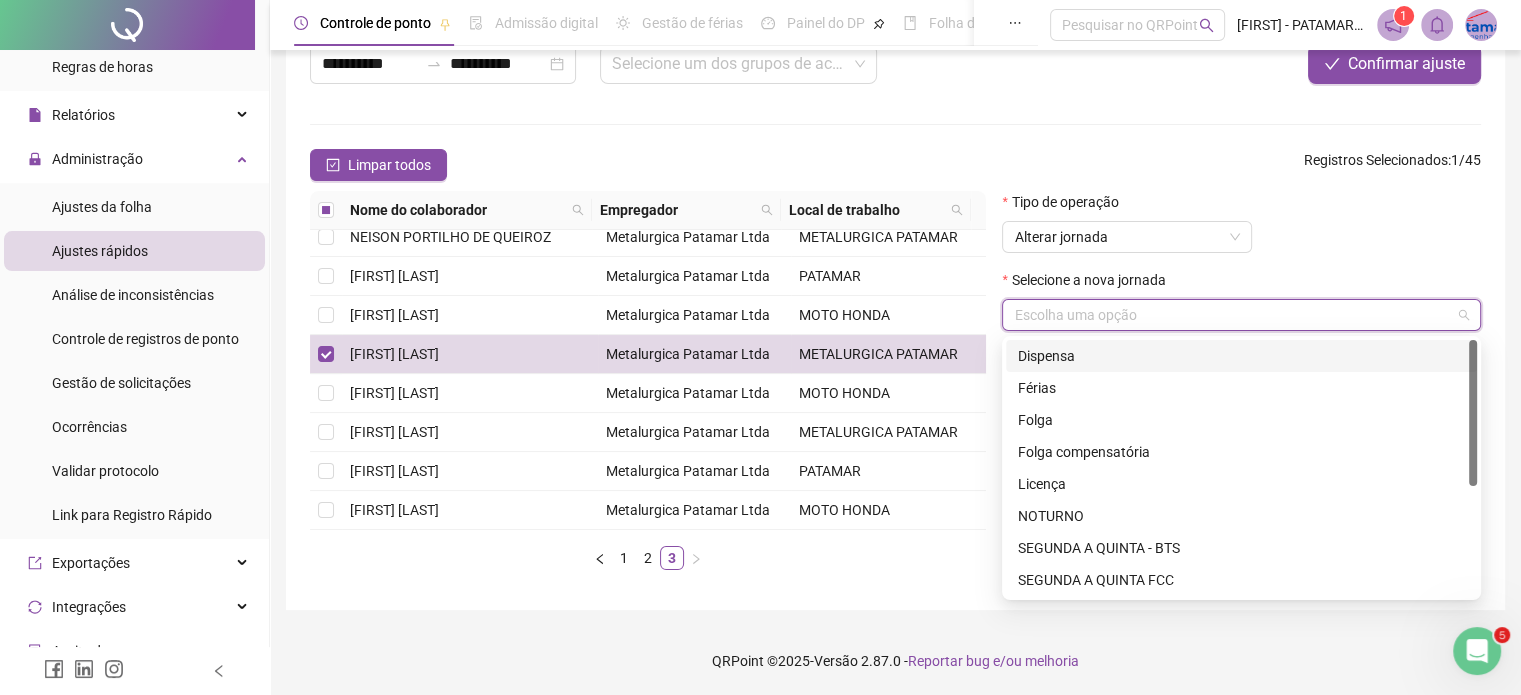 click at bounding box center (1235, 315) 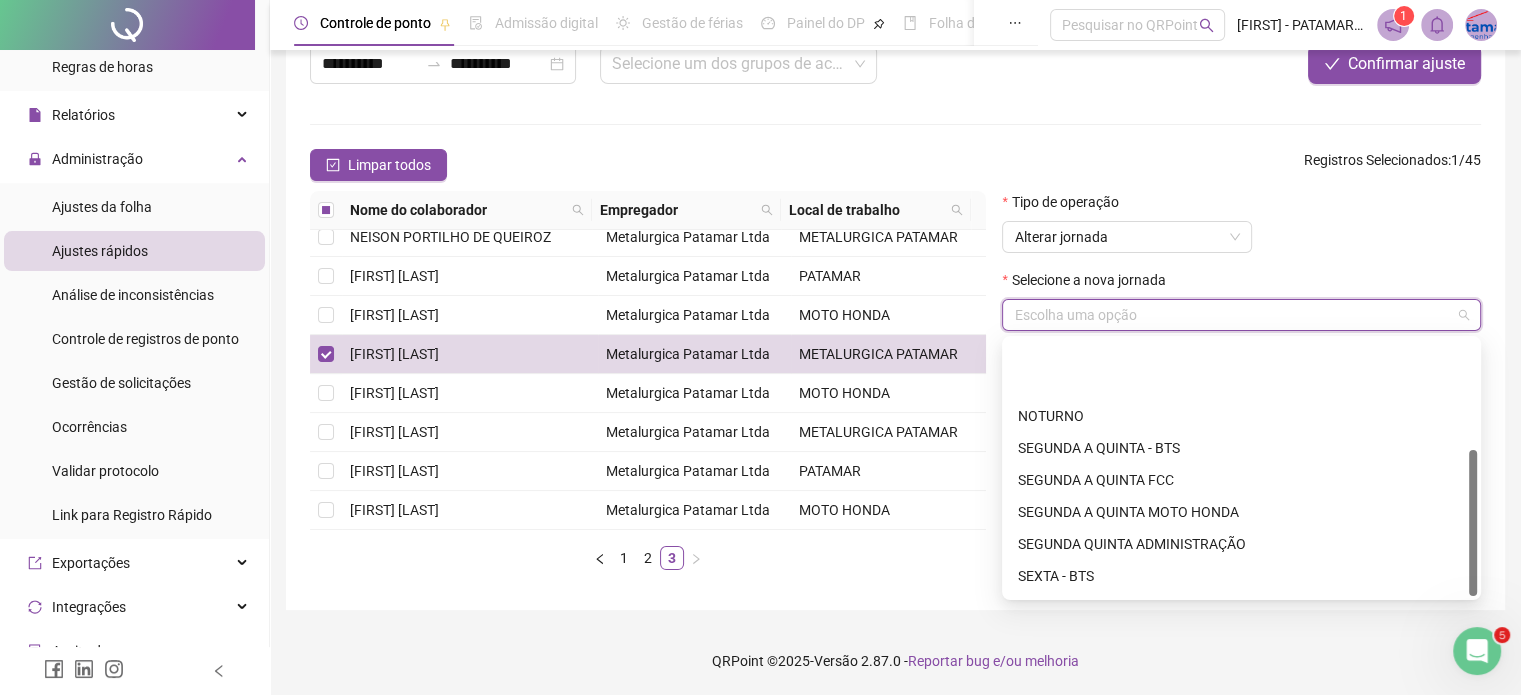scroll, scrollTop: 192, scrollLeft: 0, axis: vertical 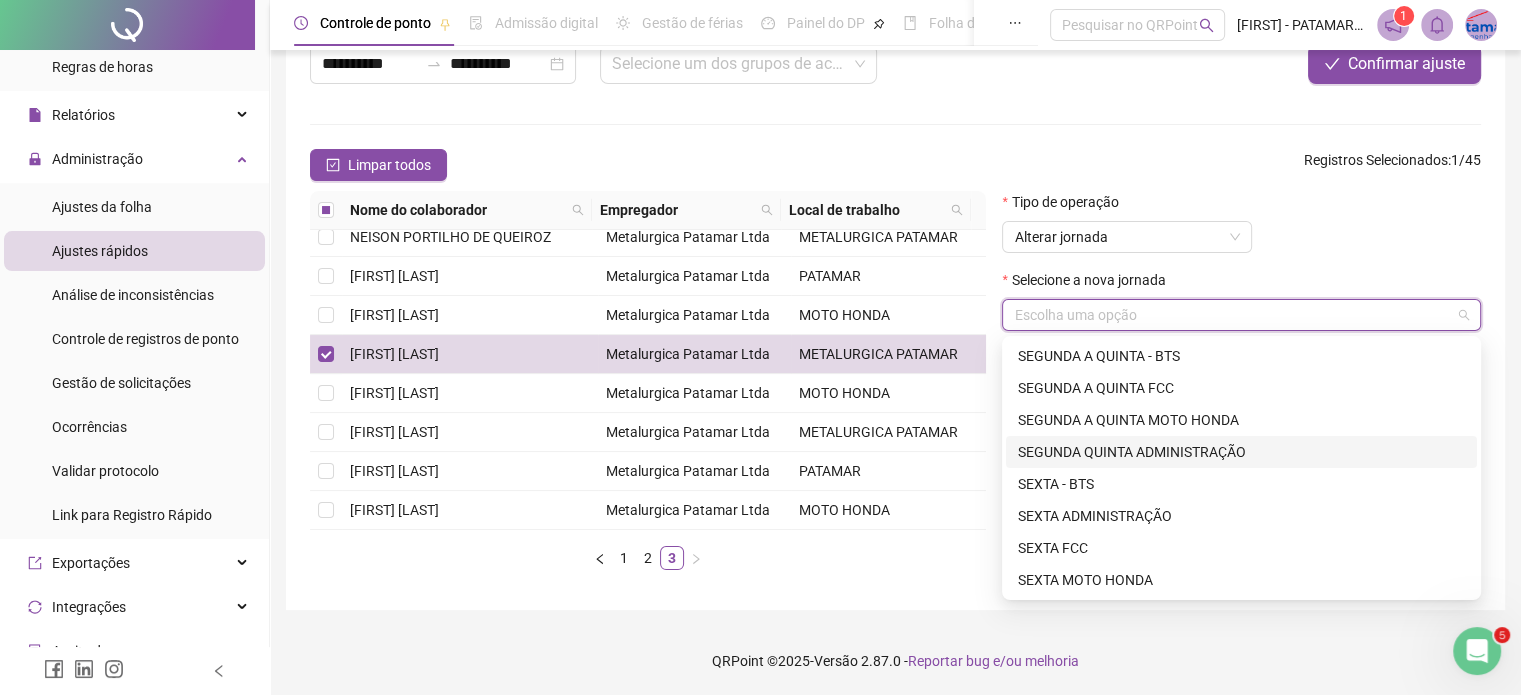click on "SEGUNDA QUINTA ADMINISTRAÇÃO" at bounding box center (1241, 452) 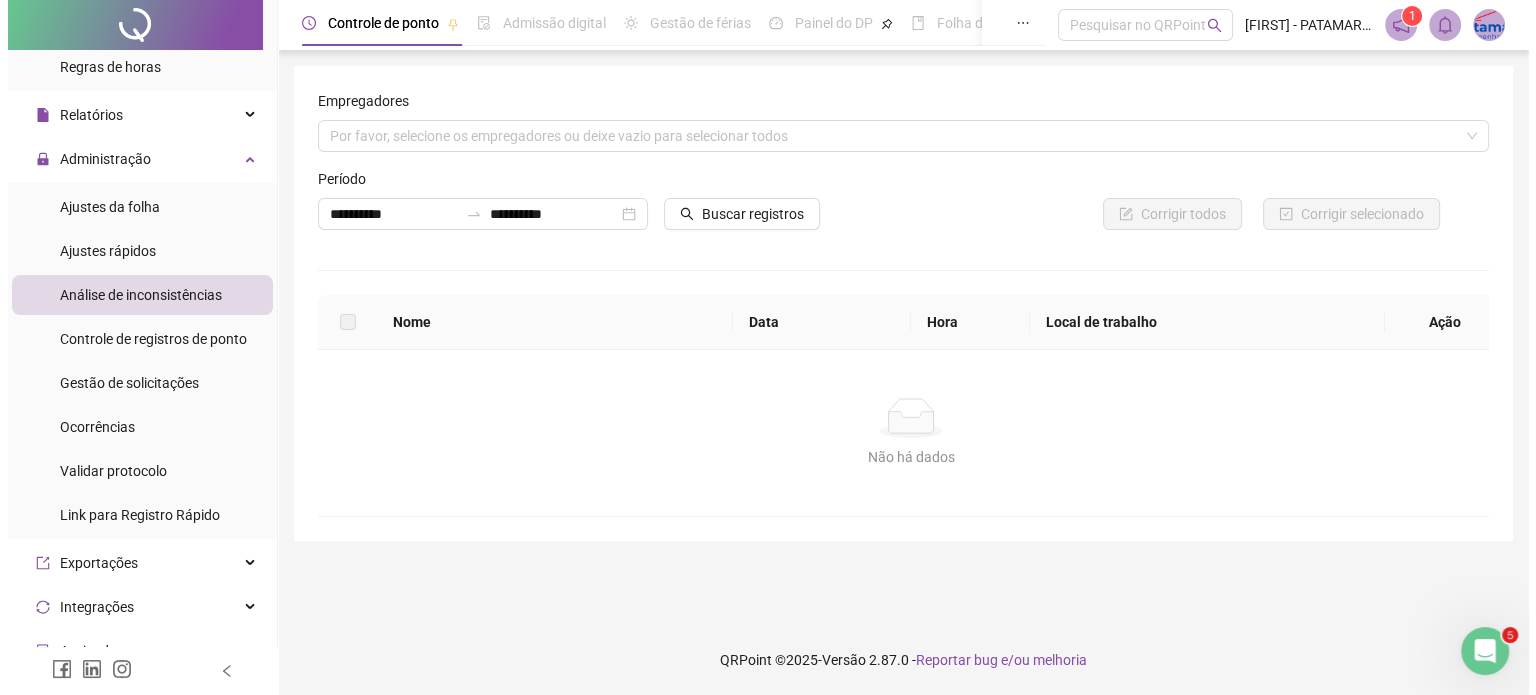 scroll, scrollTop: 0, scrollLeft: 0, axis: both 